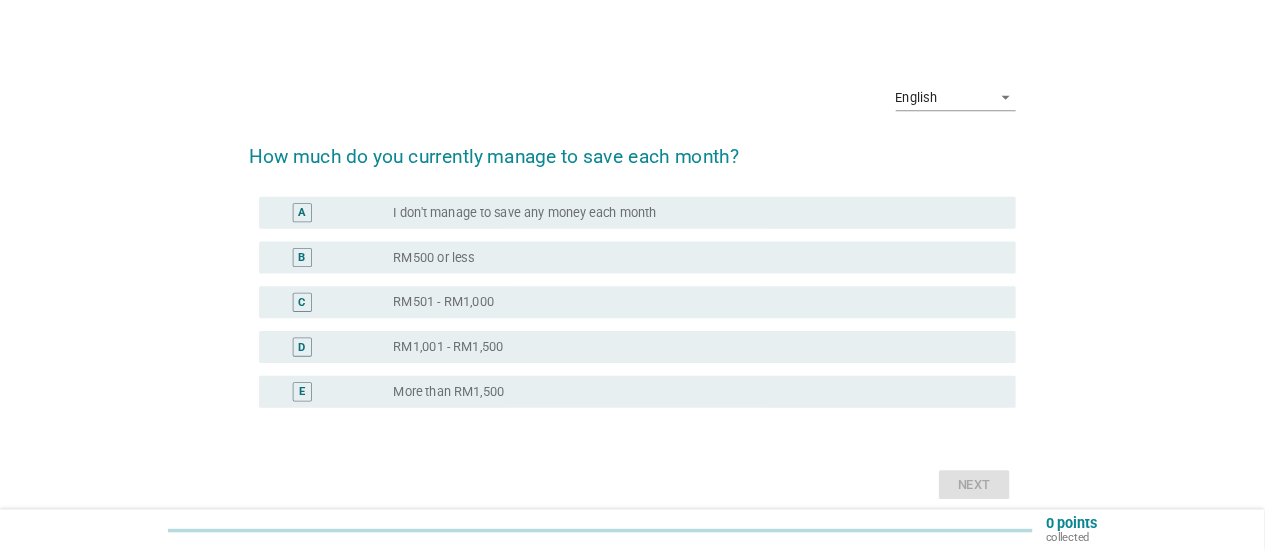 scroll, scrollTop: 0, scrollLeft: 0, axis: both 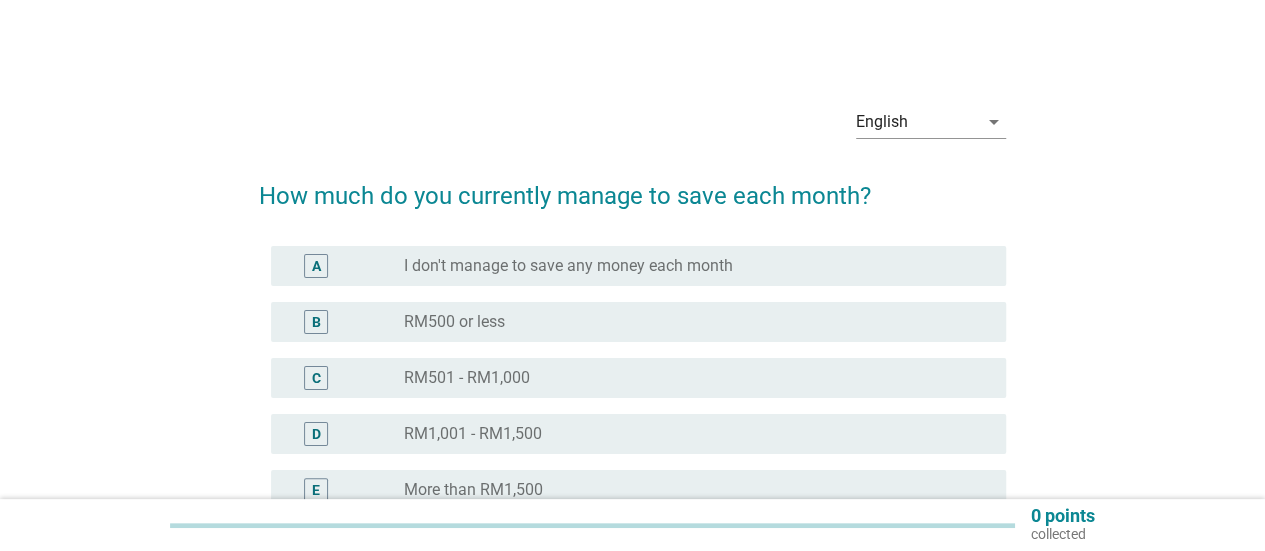 click on "B" at bounding box center (345, 322) 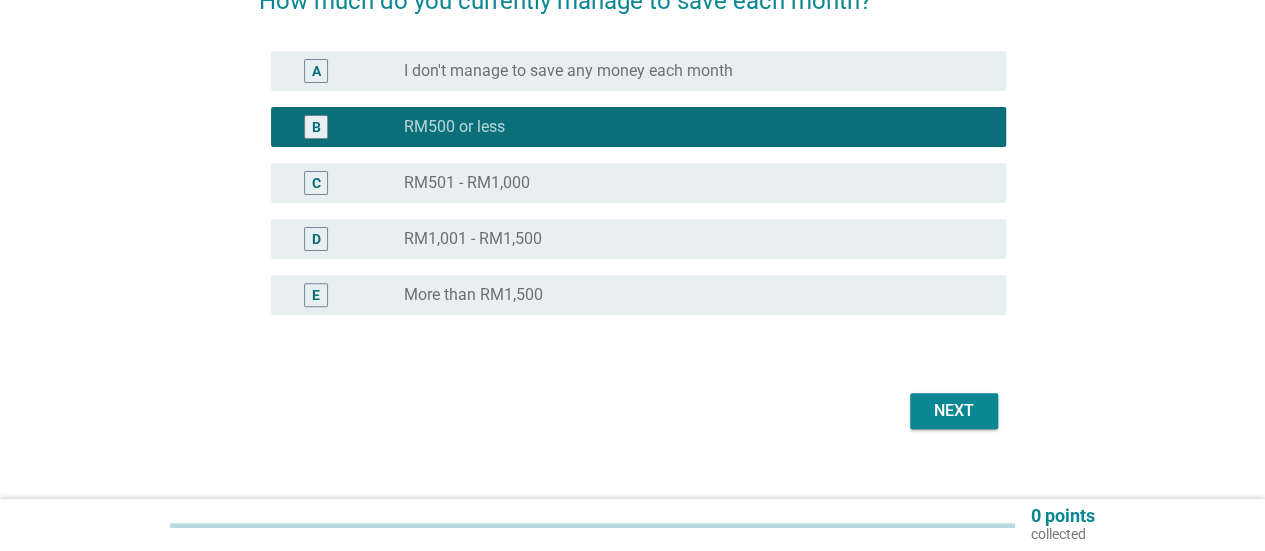 scroll, scrollTop: 220, scrollLeft: 0, axis: vertical 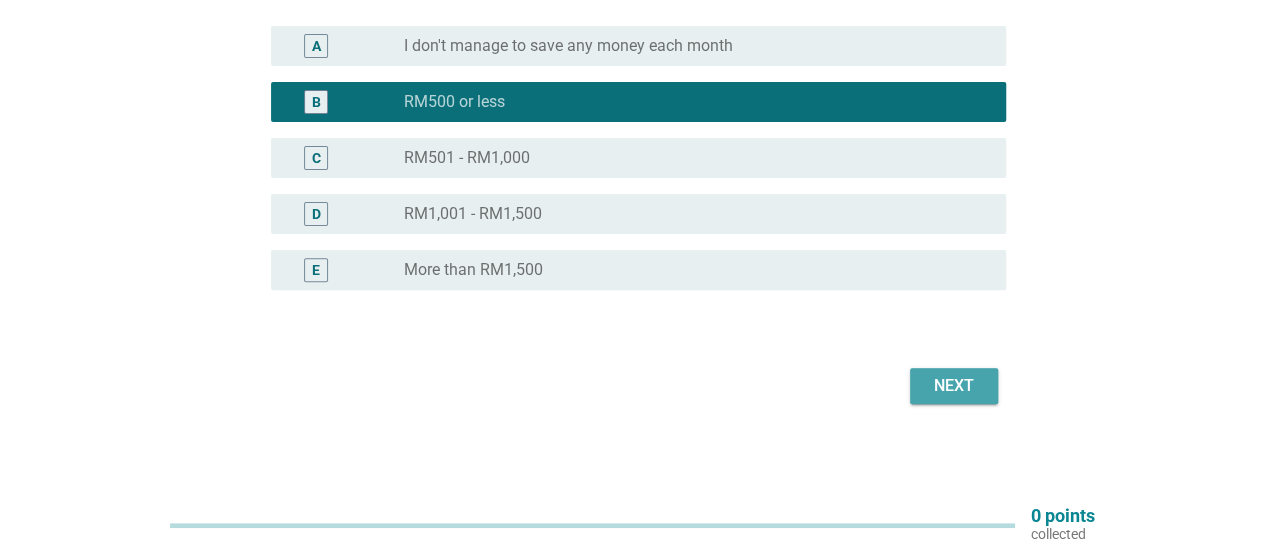 click on "Next" at bounding box center [954, 386] 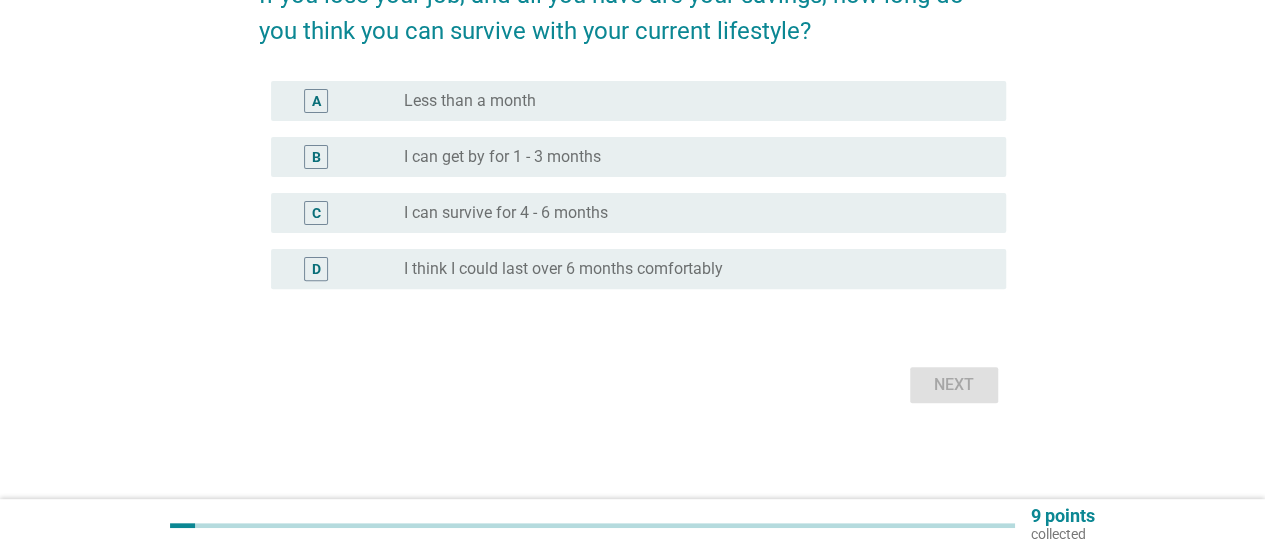 scroll, scrollTop: 0, scrollLeft: 0, axis: both 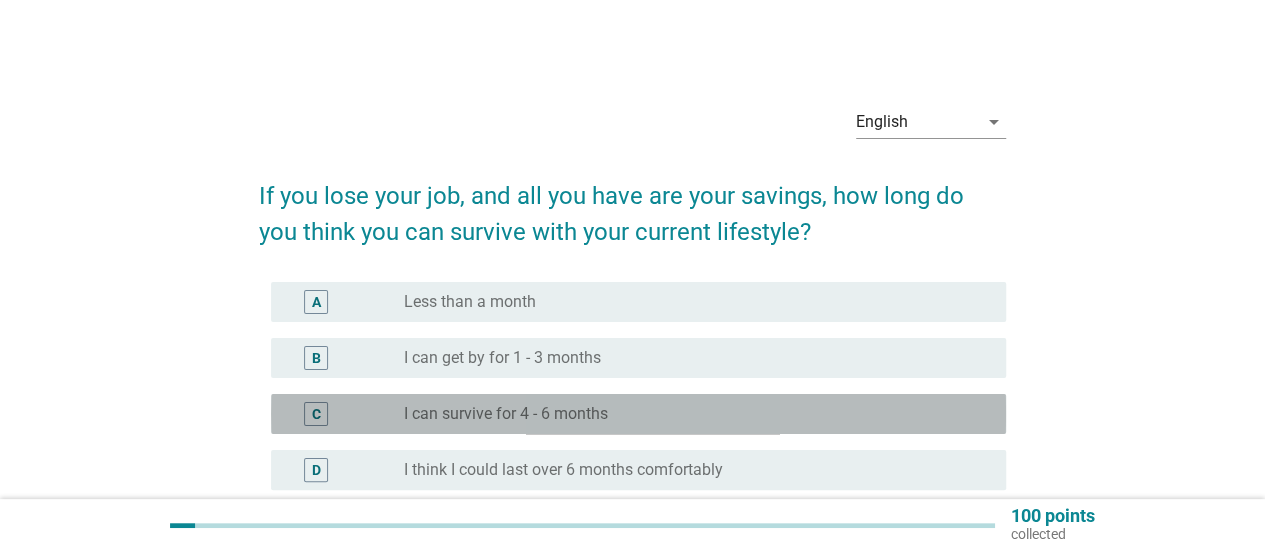 click on "radio_button_unchecked I can survive for 4 - 6 months" at bounding box center (697, 414) 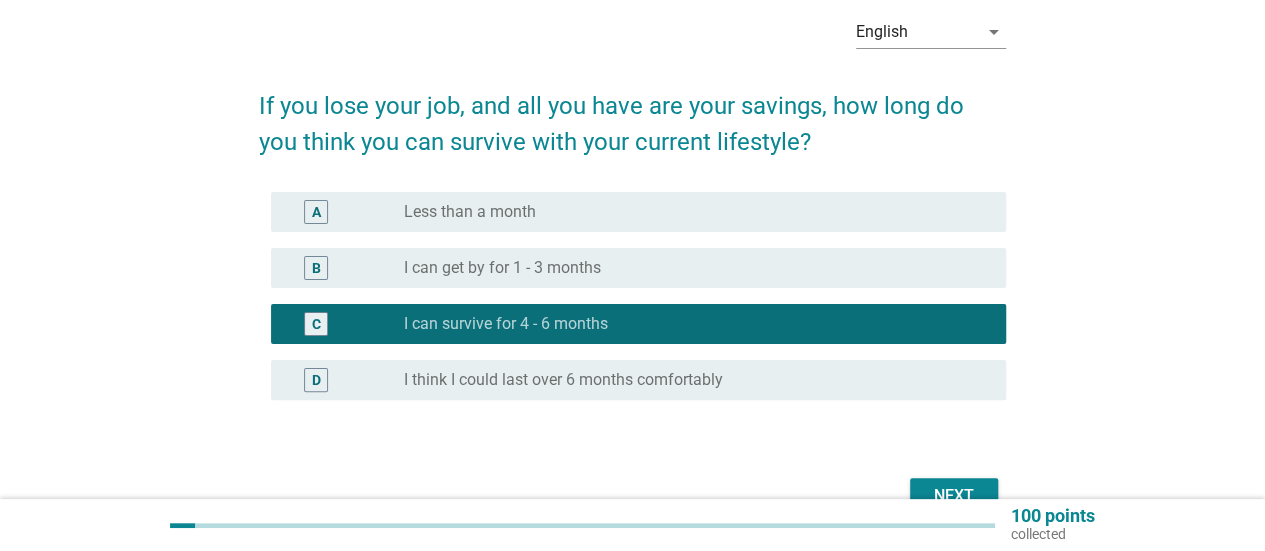 scroll, scrollTop: 200, scrollLeft: 0, axis: vertical 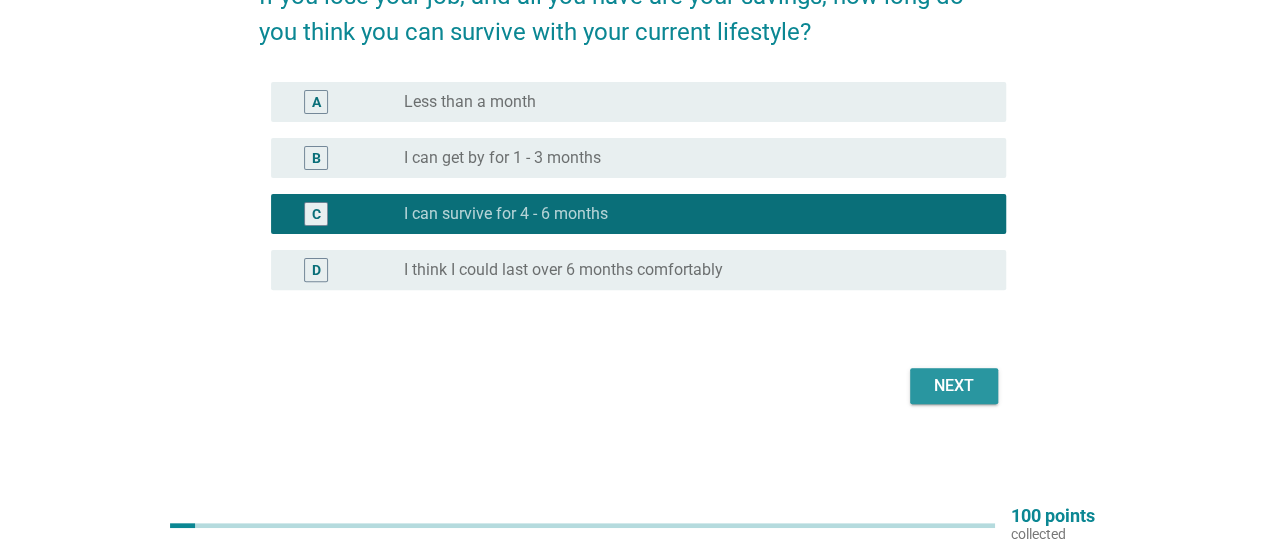 click on "Next" at bounding box center (954, 386) 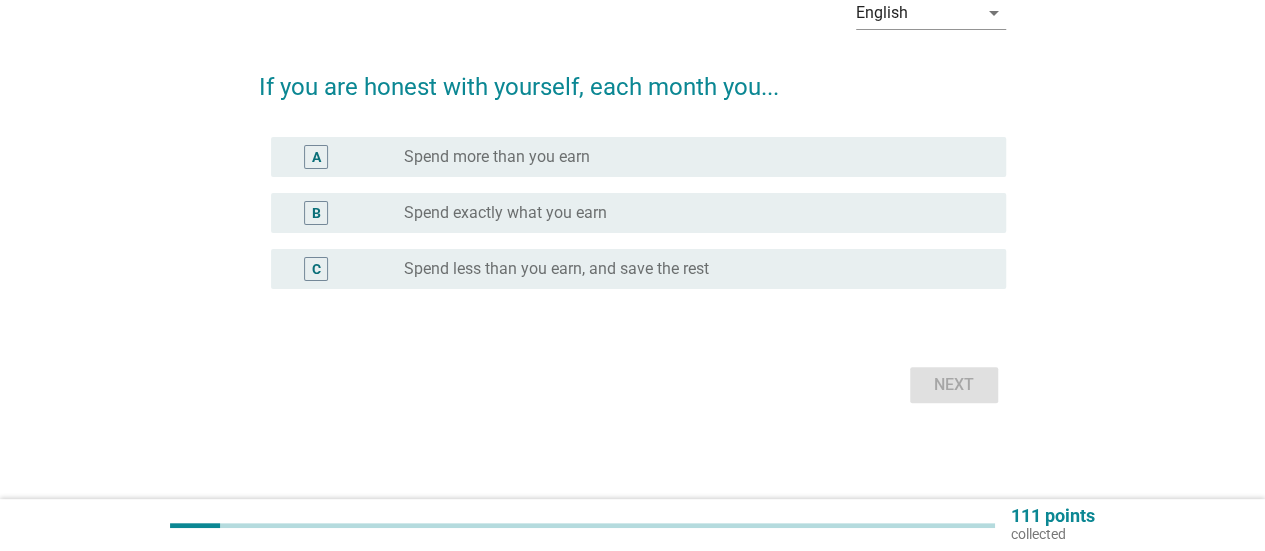 scroll, scrollTop: 0, scrollLeft: 0, axis: both 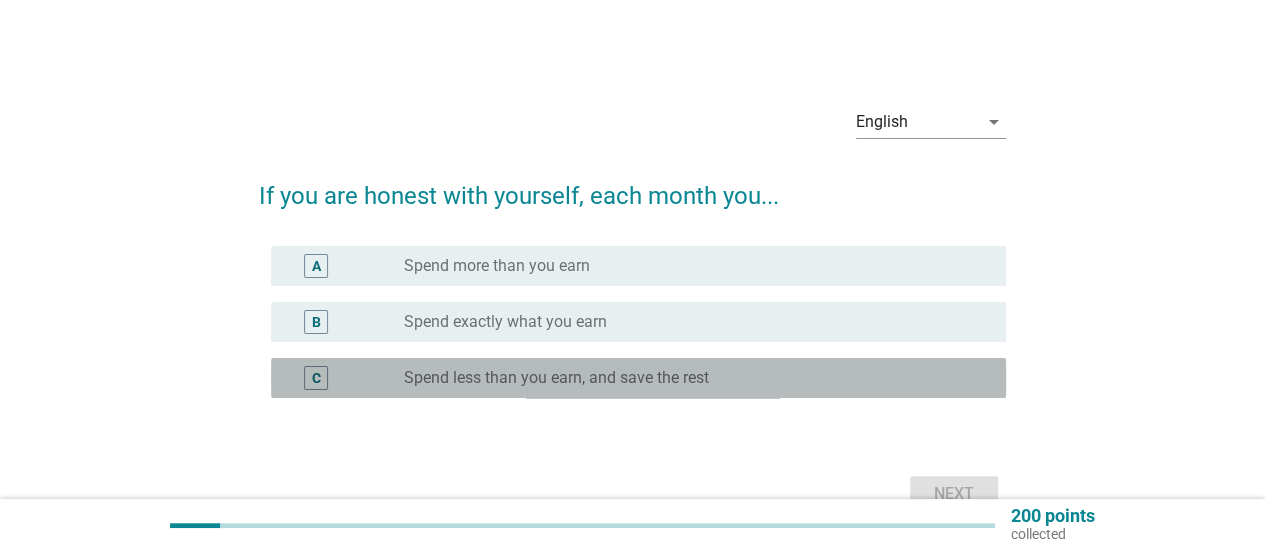click on "Spend less than you earn, and save the rest" at bounding box center [556, 378] 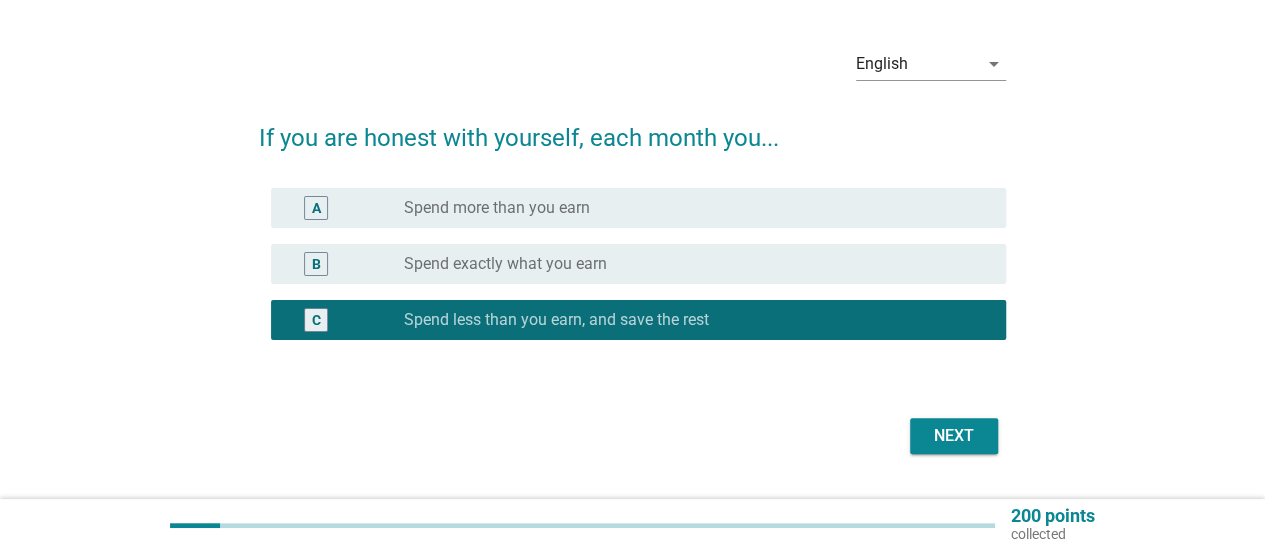 scroll, scrollTop: 108, scrollLeft: 0, axis: vertical 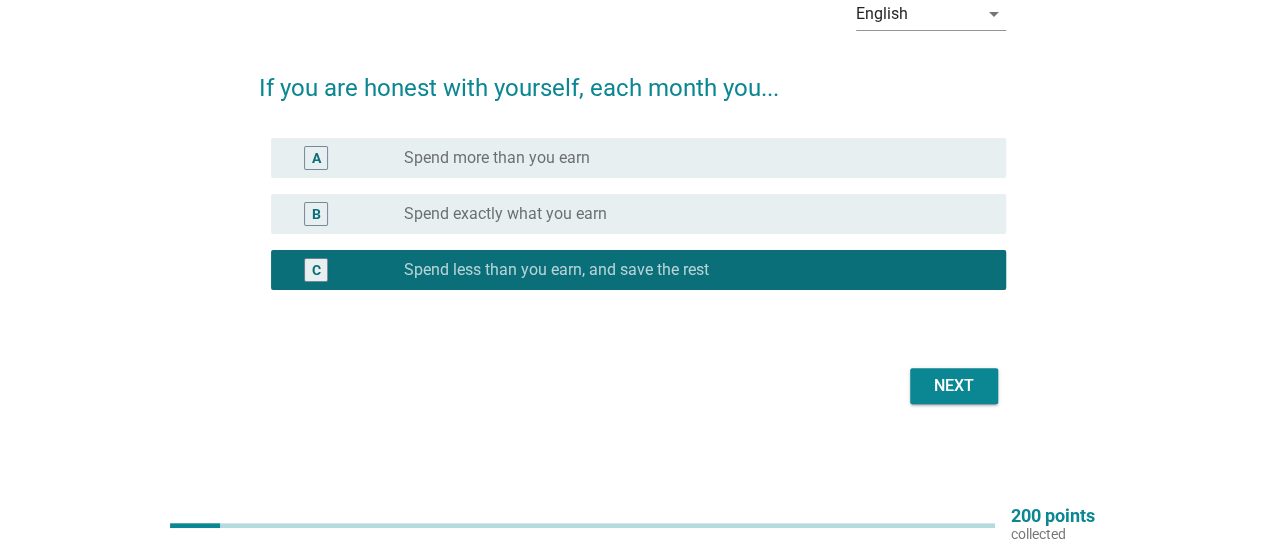 click on "Next" at bounding box center (954, 386) 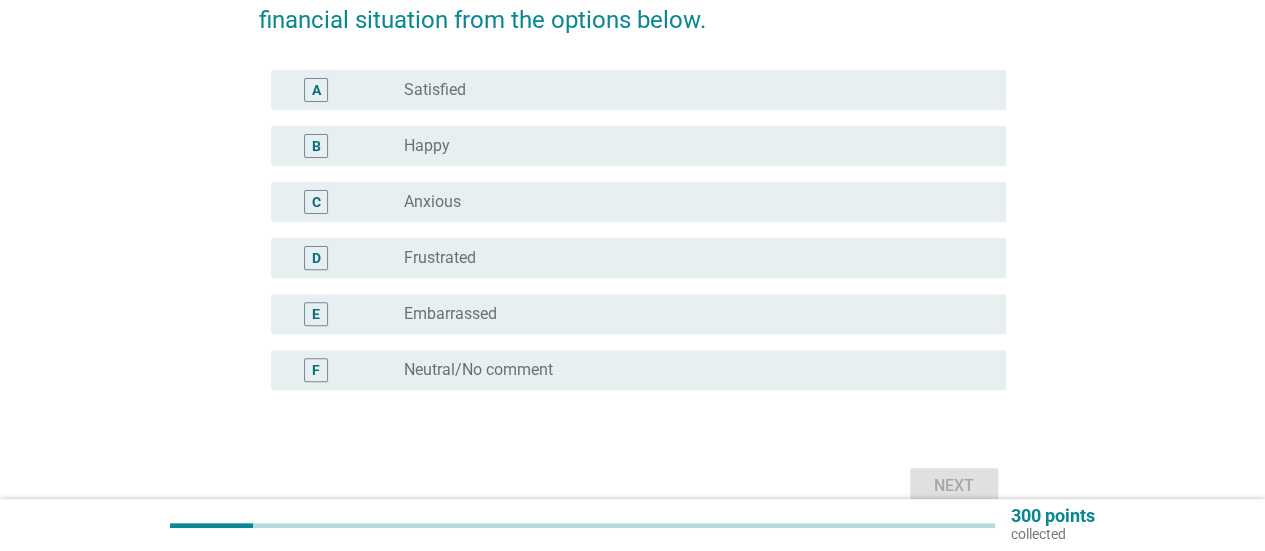 scroll, scrollTop: 312, scrollLeft: 0, axis: vertical 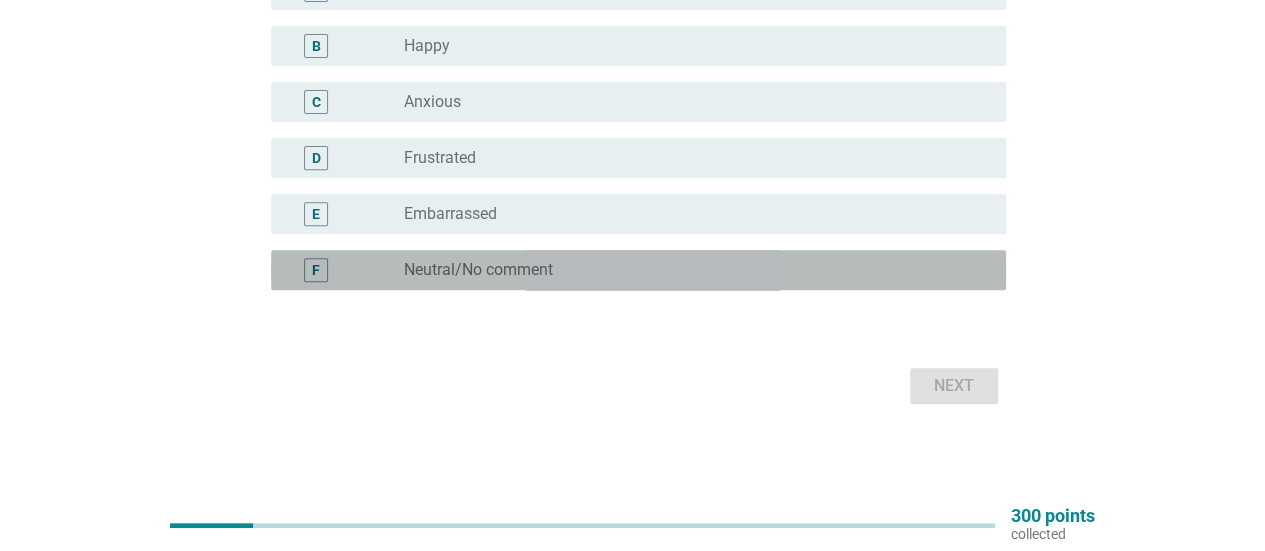 click on "Neutral/No comment" at bounding box center (478, 270) 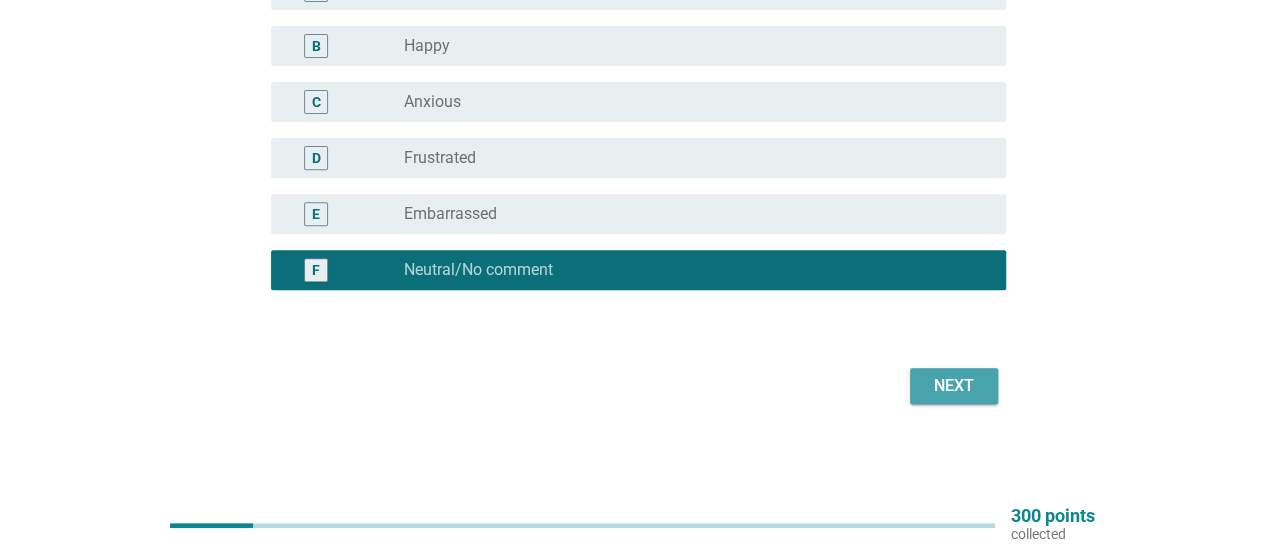 click on "Next" at bounding box center (954, 386) 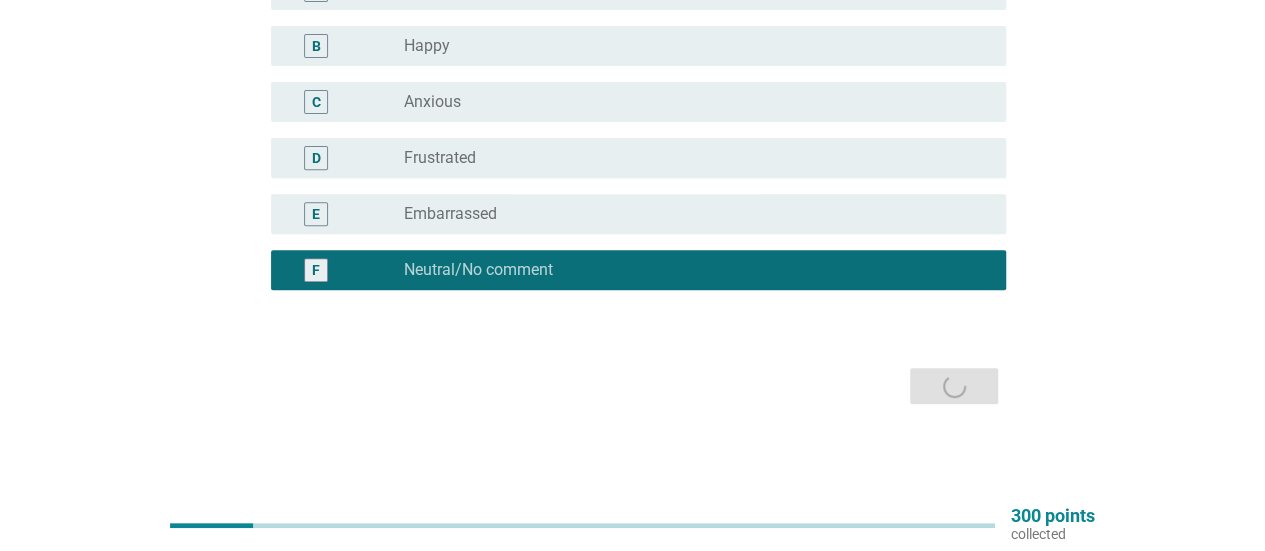 scroll, scrollTop: 0, scrollLeft: 0, axis: both 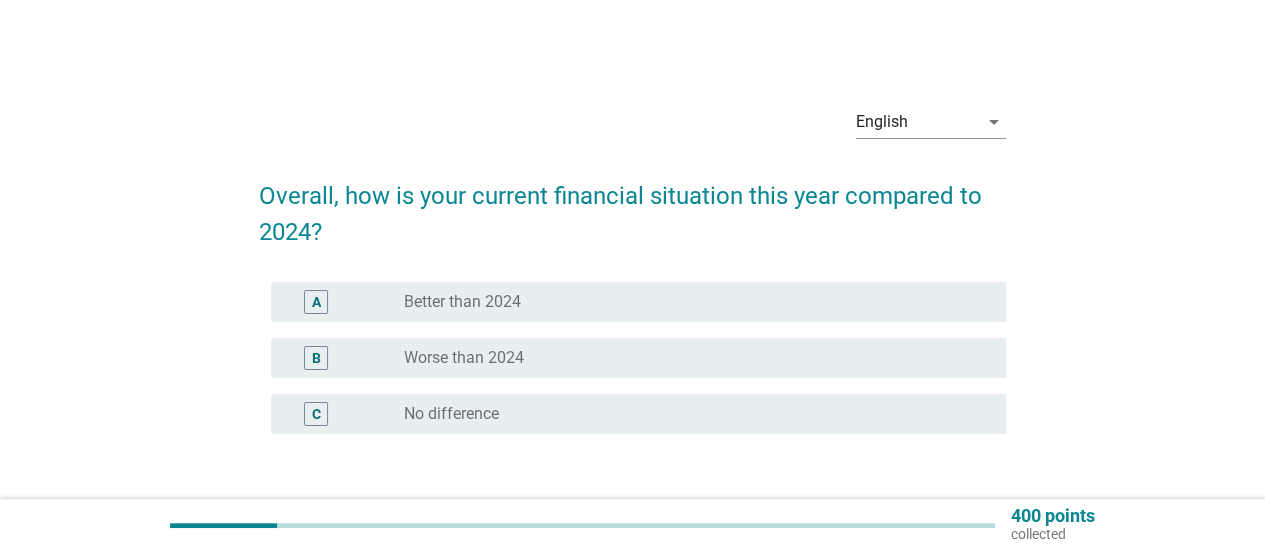 click on "Better than 2024" at bounding box center [462, 302] 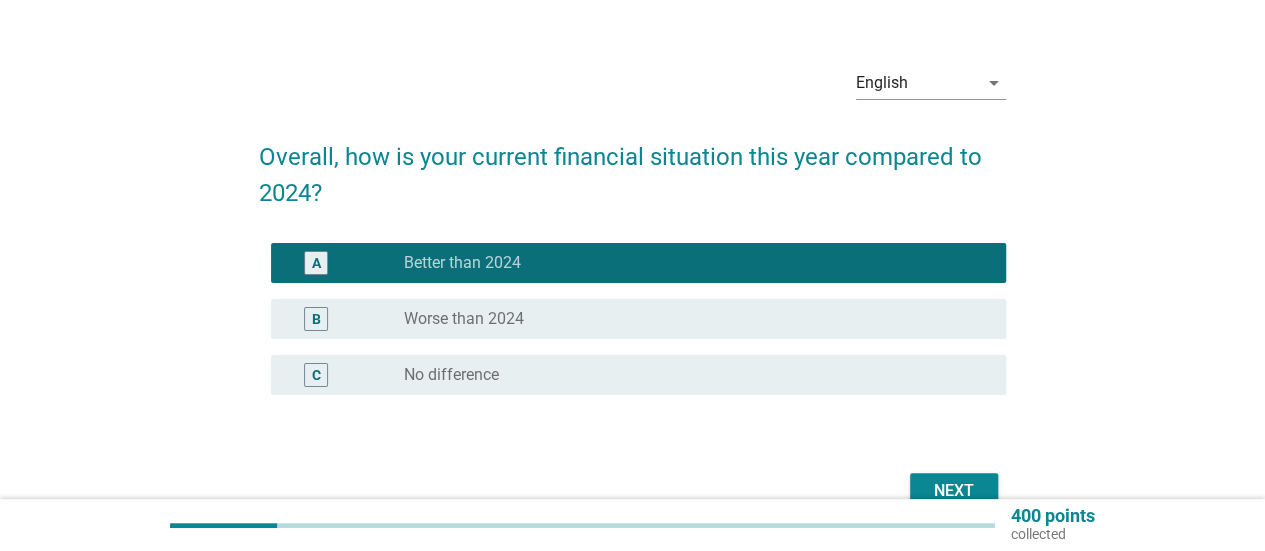 scroll, scrollTop: 100, scrollLeft: 0, axis: vertical 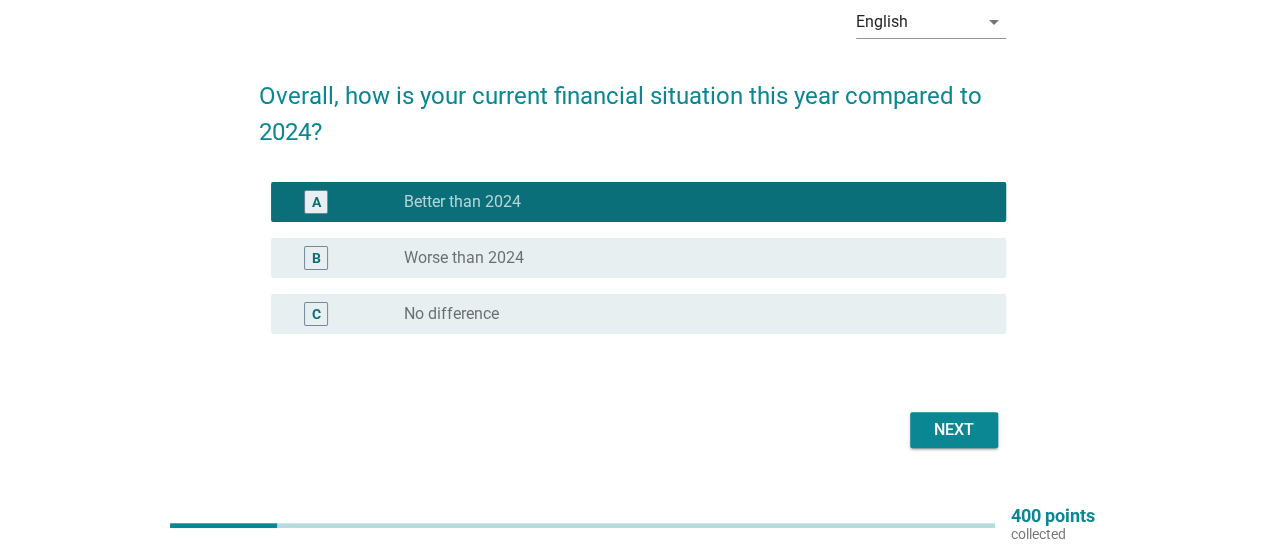 click on "Next" at bounding box center [954, 430] 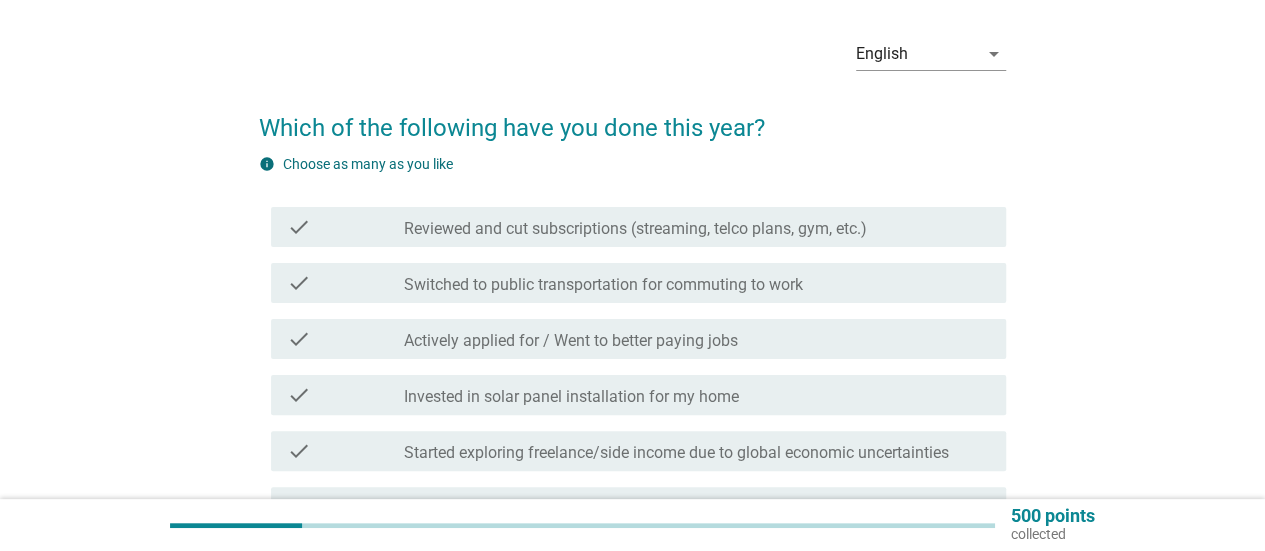 scroll, scrollTop: 100, scrollLeft: 0, axis: vertical 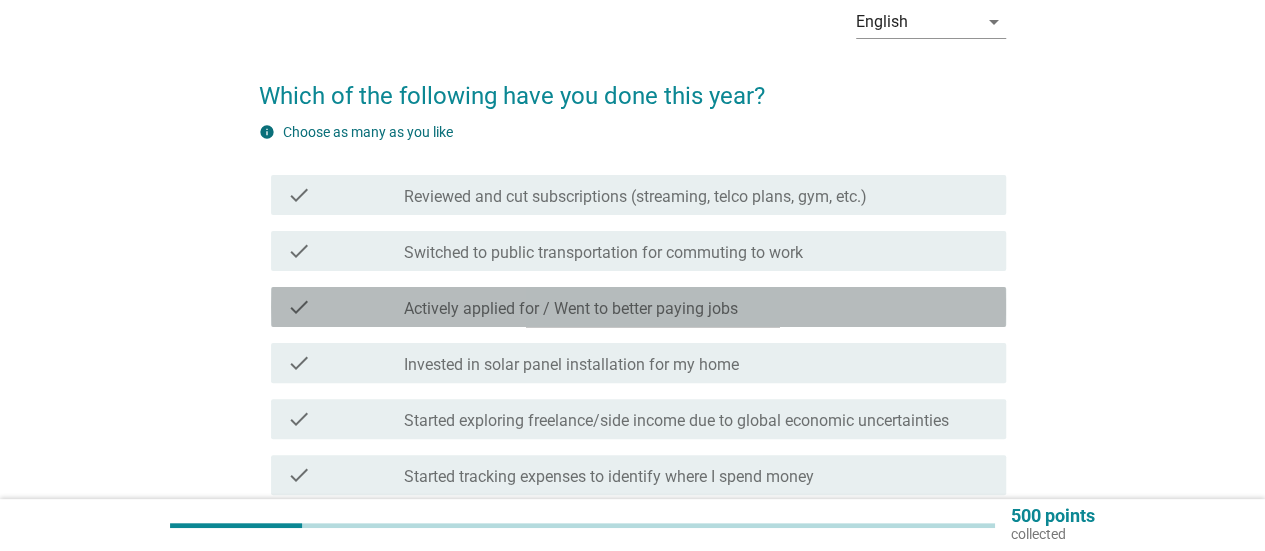 click on "Actively applied for / Went to better paying jobs" at bounding box center (571, 309) 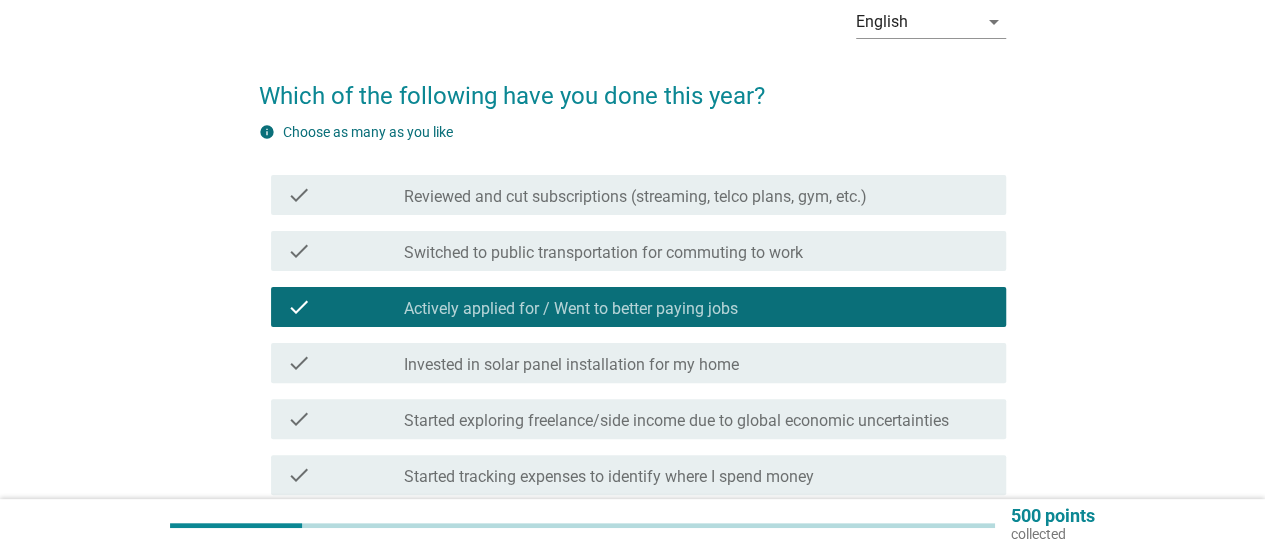 click on "English arrow_drop_down   Which of the following have you done this year?      info   Choose as many as you like   check     check_box_outline_blank Reviewed and cut subscriptions (streaming, telco plans, gym, etc.)   check     check_box_outline_blank Switched to public transportation for commuting to work   check     check_box Actively applied for / Went to better paying jobs   check     check_box_outline_blank Invested in solar panel installation for my home   check     check_box_outline_blank Started exploring freelance/side income due to global economic uncertainties   check     check_box_outline_blank Started tracking expenses to identify where I spend money   check     check_box_outline_blank Started doing gig economy roles (food delivery, ride hailing, etc.)   check     check_box_outline_blank Spend less on leisure activities   check     check_box_outline_blank Eat out less frequently   check     check_box_outline_blank Invested in an electric vehicle (EV)   check     check_box_outline_blank" at bounding box center (632, 430) 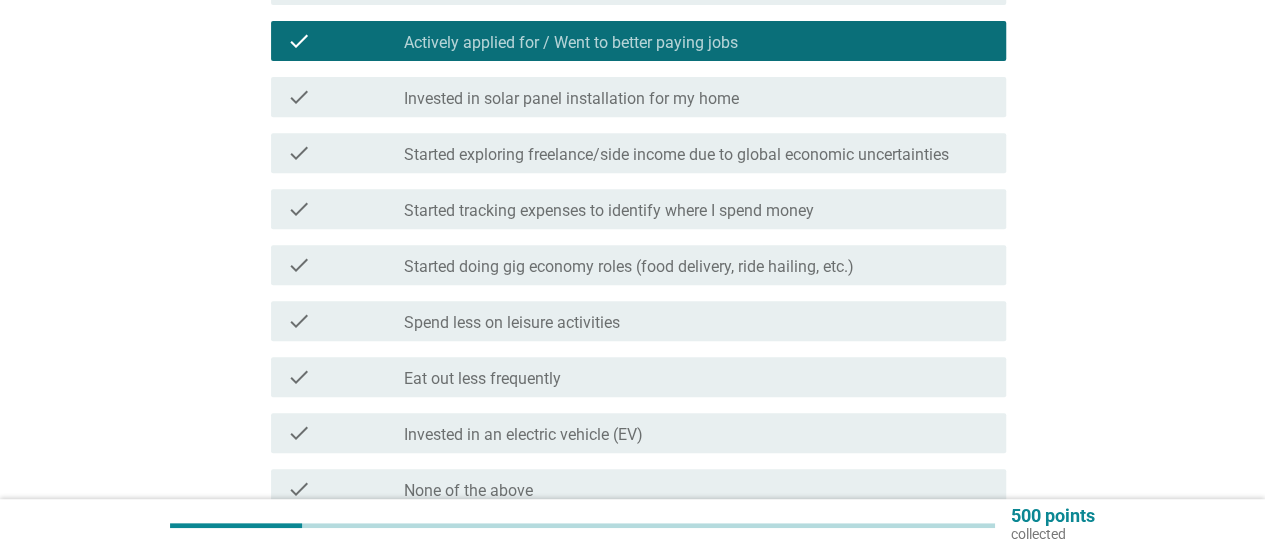 scroll, scrollTop: 400, scrollLeft: 0, axis: vertical 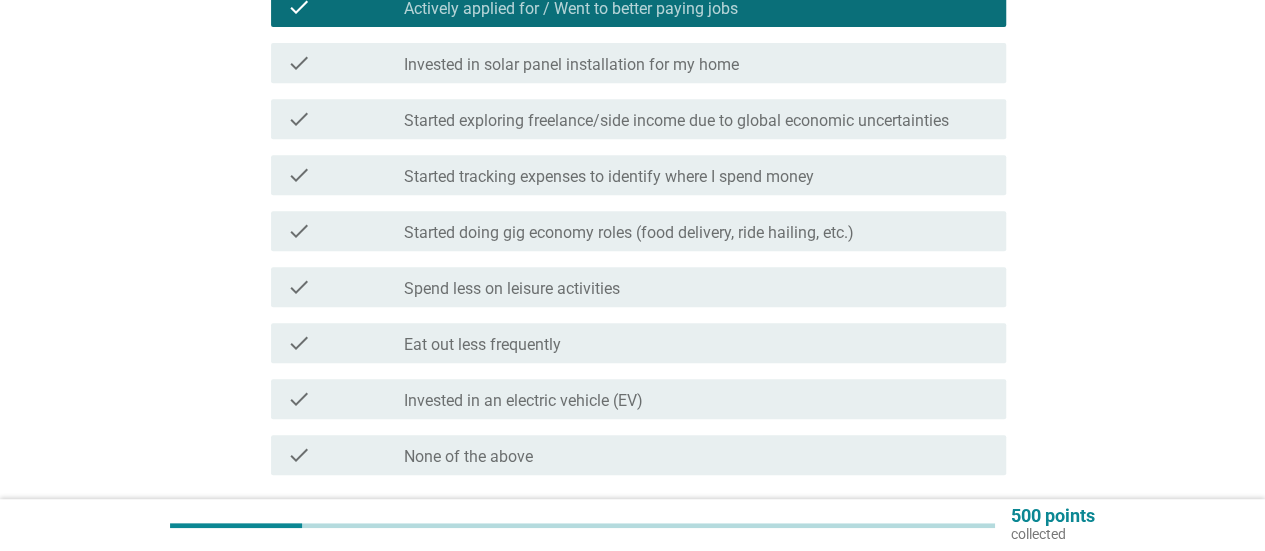 click on "Spend less on leisure activities" at bounding box center (512, 289) 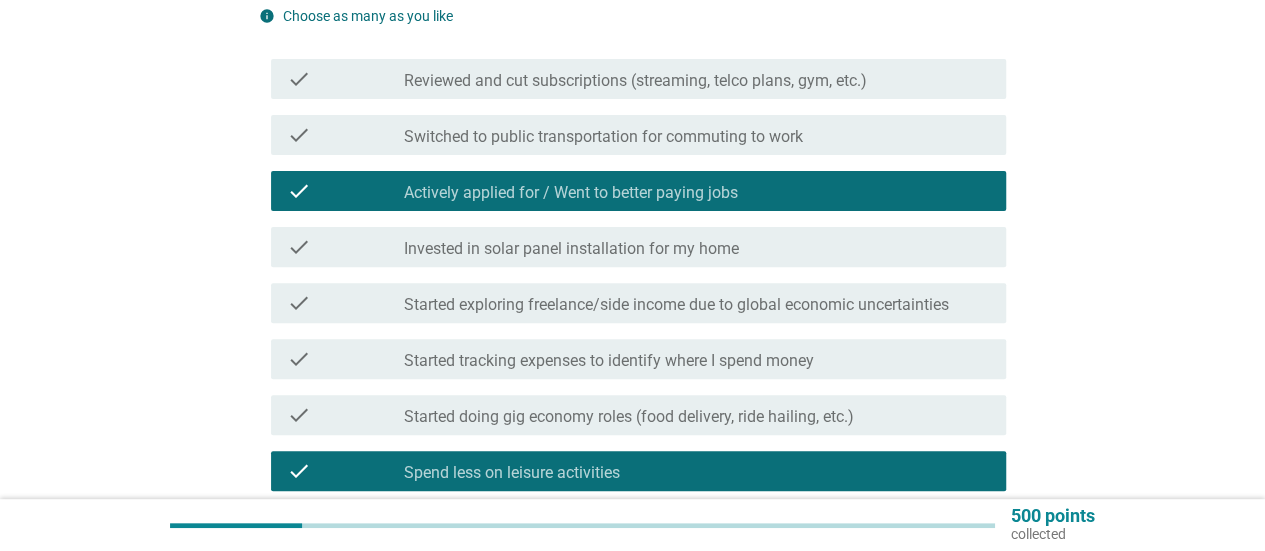 scroll, scrollTop: 200, scrollLeft: 0, axis: vertical 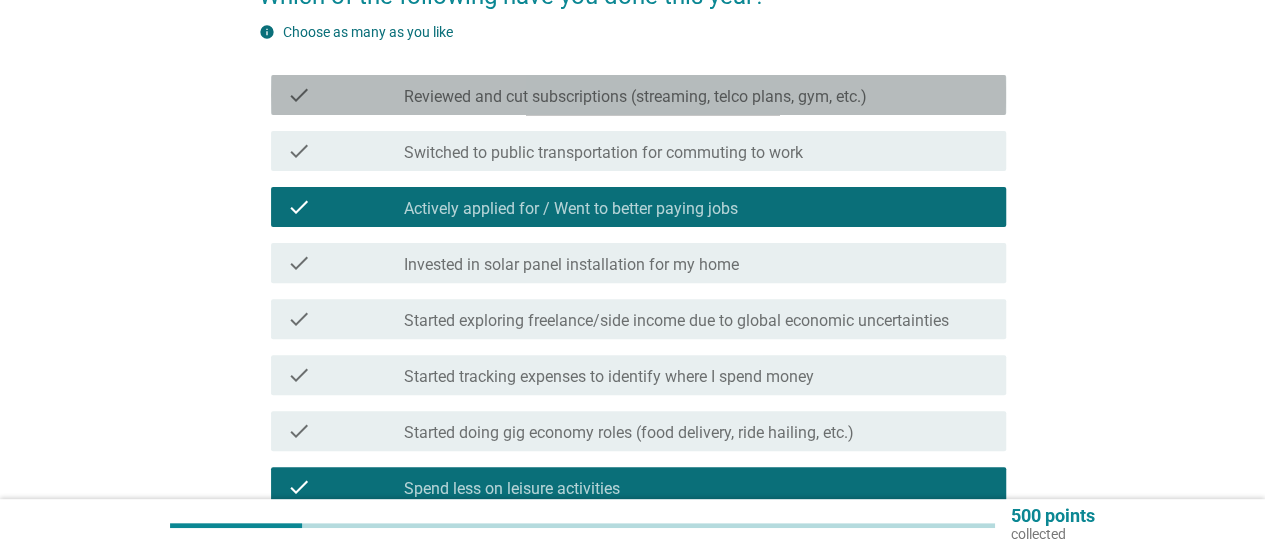 click on "check     check_box_outline_blank Reviewed and cut subscriptions (streaming, telco plans, gym, etc.)" at bounding box center (638, 95) 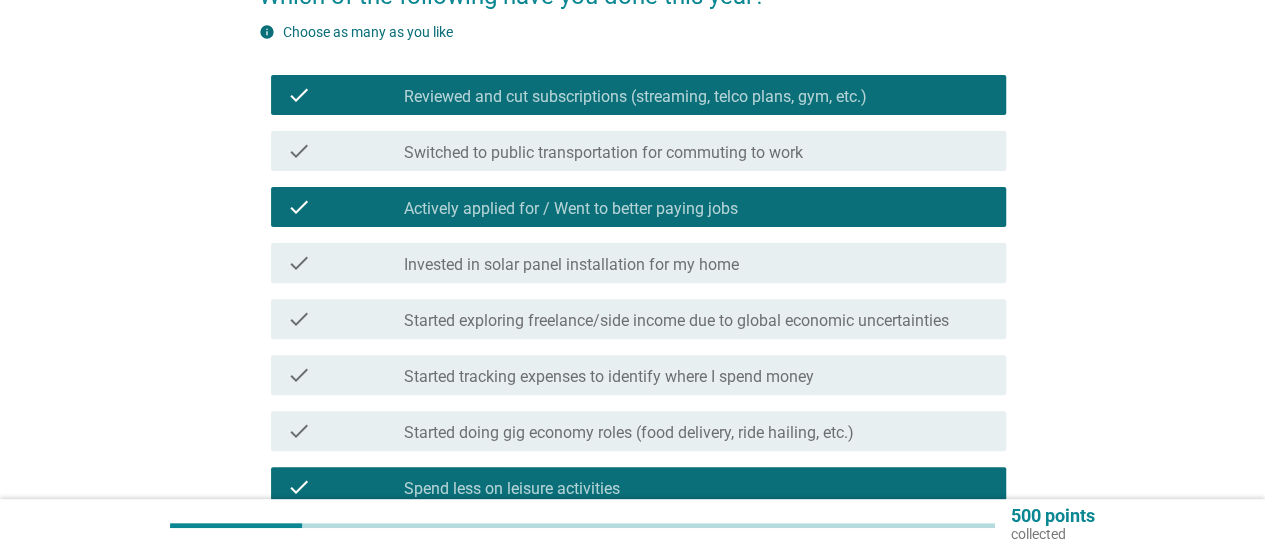 click on "English arrow_drop_down   Which of the following have you done this year?      info   Choose as many as you like   check     check_box_outline_blank Reviewed and cut subscriptions (streaming, telco plans, gym, etc.)   check     check_box_outline_blank Switched to public transportation for commuting to work   check     check_box Actively applied for / Went to better paying jobs   check     check_box_outline_blank Invested in solar panel installation for my home   check     check_box_outline_blank Started exploring freelance/side income due to global economic uncertainties   check     check_box_outline_blank Started tracking expenses to identify where I spend money   check     check_box_outline_blank Started doing gig economy roles (food delivery, ride hailing, etc.)   check     check_box Spend less on leisure activities   check     check_box_outline_blank Eat out less frequently   check     check_box_outline_blank Invested in an electric vehicle (EV)   check     check_box_outline_blank None of the above" at bounding box center [632, 330] 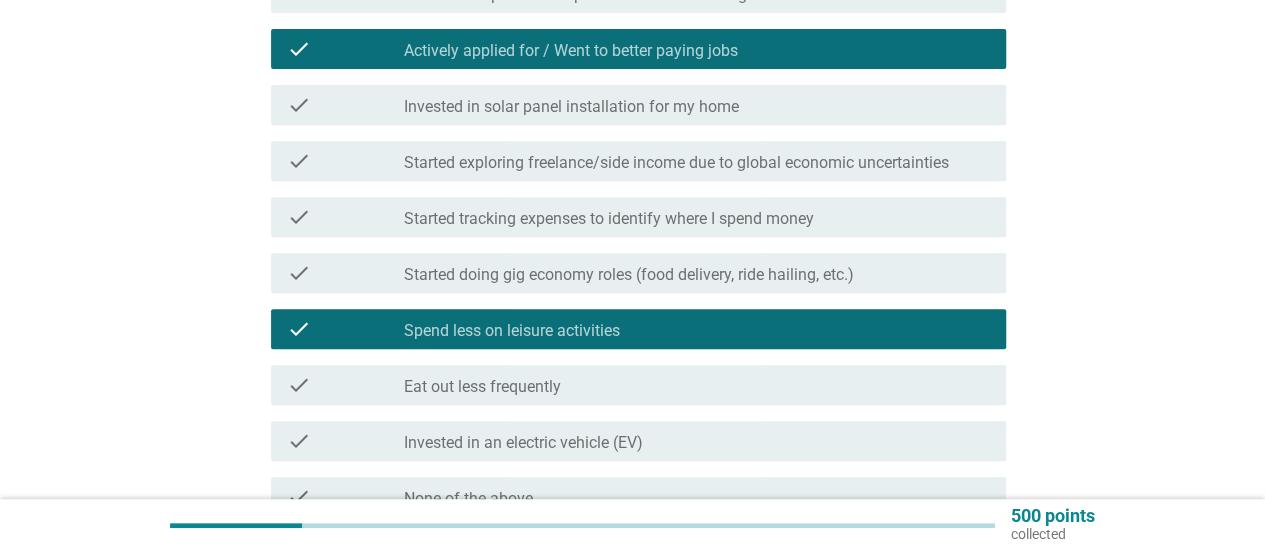 scroll, scrollTop: 500, scrollLeft: 0, axis: vertical 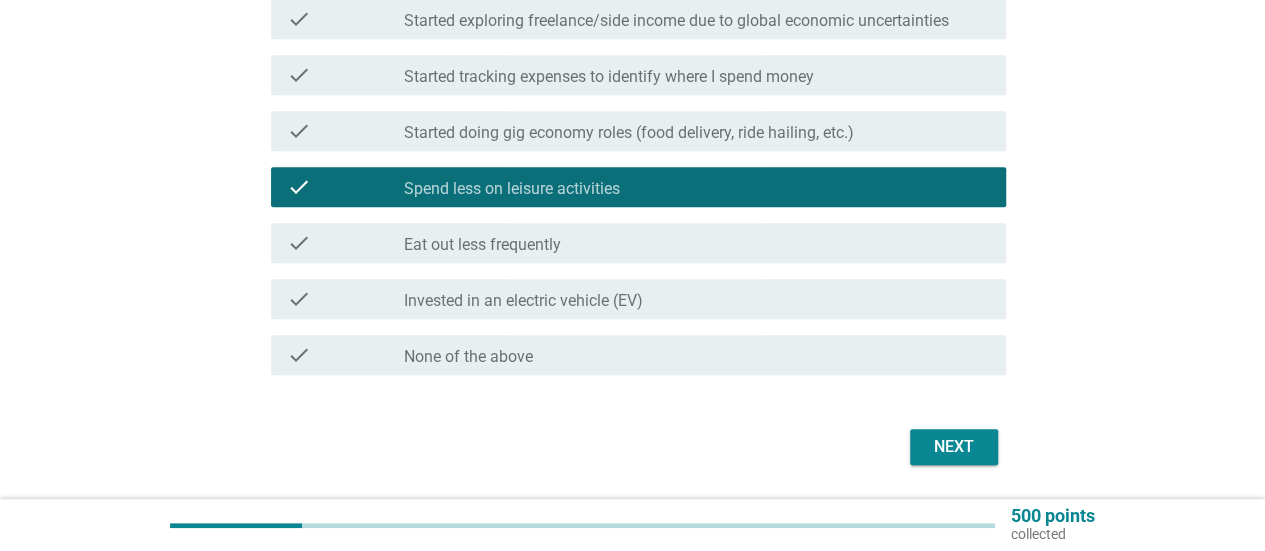 click on "Next" at bounding box center (954, 447) 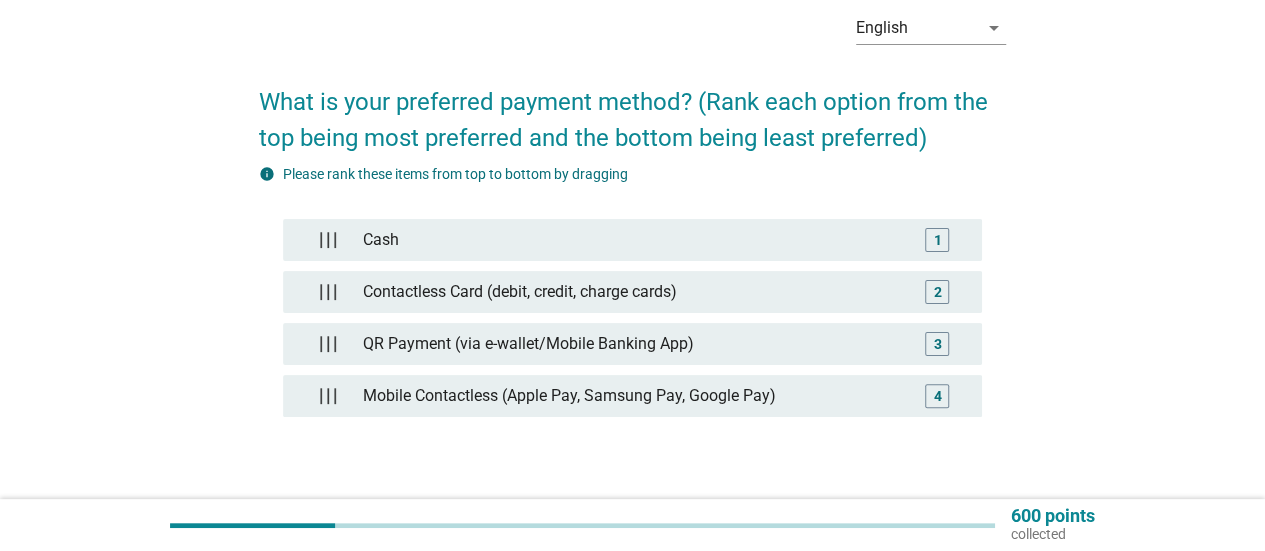 scroll, scrollTop: 200, scrollLeft: 0, axis: vertical 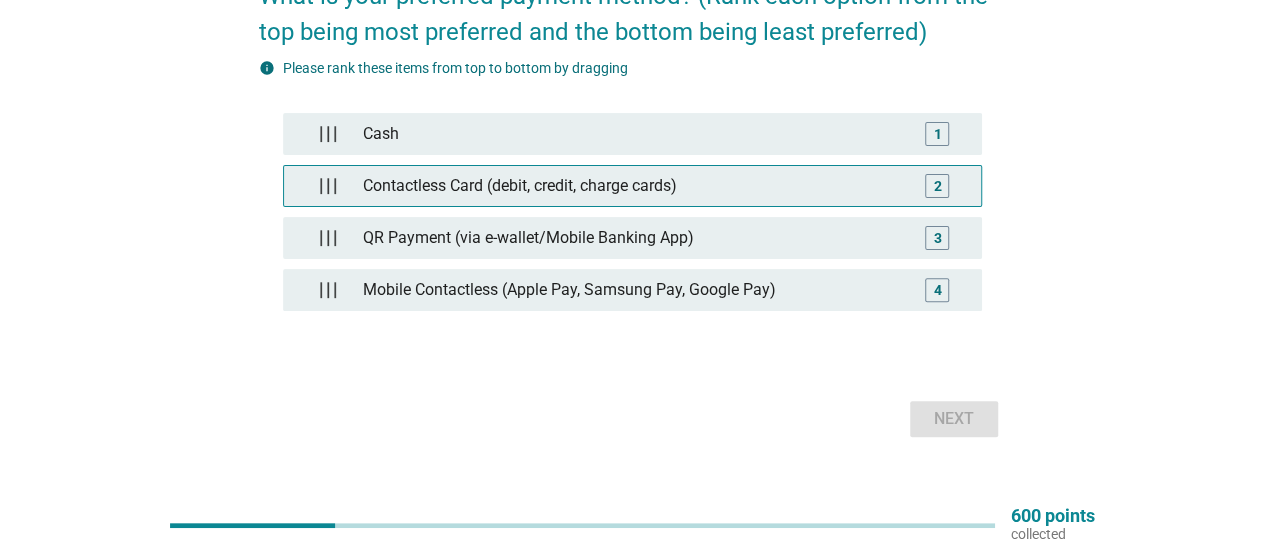 type 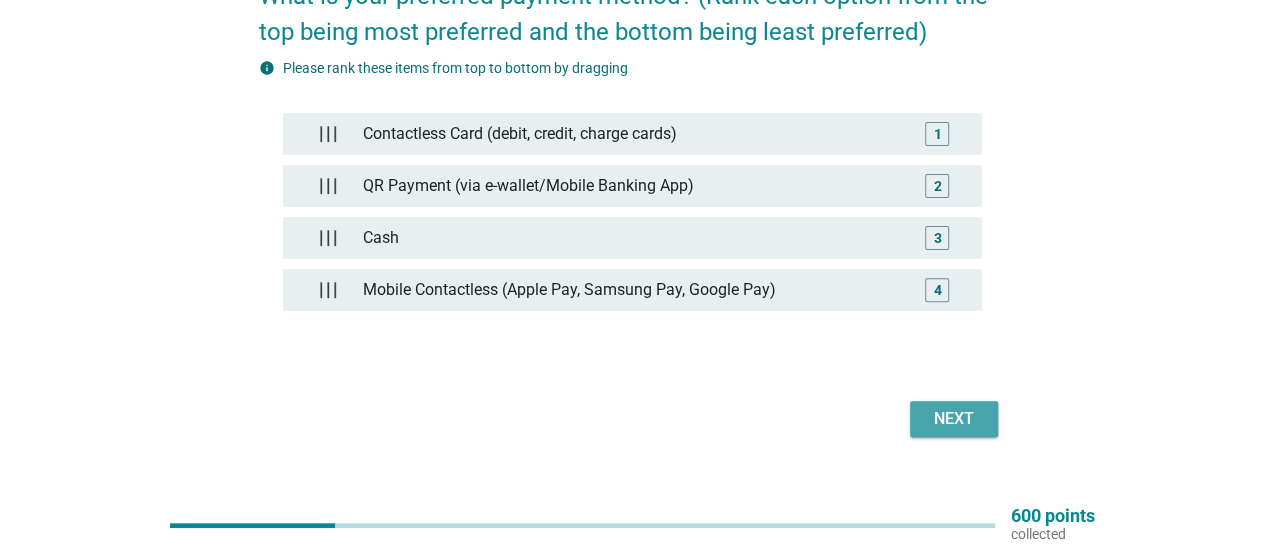 click on "Next" at bounding box center (954, 419) 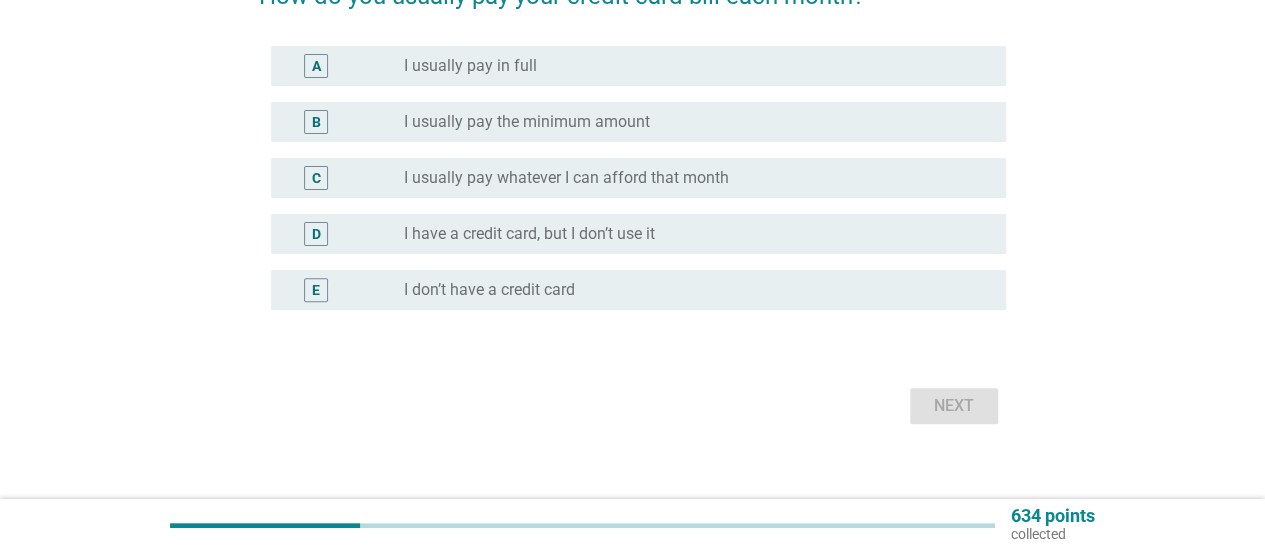 scroll, scrollTop: 0, scrollLeft: 0, axis: both 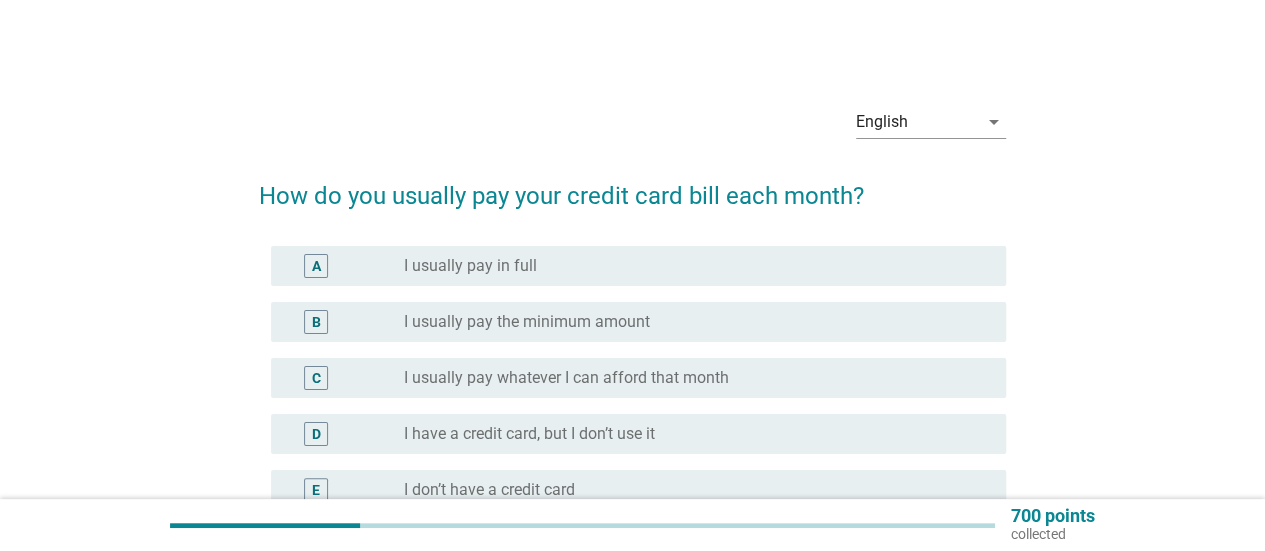 click on "I usually pay in full" at bounding box center [470, 266] 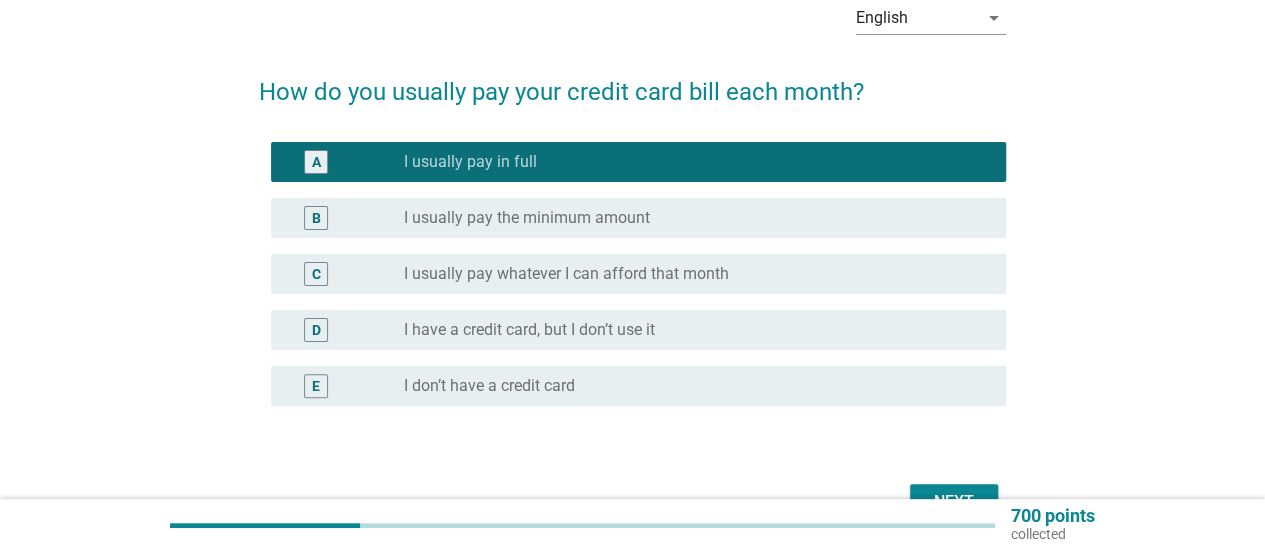scroll, scrollTop: 200, scrollLeft: 0, axis: vertical 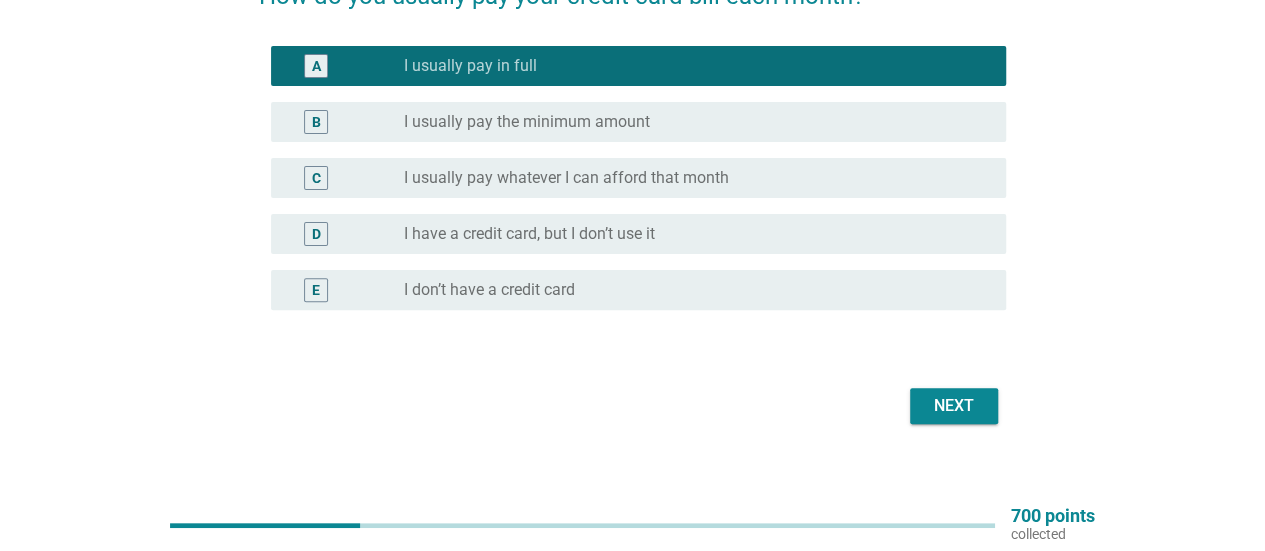 click on "Next" at bounding box center [954, 406] 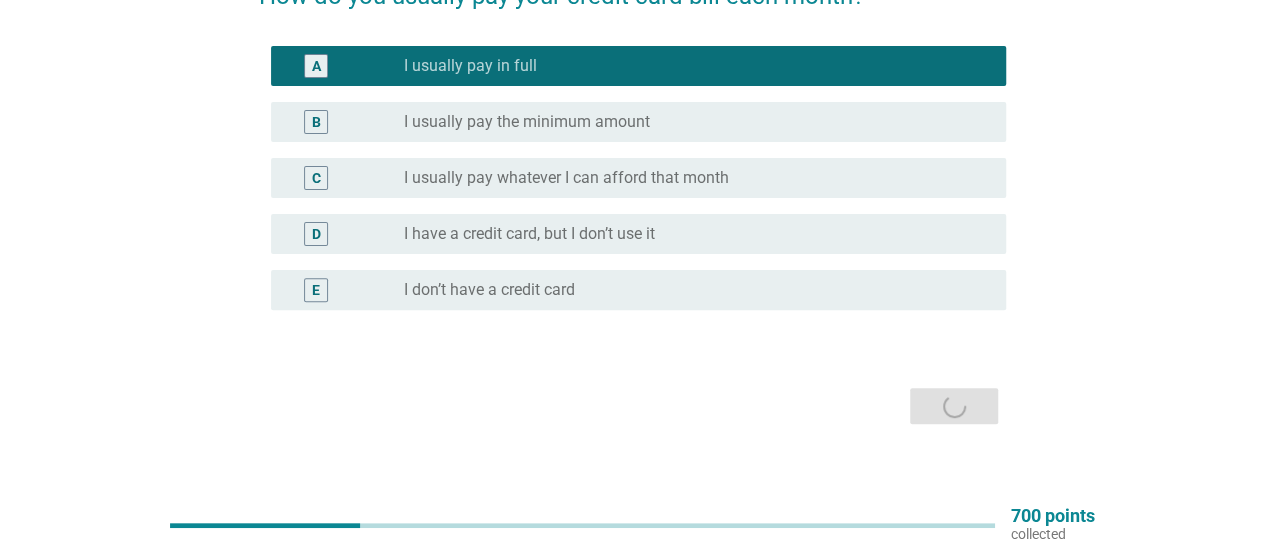 scroll, scrollTop: 0, scrollLeft: 0, axis: both 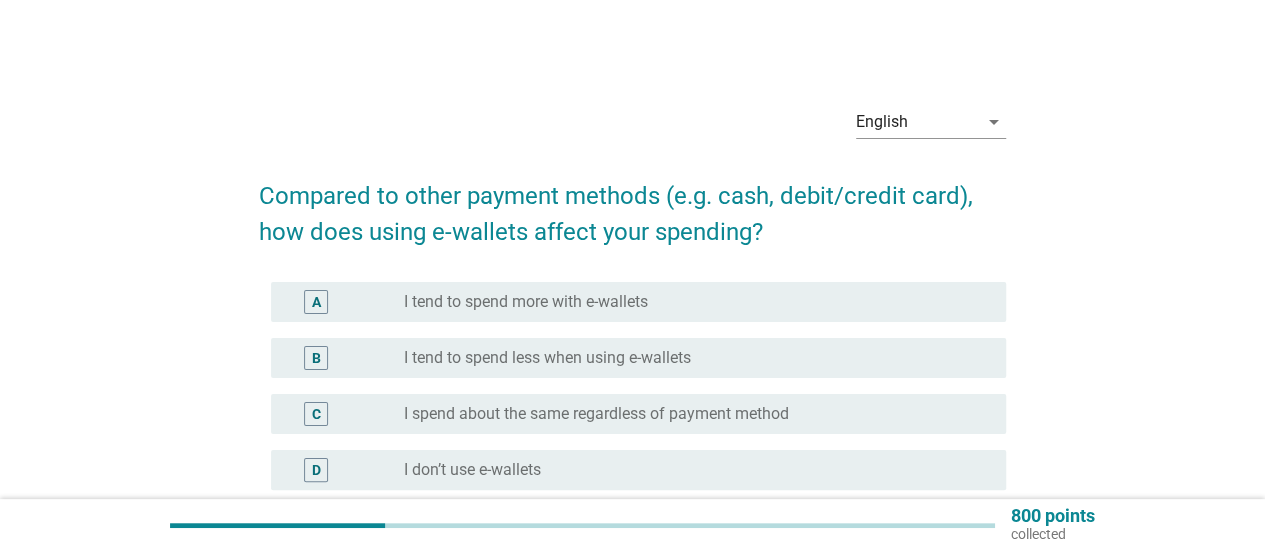 click on "English arrow_drop_down   Compared to other payment methods (e.g. cash, debit/credit card), how does using e-wallets affect your spending?     A     radio_button_unchecked I tend to spend more with e-wallets   B     radio_button_unchecked I tend to spend less when using e-wallets   C     radio_button_unchecked I spend about the same regardless of payment method   D     radio_button_unchecked I don’t use e-wallets     Next" at bounding box center [632, 350] 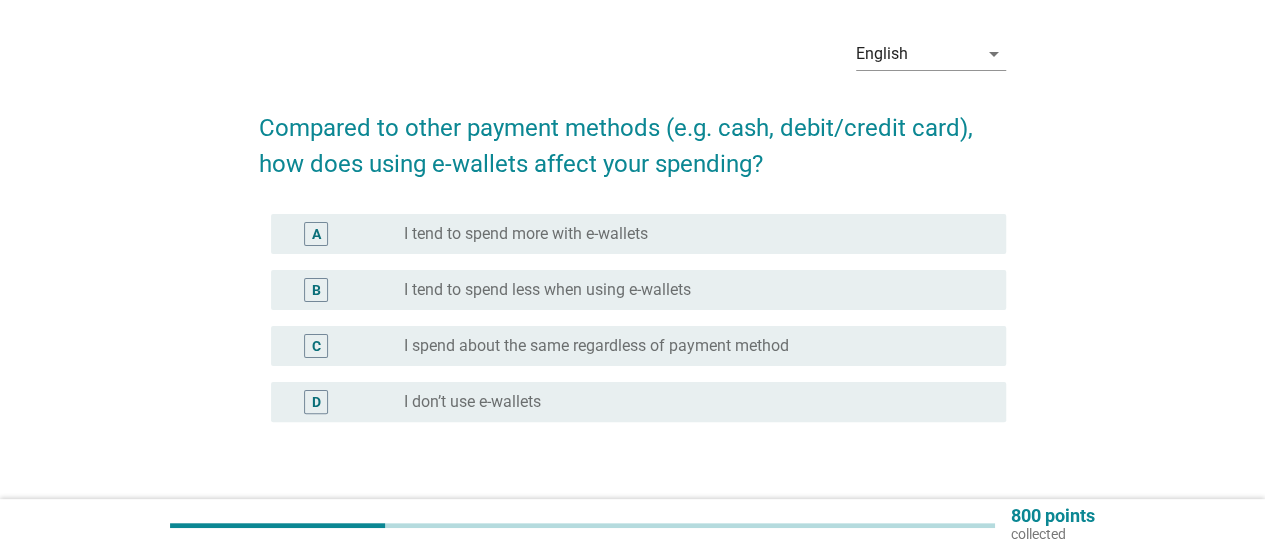 scroll, scrollTop: 100, scrollLeft: 0, axis: vertical 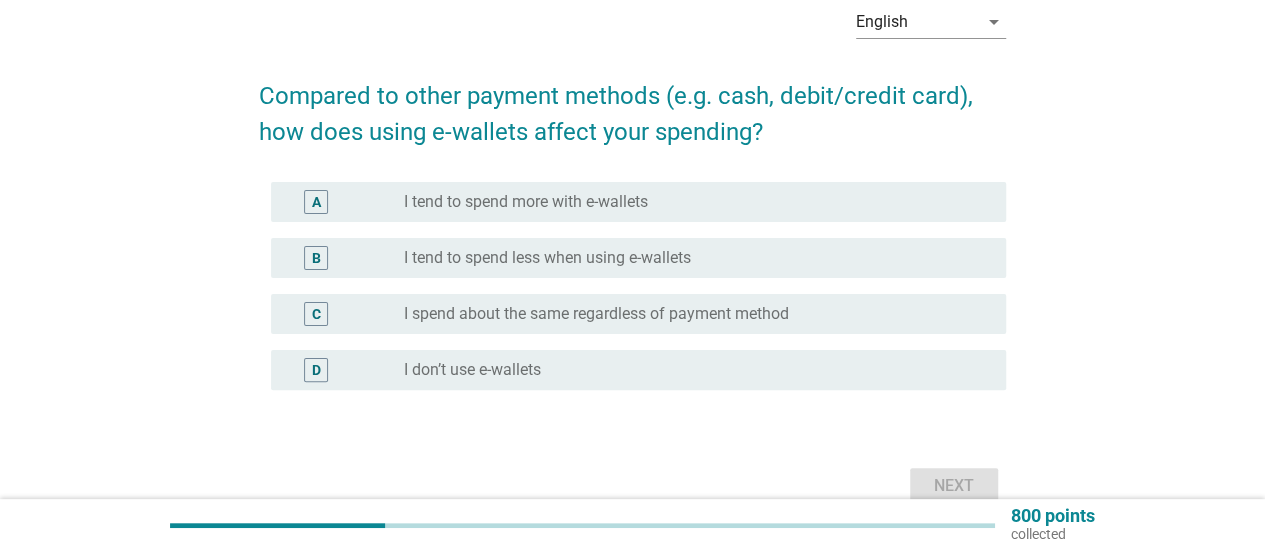 click on "radio_button_unchecked I spend about the same regardless of payment method" at bounding box center [689, 314] 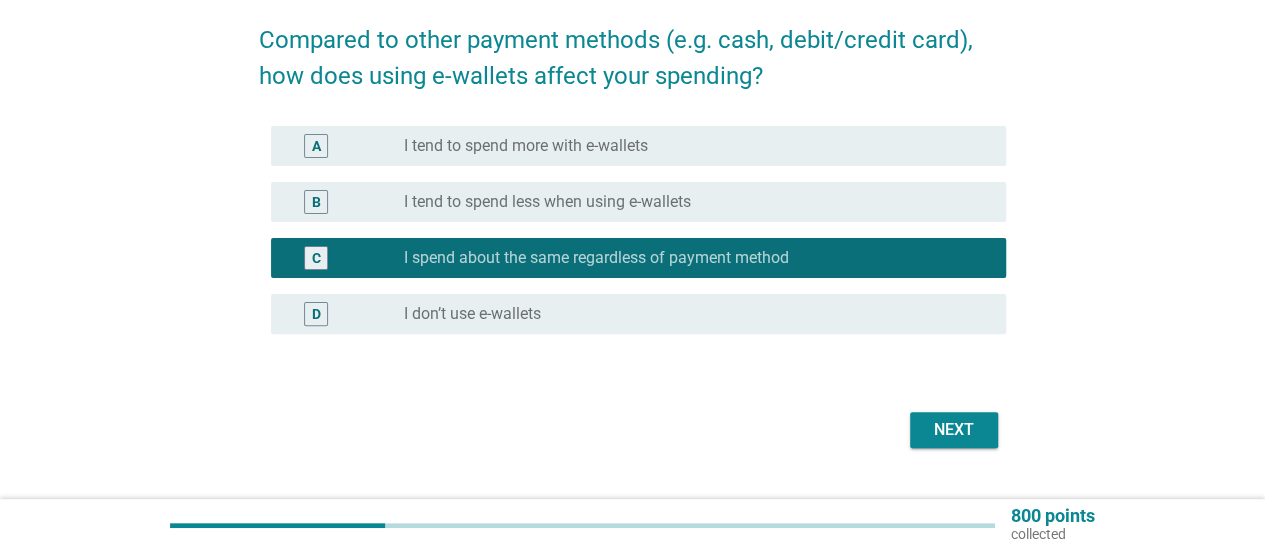 scroll, scrollTop: 200, scrollLeft: 0, axis: vertical 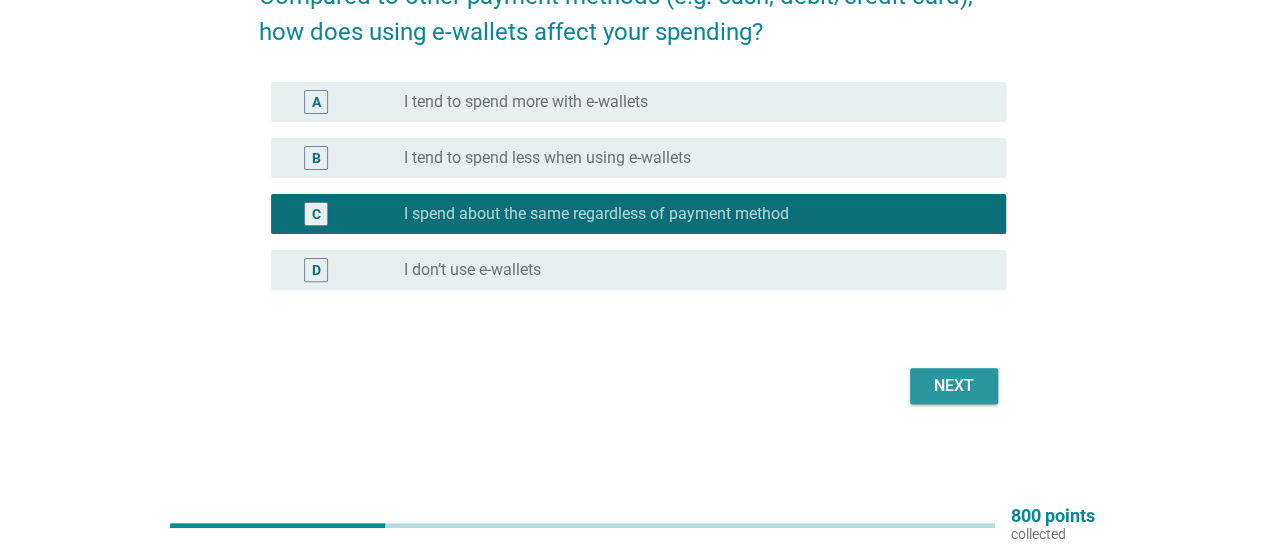 click on "Next" at bounding box center (954, 386) 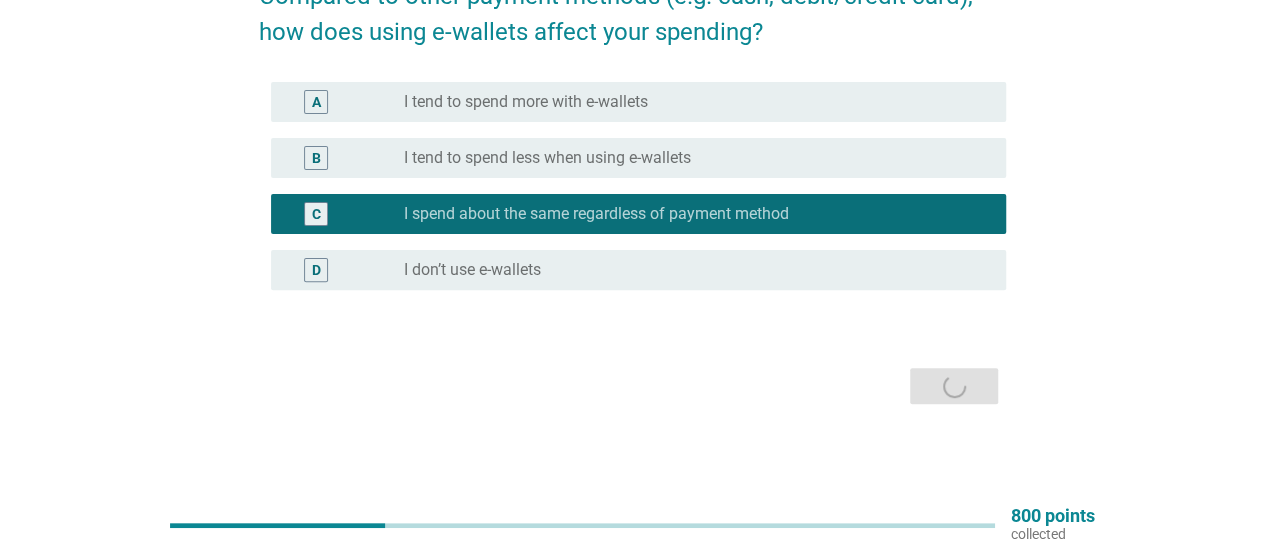 scroll, scrollTop: 0, scrollLeft: 0, axis: both 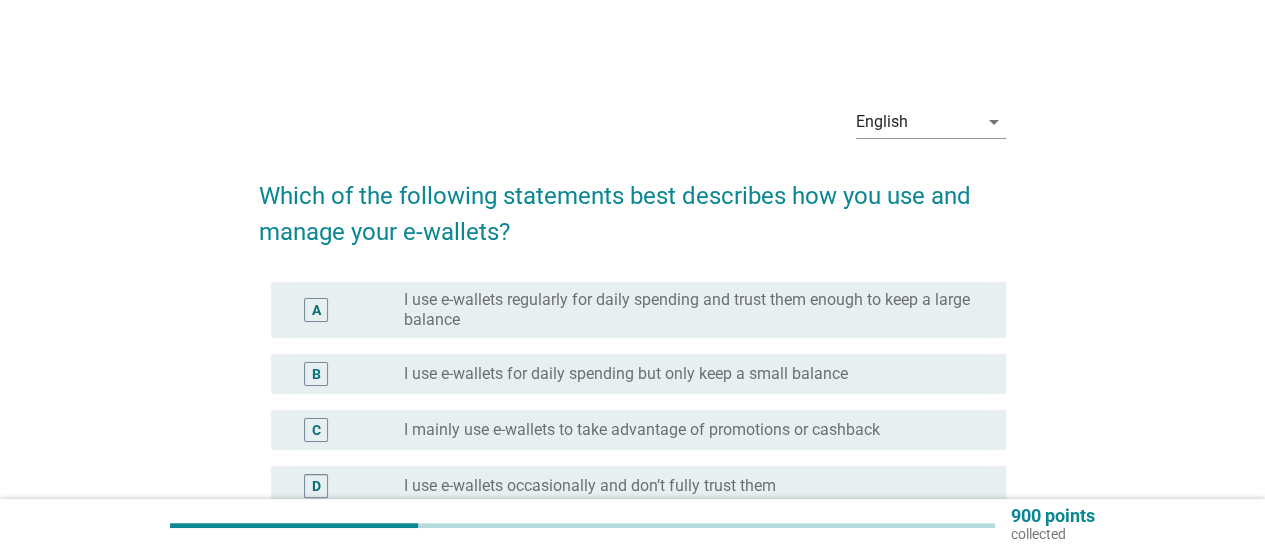 click on "English arrow_drop_down   Which of the following statements best describes how you use and manage your e-wallets?     A     radio_button_unchecked I use e-wallets regularly for daily spending and trust them enough to keep a large balance   B     radio_button_unchecked I use e-wallets for daily spending but only keep a small balance   C     radio_button_unchecked I mainly use e-wallets to take advantage of promotions or cashback   D     radio_button_unchecked I use e-wallets occasionally and don’t fully trust them   E     radio_button_unchecked I rarely use e-wallets     Next" at bounding box center (632, 386) 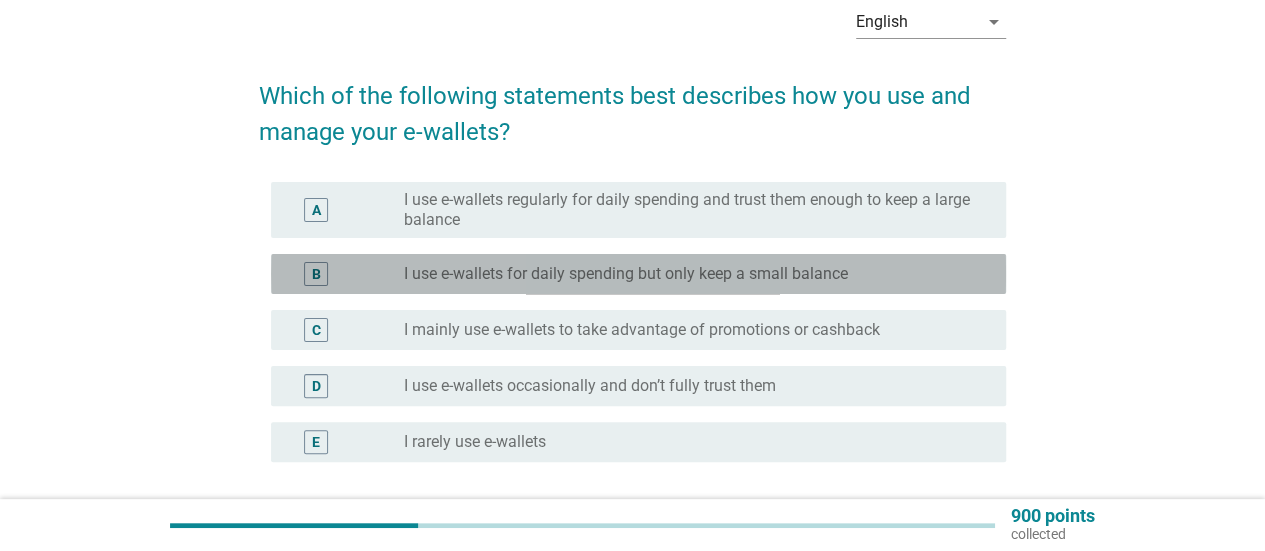 click on "radio_button_unchecked I use e-wallets for daily spending but only keep a small balance" at bounding box center [689, 274] 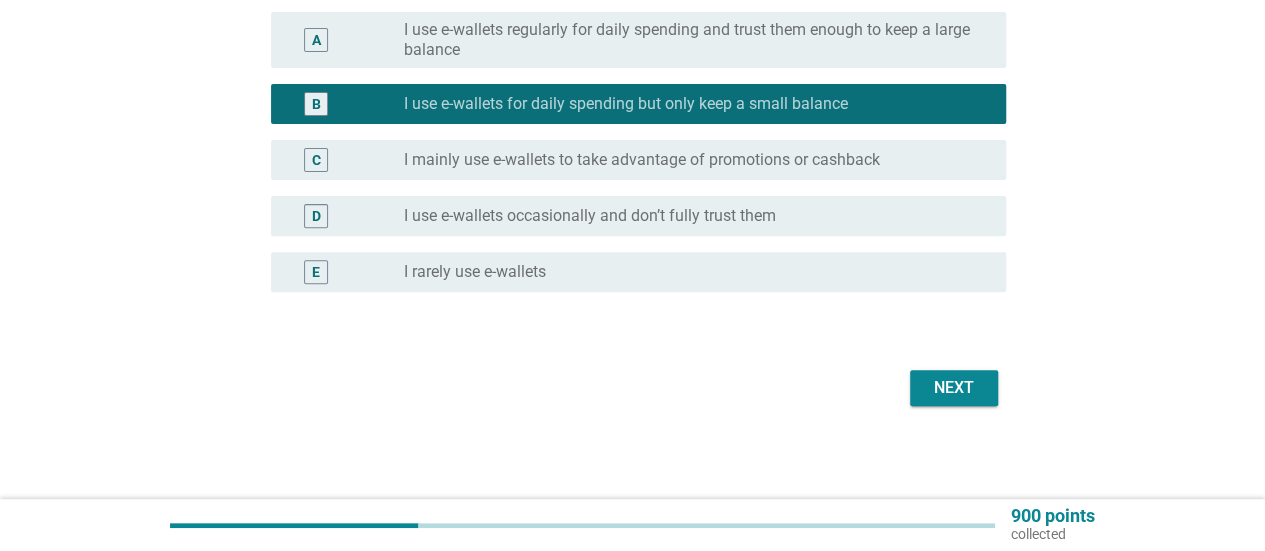 scroll, scrollTop: 272, scrollLeft: 0, axis: vertical 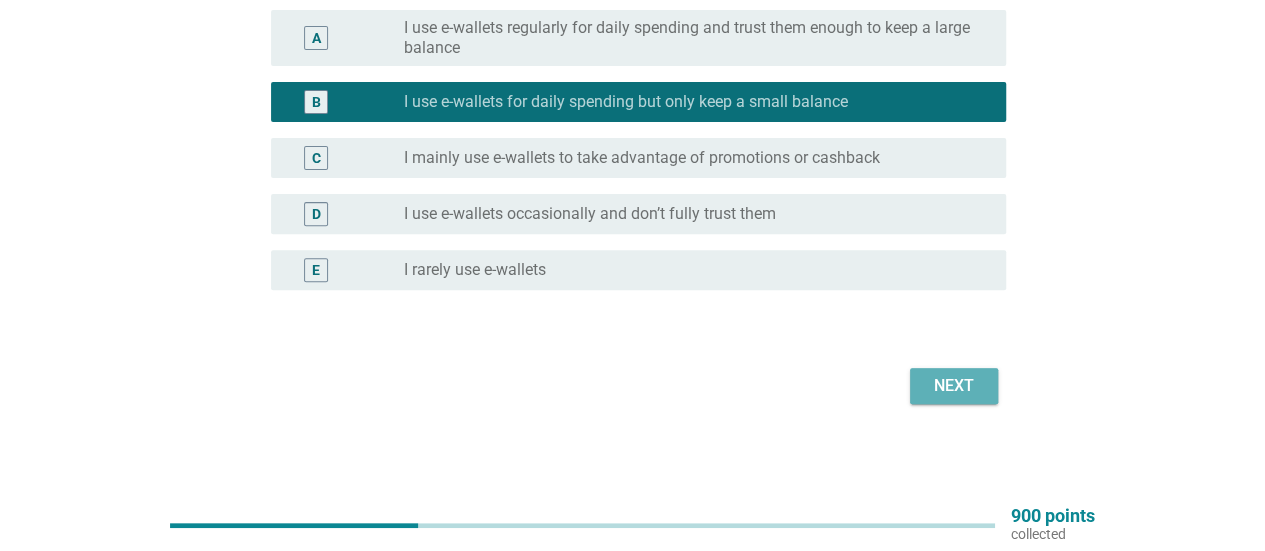 click on "Next" at bounding box center (954, 386) 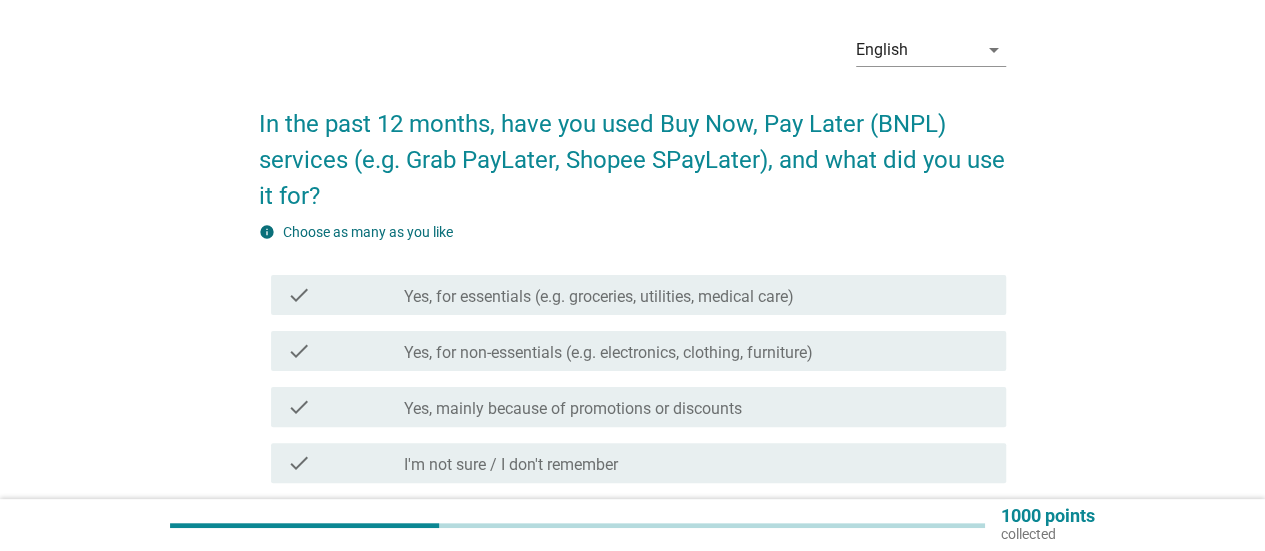 scroll, scrollTop: 100, scrollLeft: 0, axis: vertical 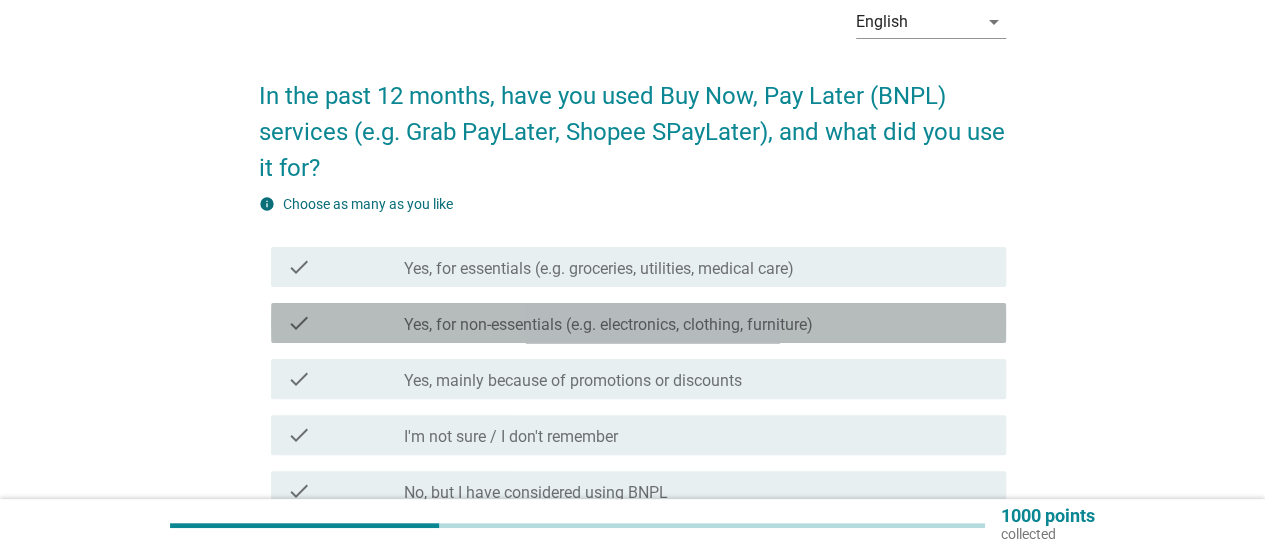 click on "check_box_outline_blank Yes, for non-essentials (e.g. electronics, clothing, furniture)" at bounding box center [697, 323] 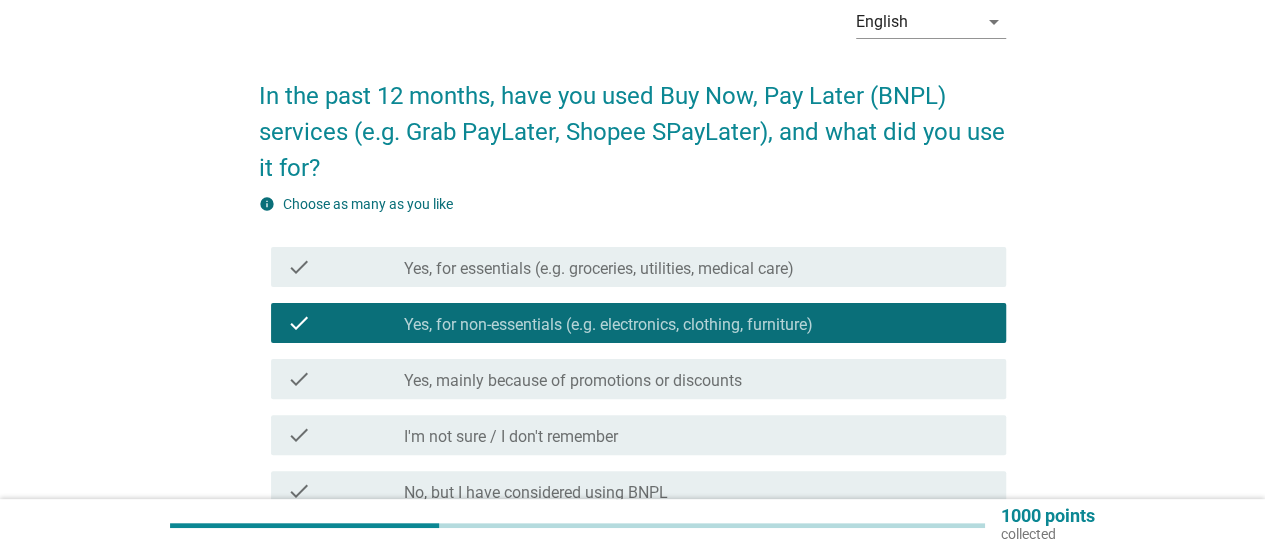 scroll, scrollTop: 200, scrollLeft: 0, axis: vertical 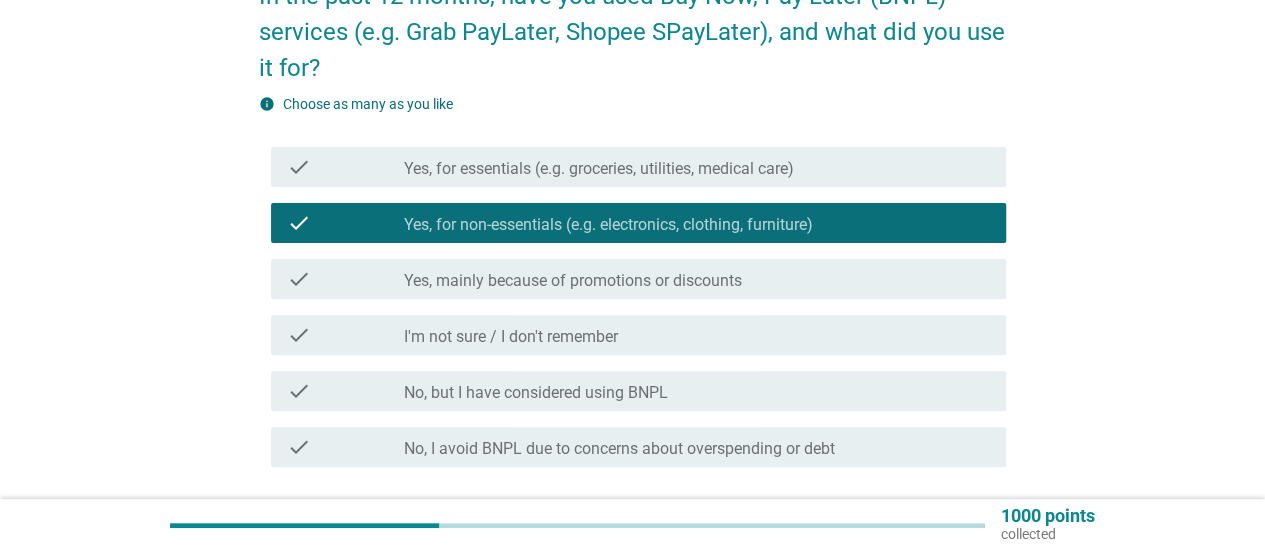 click on "check     check_box_outline_blank Yes, mainly because of promotions or discounts" at bounding box center [638, 279] 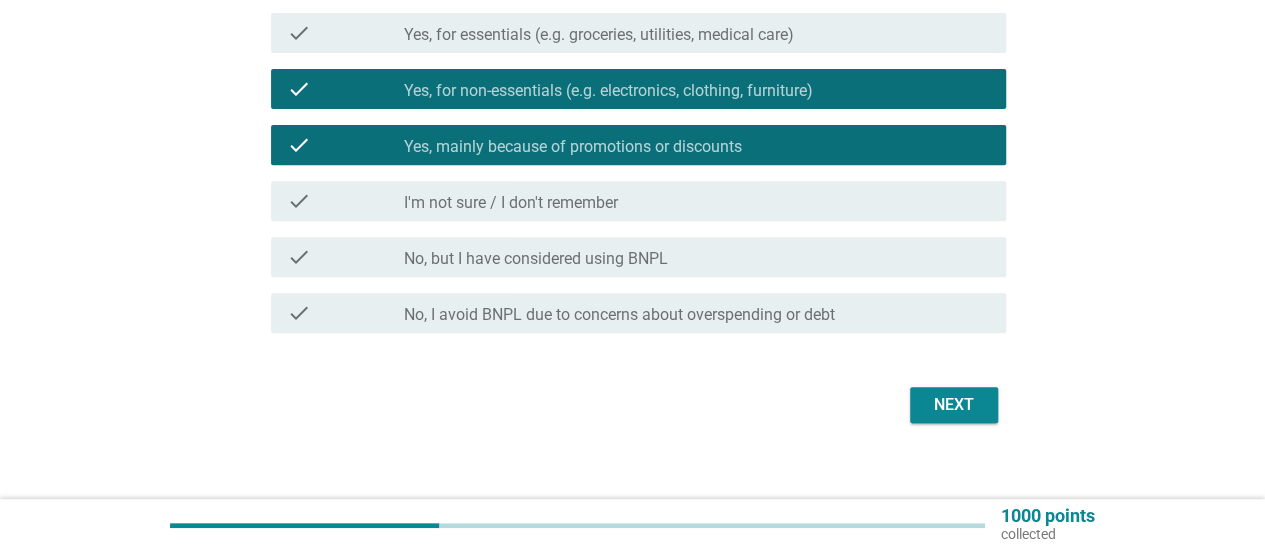 scroll, scrollTop: 354, scrollLeft: 0, axis: vertical 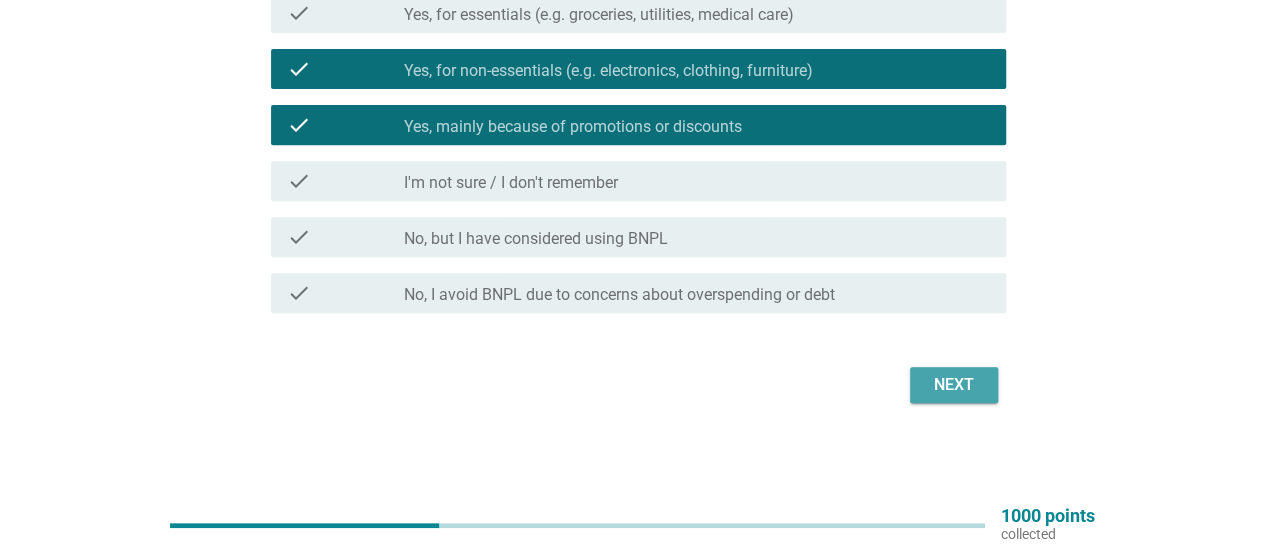click on "Next" at bounding box center [954, 385] 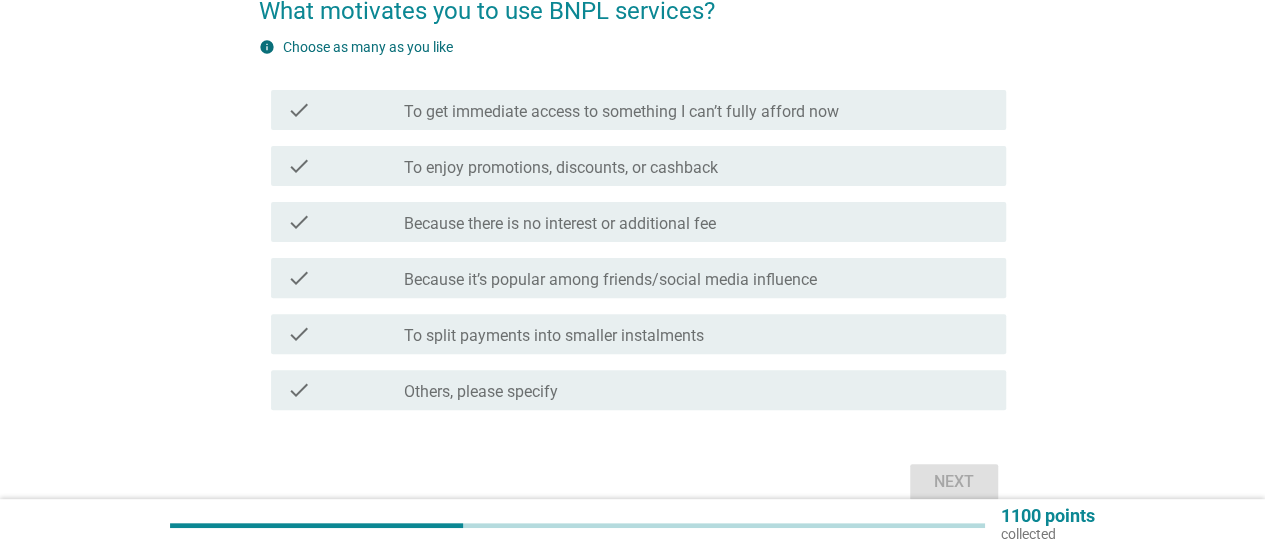 scroll, scrollTop: 200, scrollLeft: 0, axis: vertical 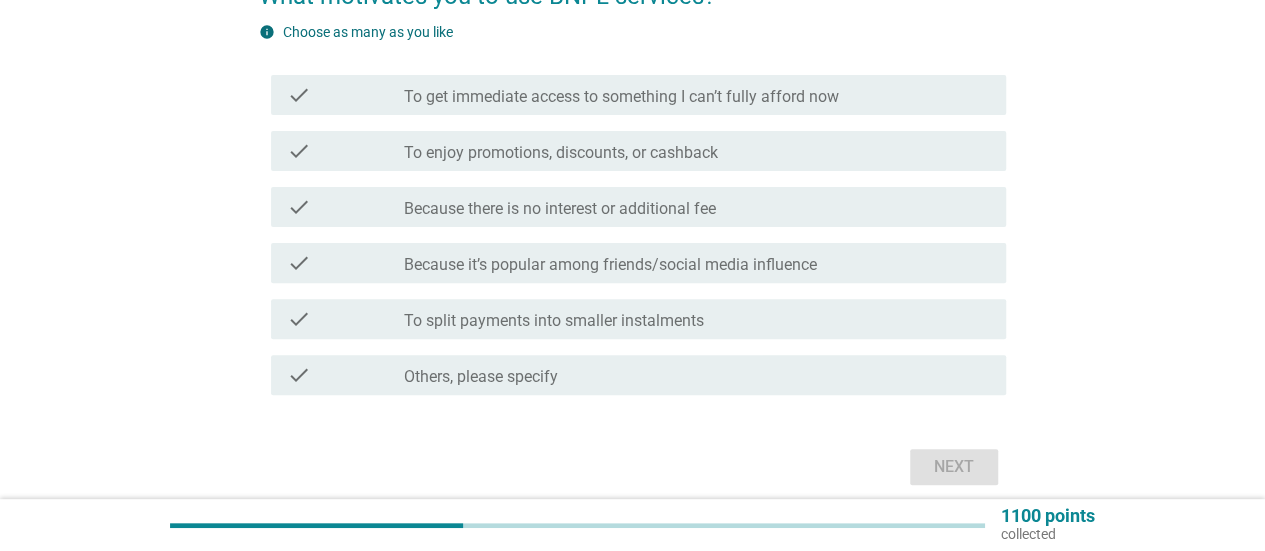 click on "To split payments into smaller instalments" at bounding box center (554, 321) 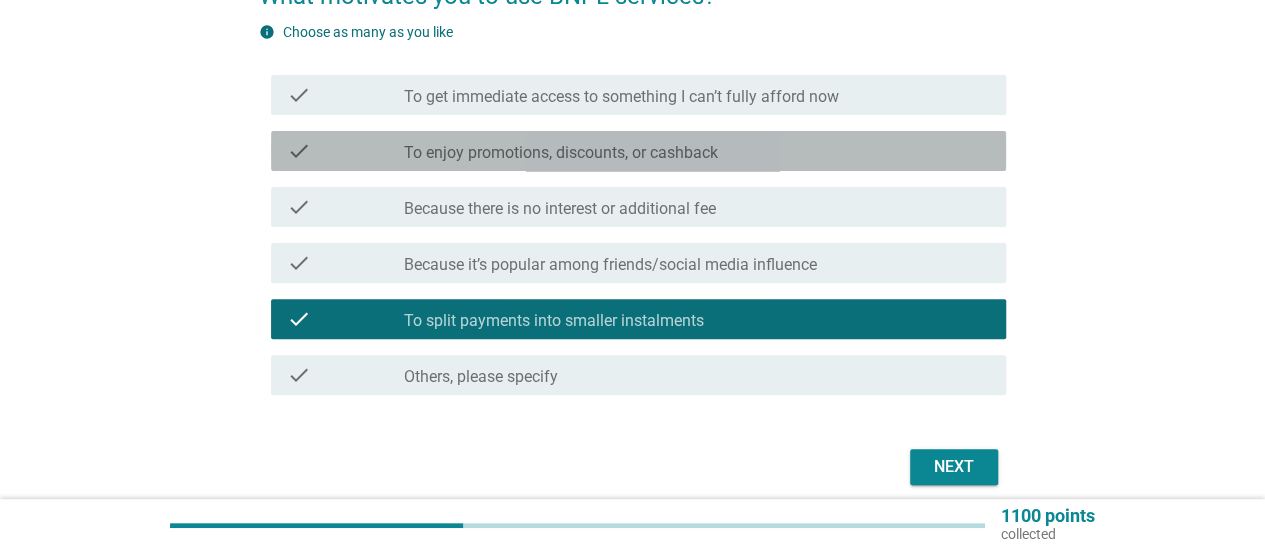 click on "check_box_outline_blank To enjoy promotions, discounts, or cashback" at bounding box center (697, 151) 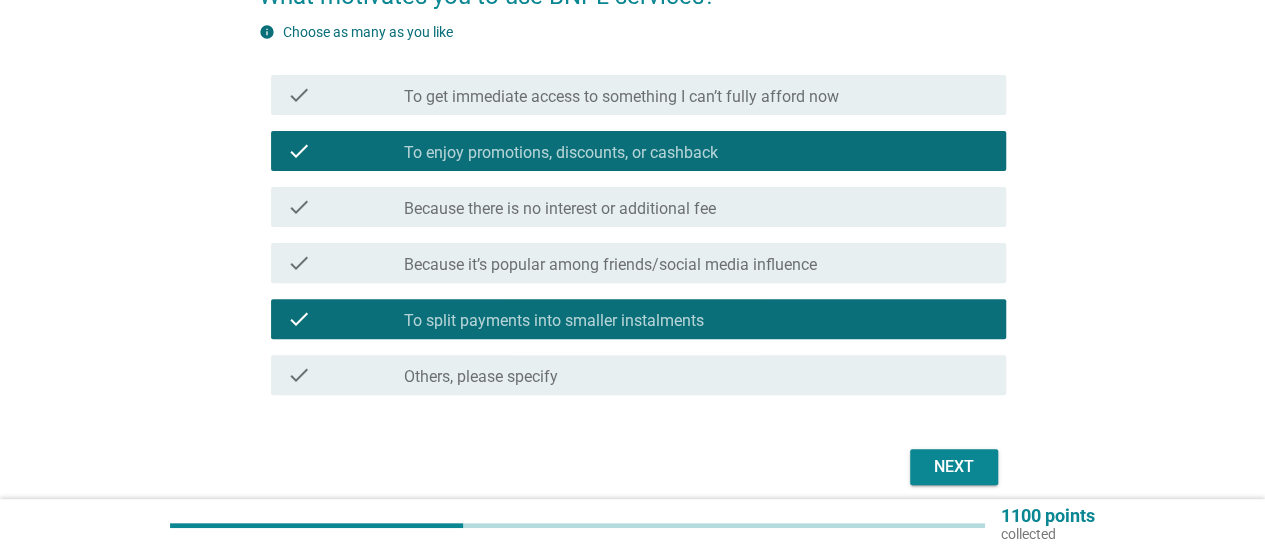 click on "English arrow_drop_down   What motivates you to use BNPL services?     info   Choose as many as you like   check     check_box_outline_blank To get immediate access to something I can’t fully afford now   check     check_box_outline_blank To enjoy promotions, discounts, or cashback   check     check_box_outline_blank Because there is no interest or additional fee   check     check_box_outline_blank Because it’s popular among friends/social media influence   check     check_box To split payments into smaller instalments   check     check_box_outline_blank Others, please specify       Next" at bounding box center [632, 190] 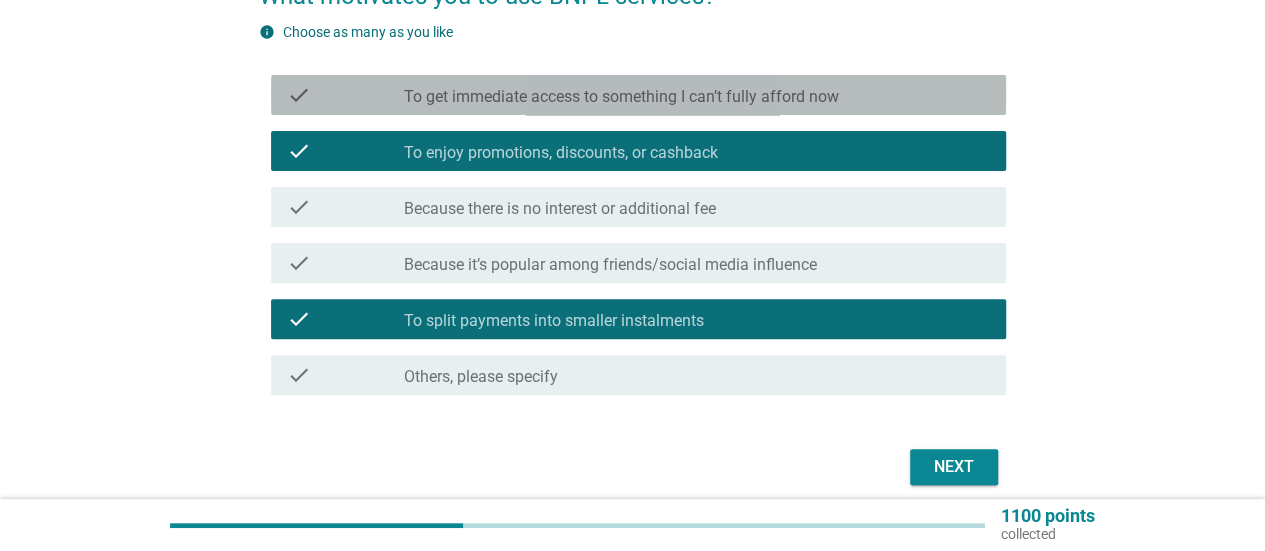 click on "check_box_outline_blank To get immediate access to something I can’t fully afford now" at bounding box center (697, 95) 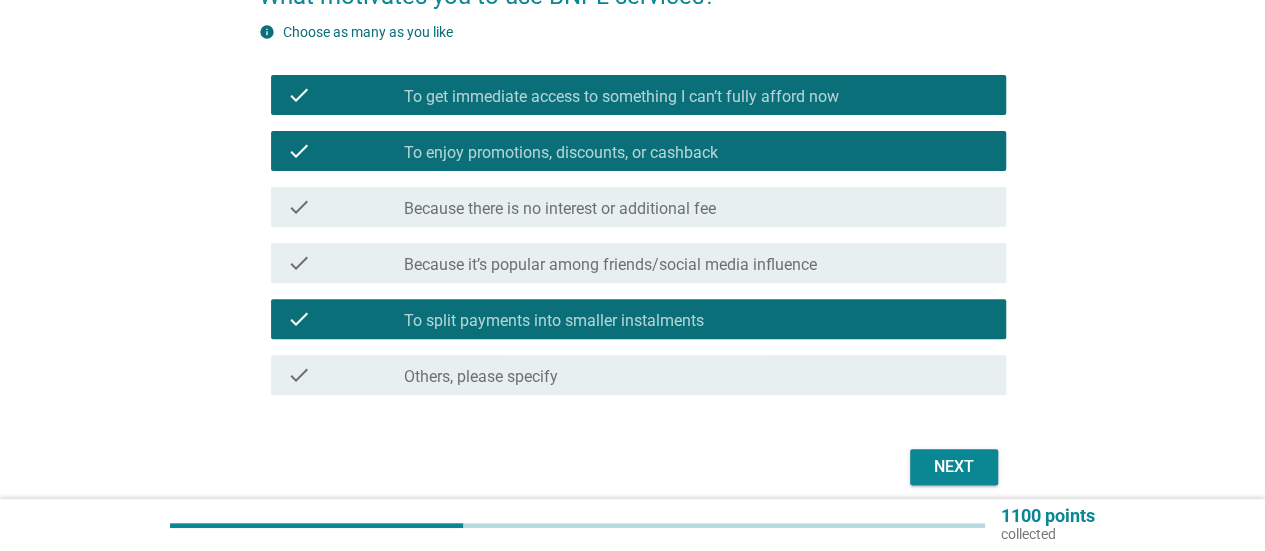 click on "check_box_outline_blank Because there is no interest or additional fee" at bounding box center (697, 207) 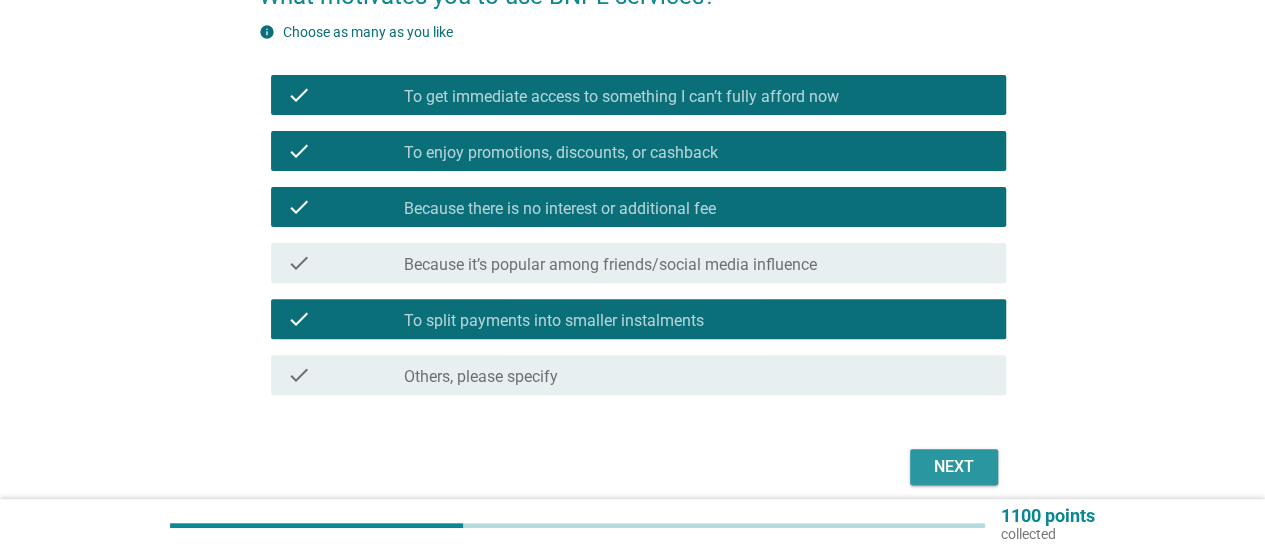 click on "Next" at bounding box center [954, 467] 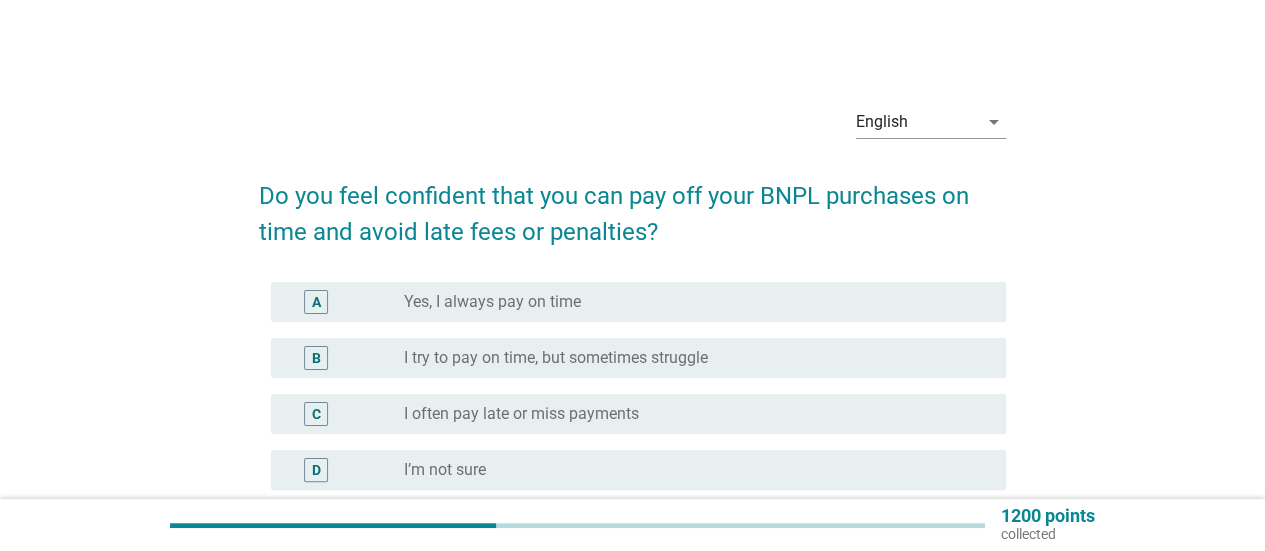 scroll, scrollTop: 100, scrollLeft: 0, axis: vertical 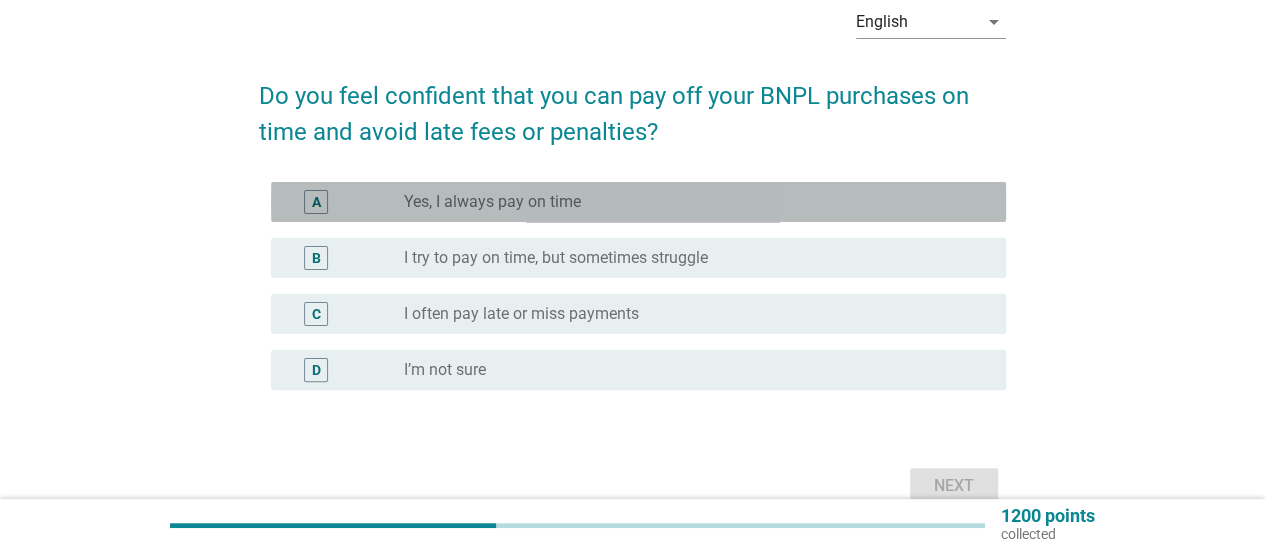 drag, startPoint x: 533, startPoint y: 200, endPoint x: 586, endPoint y: 228, distance: 59.94164 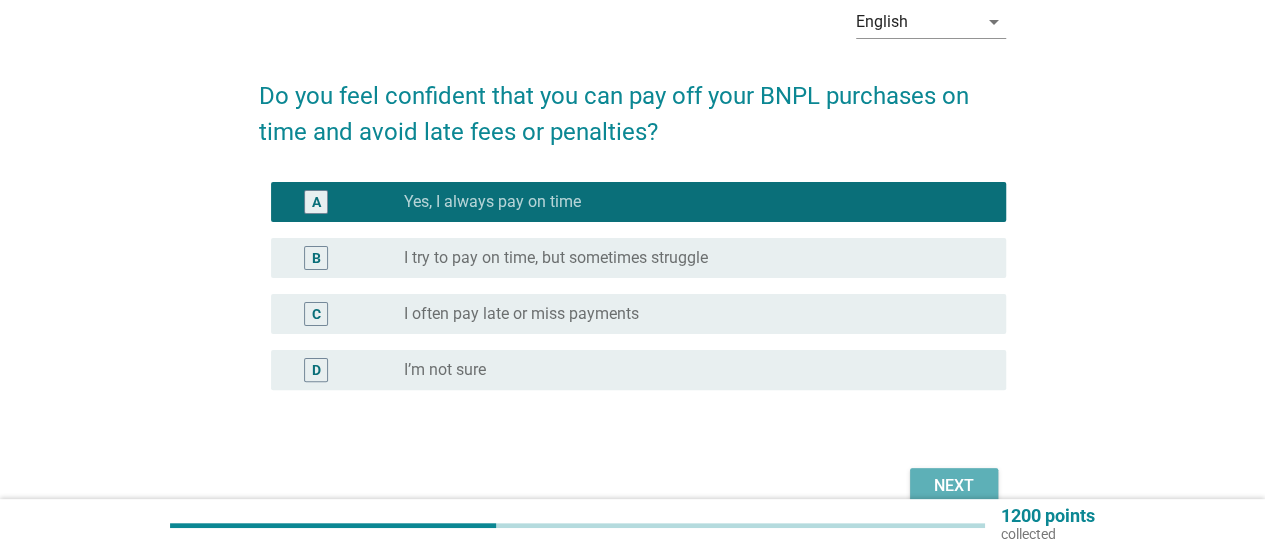 drag, startPoint x: 928, startPoint y: 486, endPoint x: 930, endPoint y: 467, distance: 19.104973 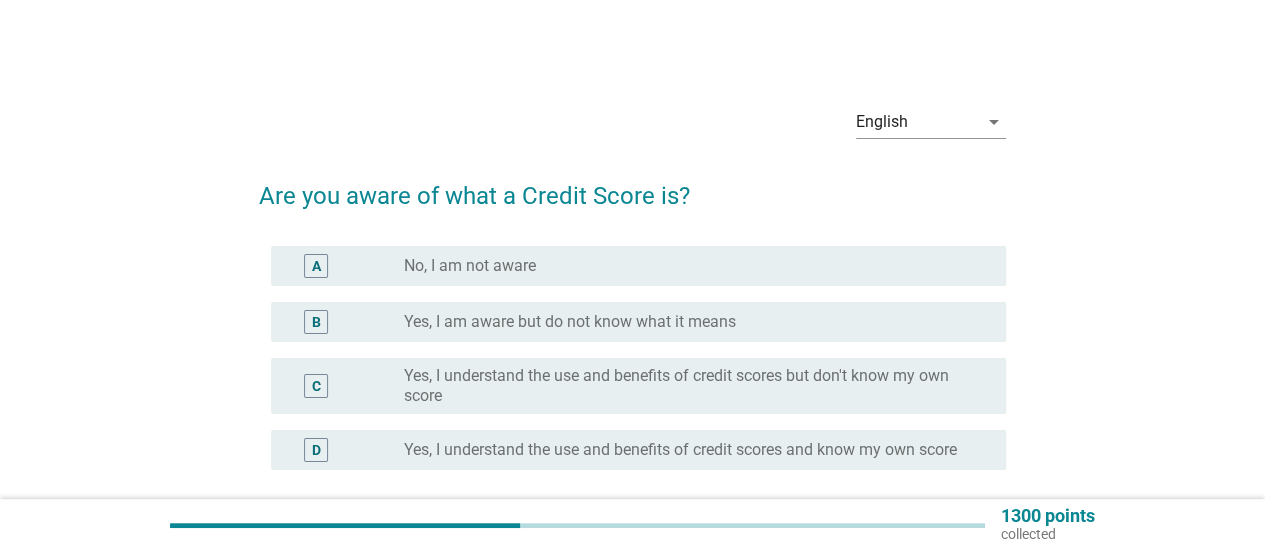 scroll, scrollTop: 100, scrollLeft: 0, axis: vertical 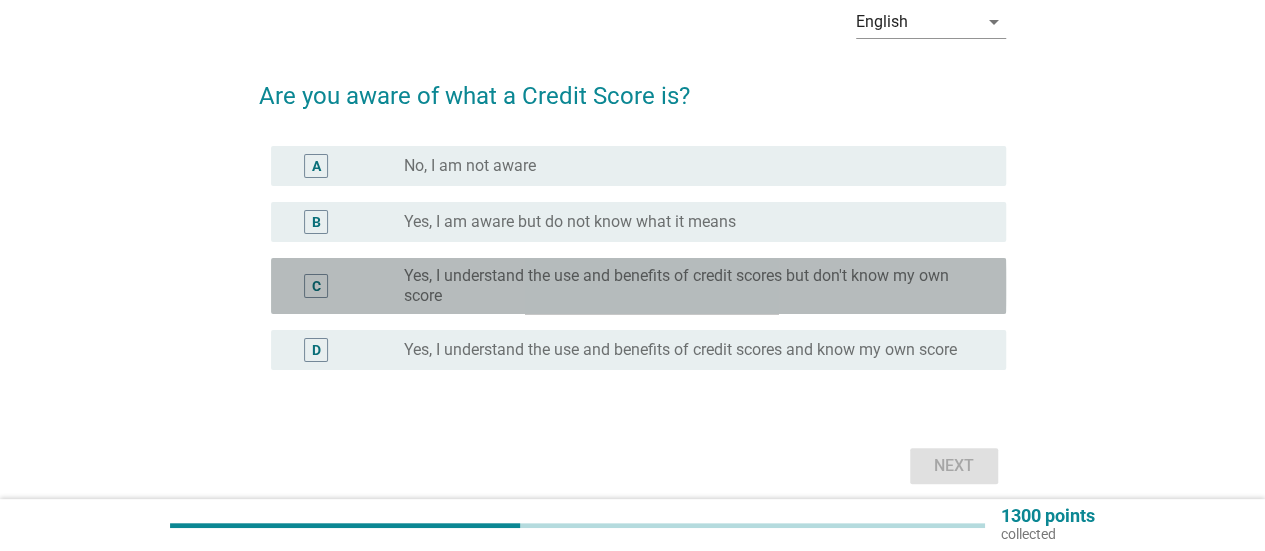 click on "Yes, I understand the use and benefits of credit scores but don't know my own score" at bounding box center [689, 286] 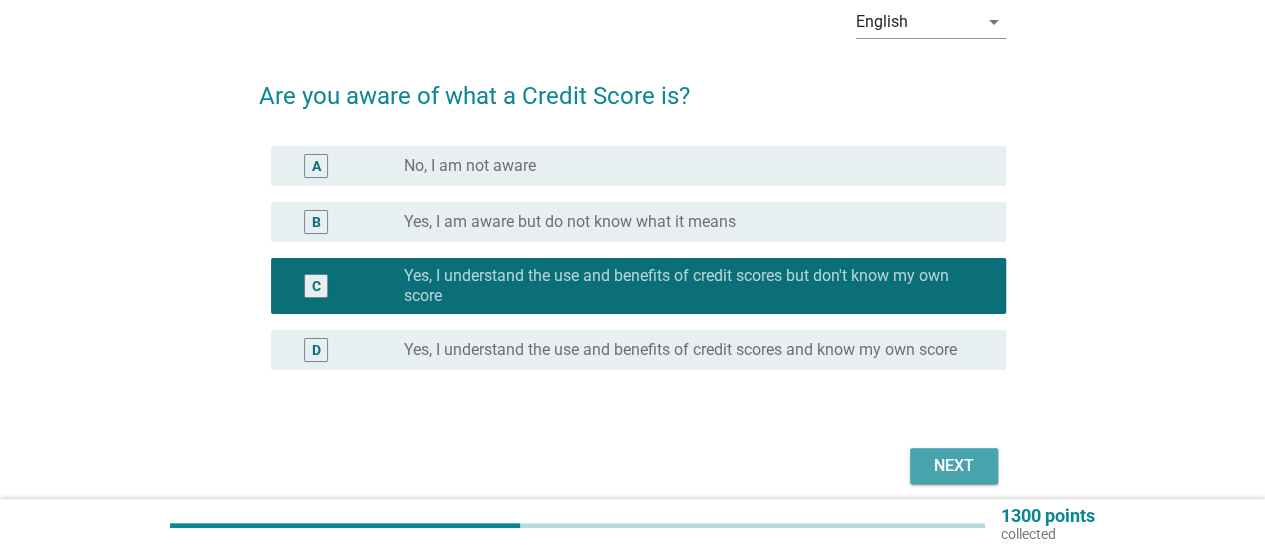 click on "Next" at bounding box center (954, 466) 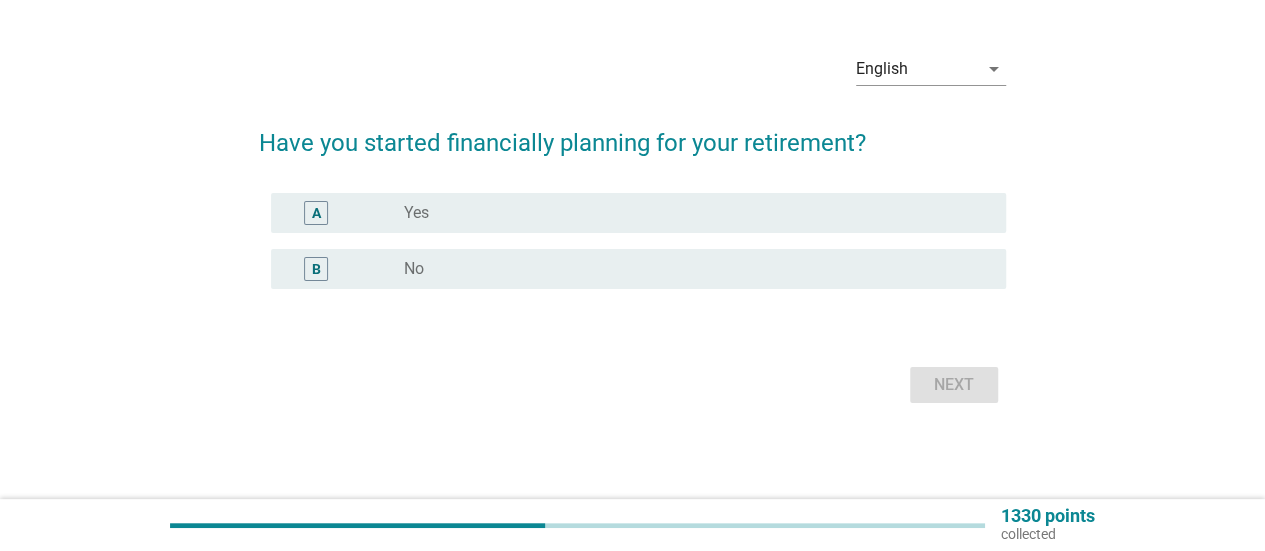 scroll, scrollTop: 0, scrollLeft: 0, axis: both 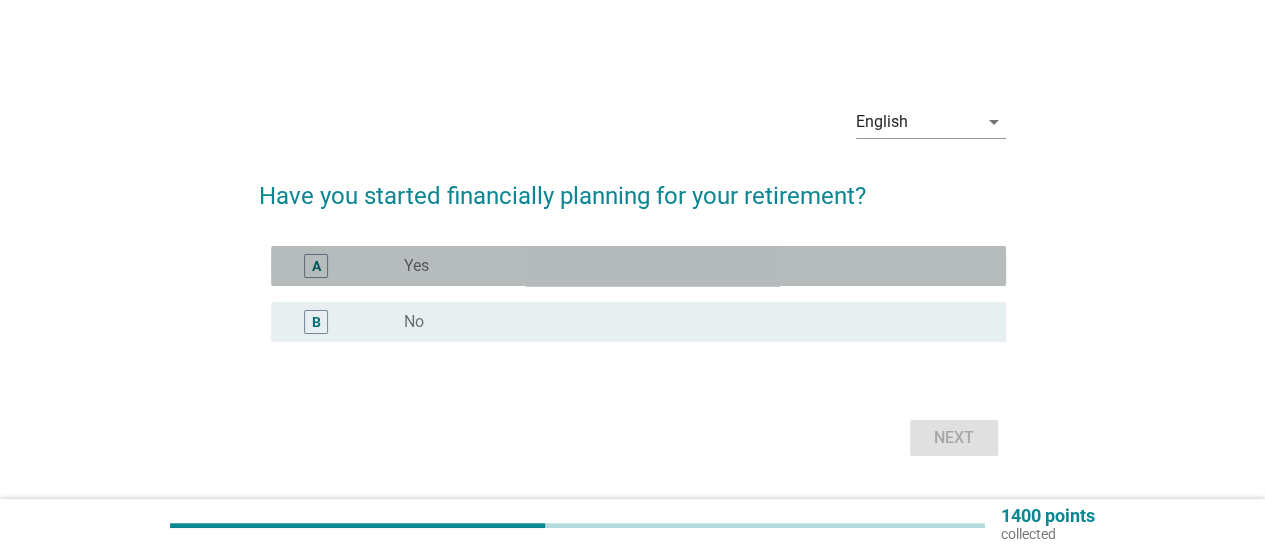 drag, startPoint x: 558, startPoint y: 266, endPoint x: 782, endPoint y: 364, distance: 244.49948 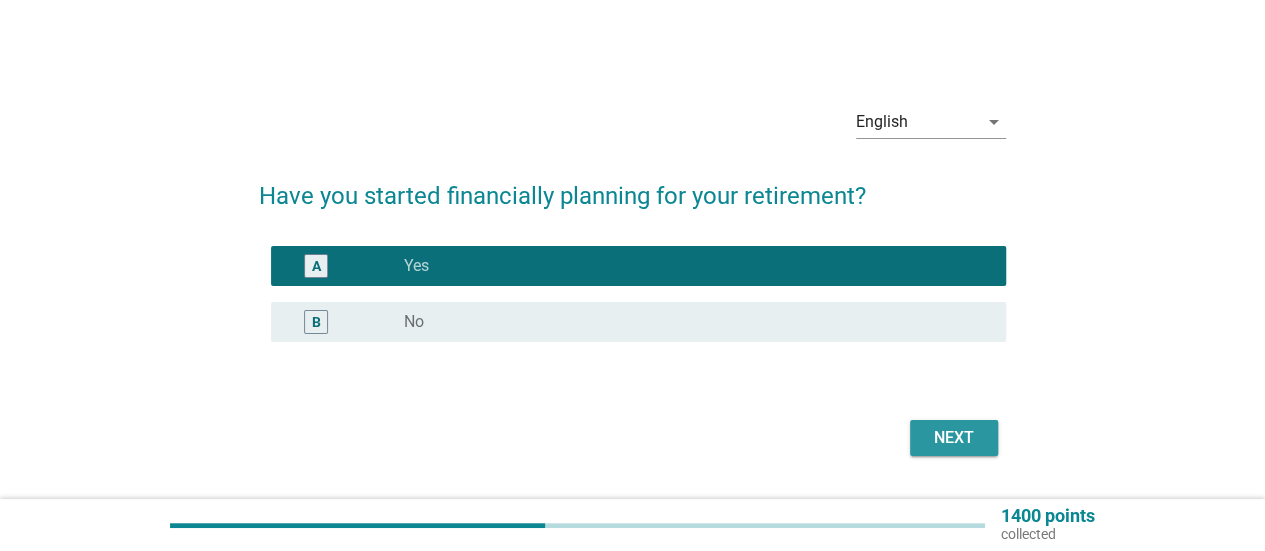click on "Next" at bounding box center (954, 438) 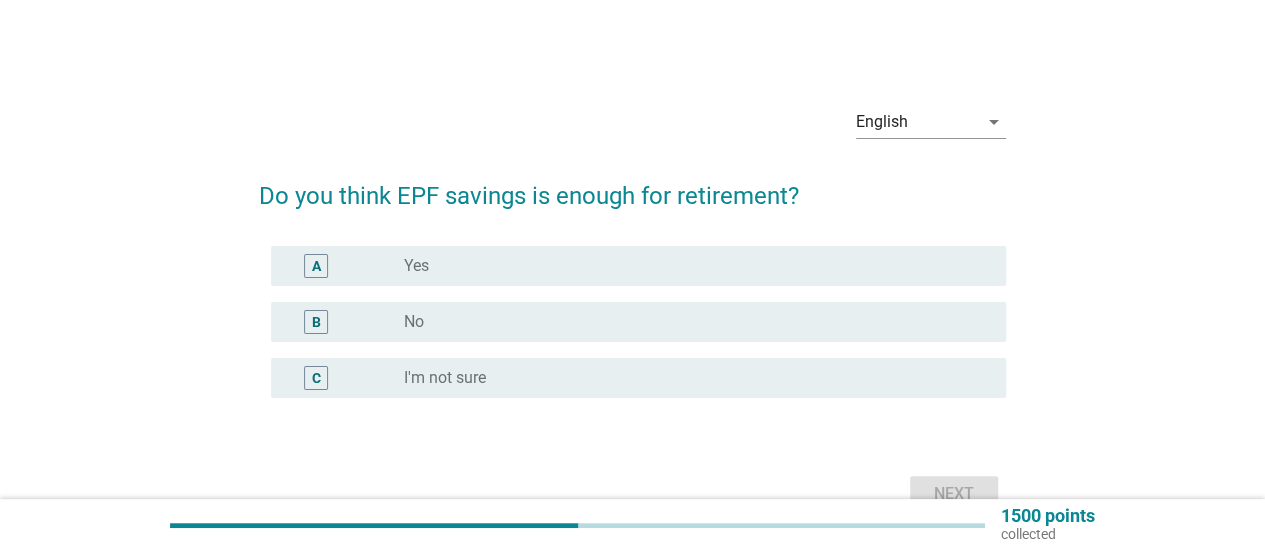 click on "I'm not sure" at bounding box center [445, 378] 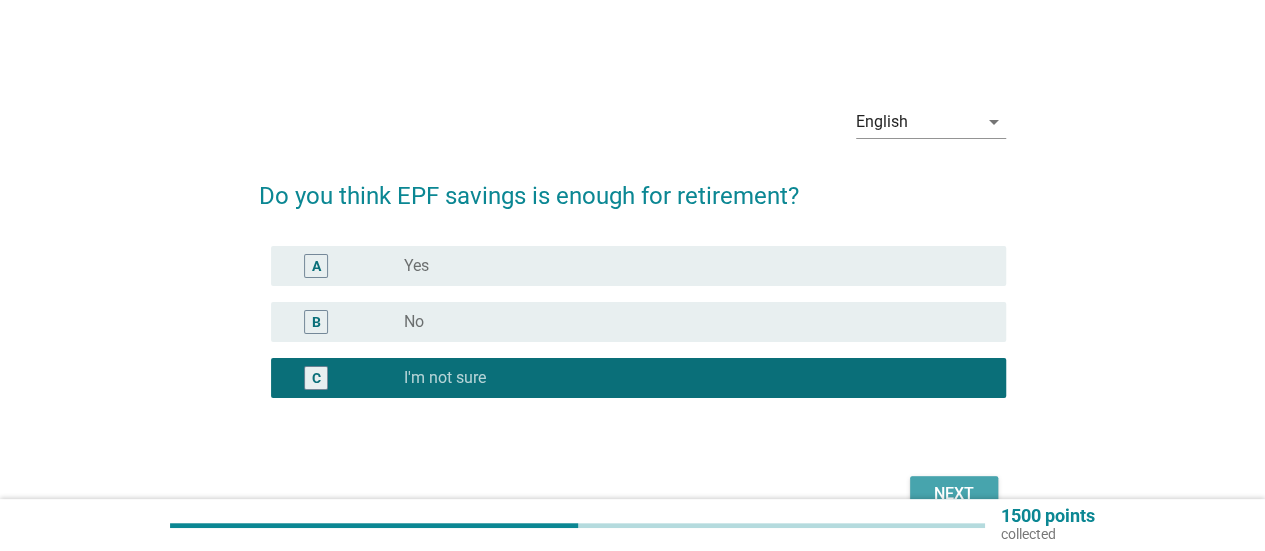 click on "Next" at bounding box center (954, 494) 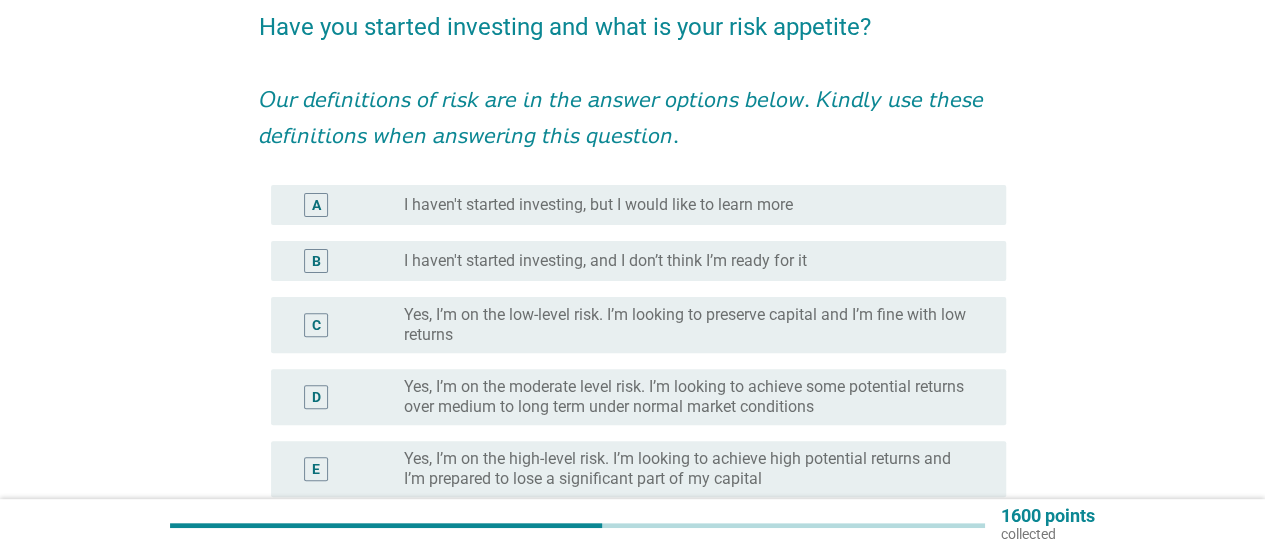 scroll, scrollTop: 200, scrollLeft: 0, axis: vertical 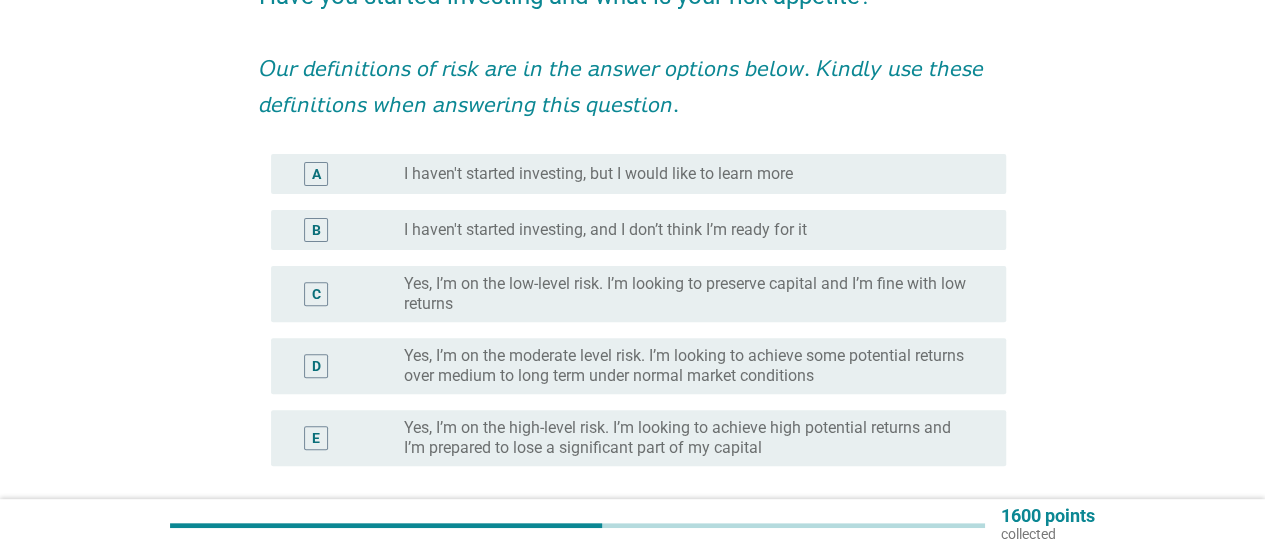 click on "Yes, I’m on the low-level risk. I’m looking to preserve capital and I’m fine with low returns" at bounding box center [689, 294] 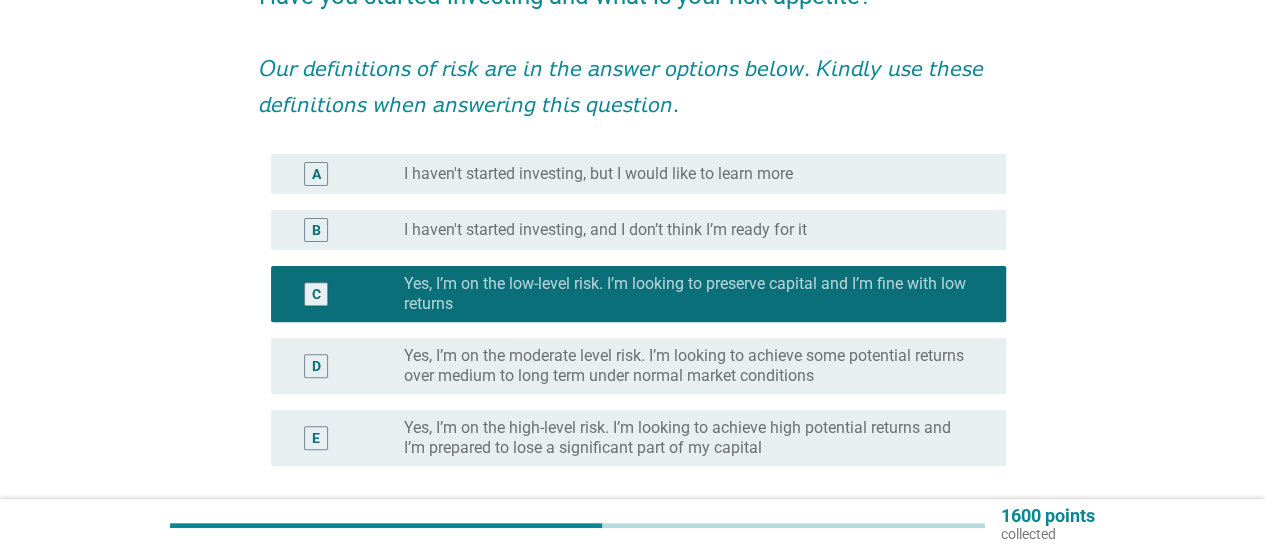 scroll, scrollTop: 300, scrollLeft: 0, axis: vertical 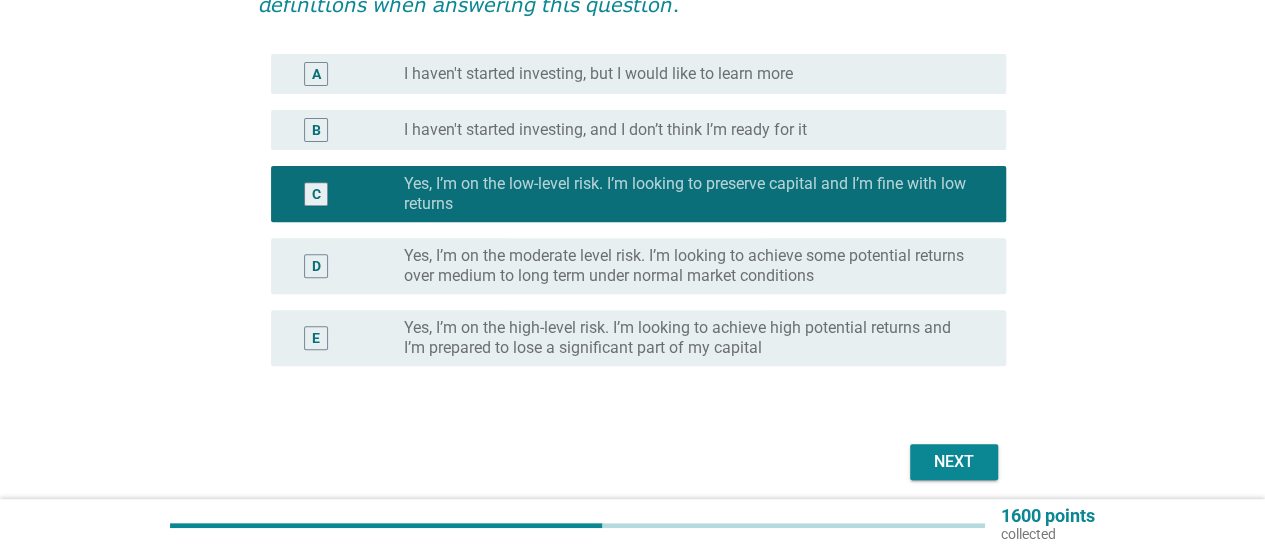 click on "Yes, I’m on the moderate level risk. I’m looking to achieve some potential returns over medium to long term under normal market conditions" at bounding box center [689, 266] 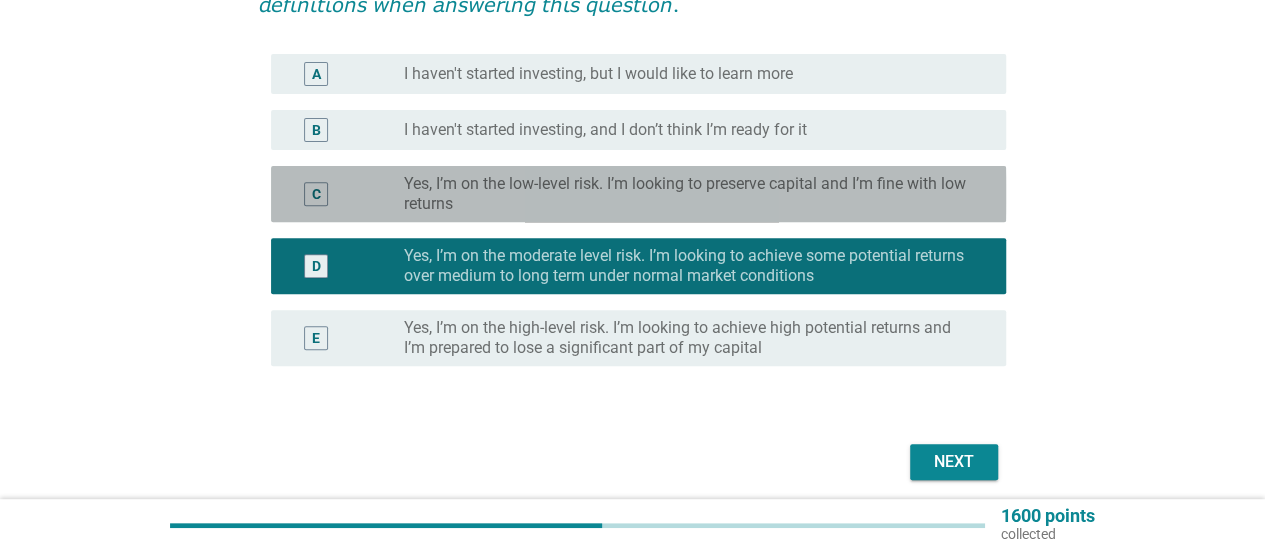 click on "Yes, I’m on the low-level risk. I’m looking to preserve capital and I’m fine with low returns" at bounding box center (689, 194) 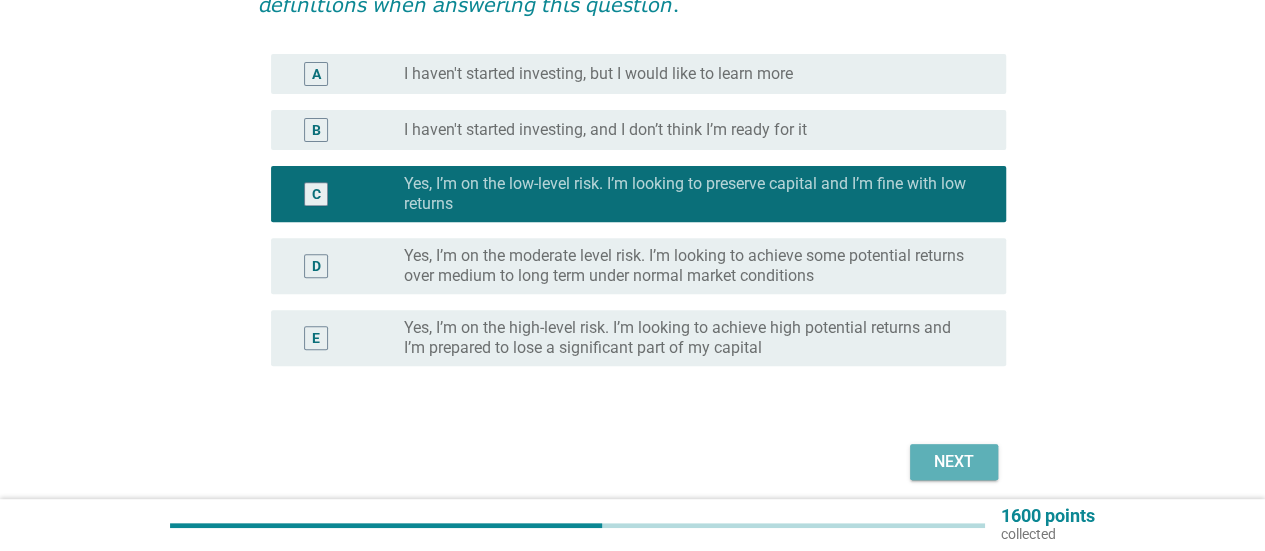 drag, startPoint x: 976, startPoint y: 469, endPoint x: 1058, endPoint y: 415, distance: 98.1835 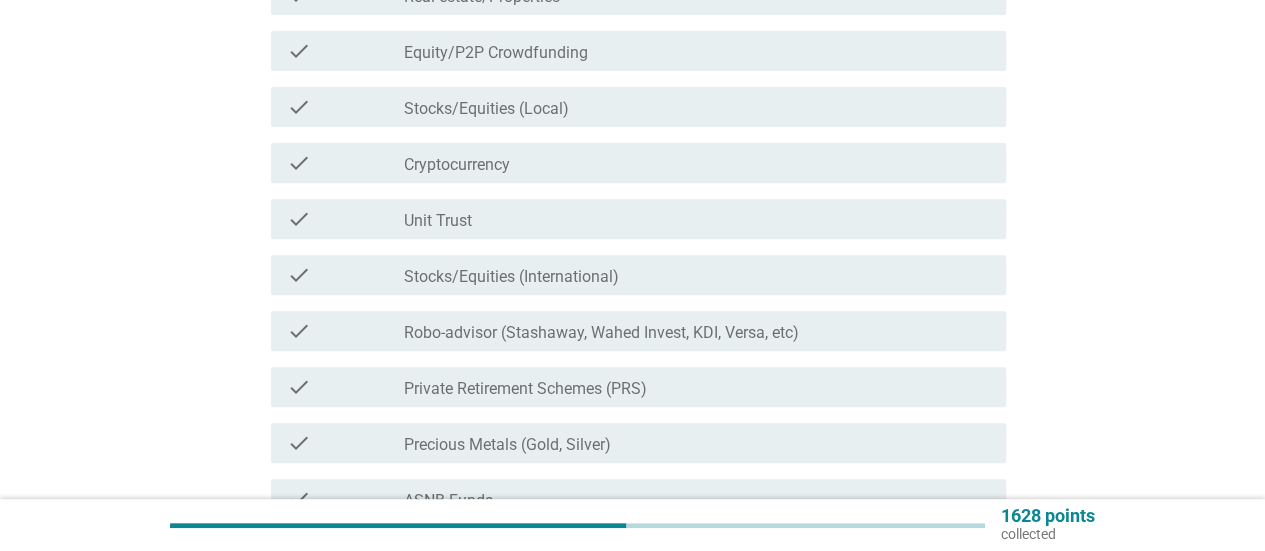 scroll, scrollTop: 0, scrollLeft: 0, axis: both 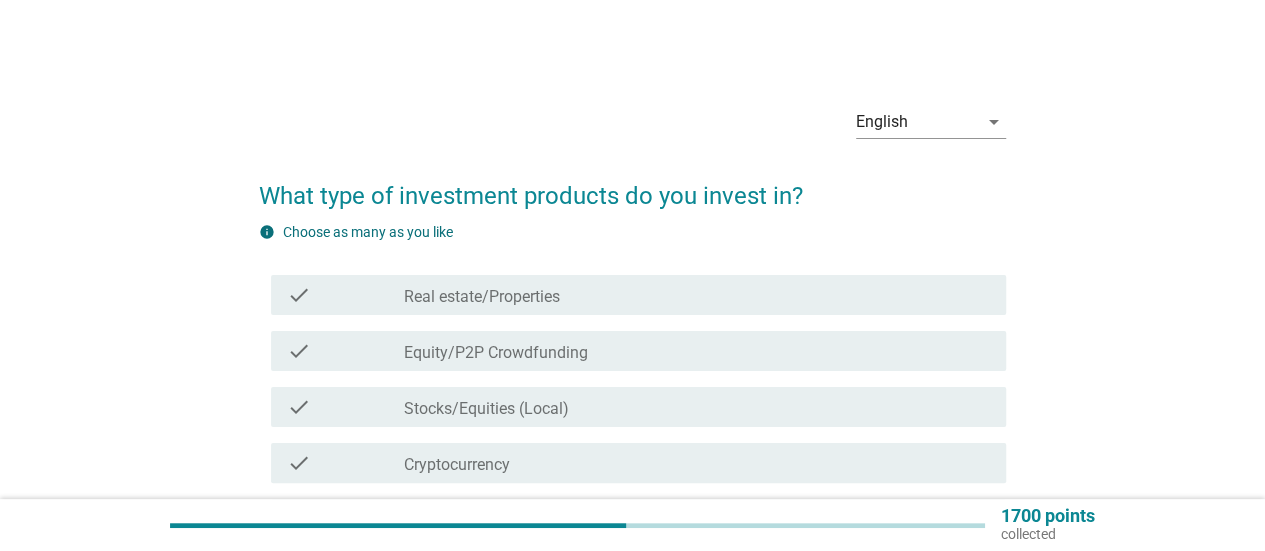 click on "Real estate/Properties" at bounding box center [482, 297] 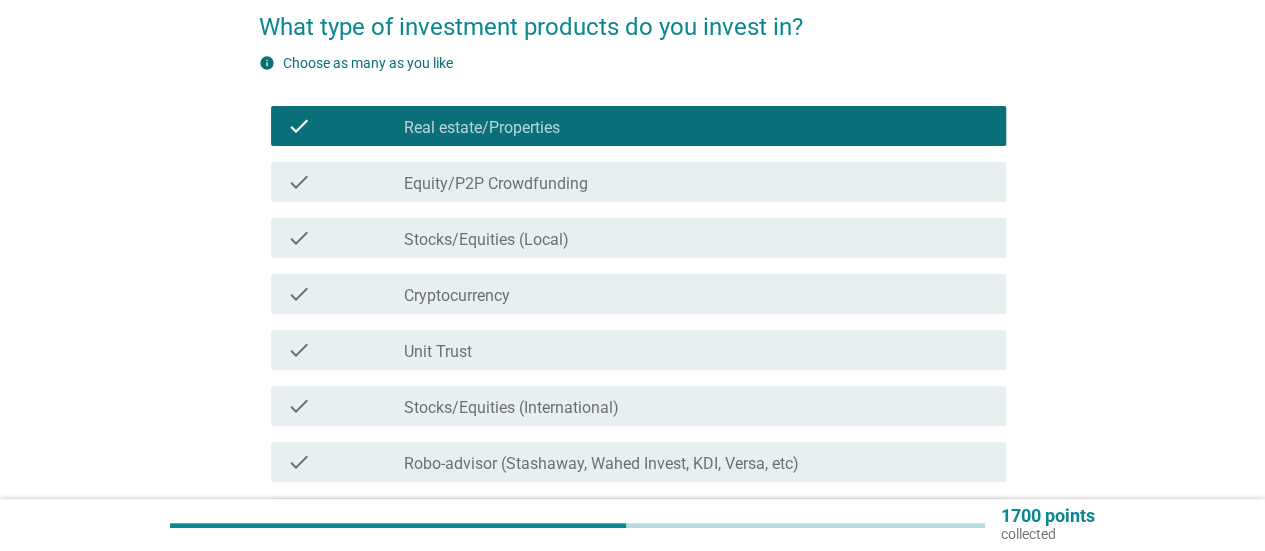 scroll, scrollTop: 200, scrollLeft: 0, axis: vertical 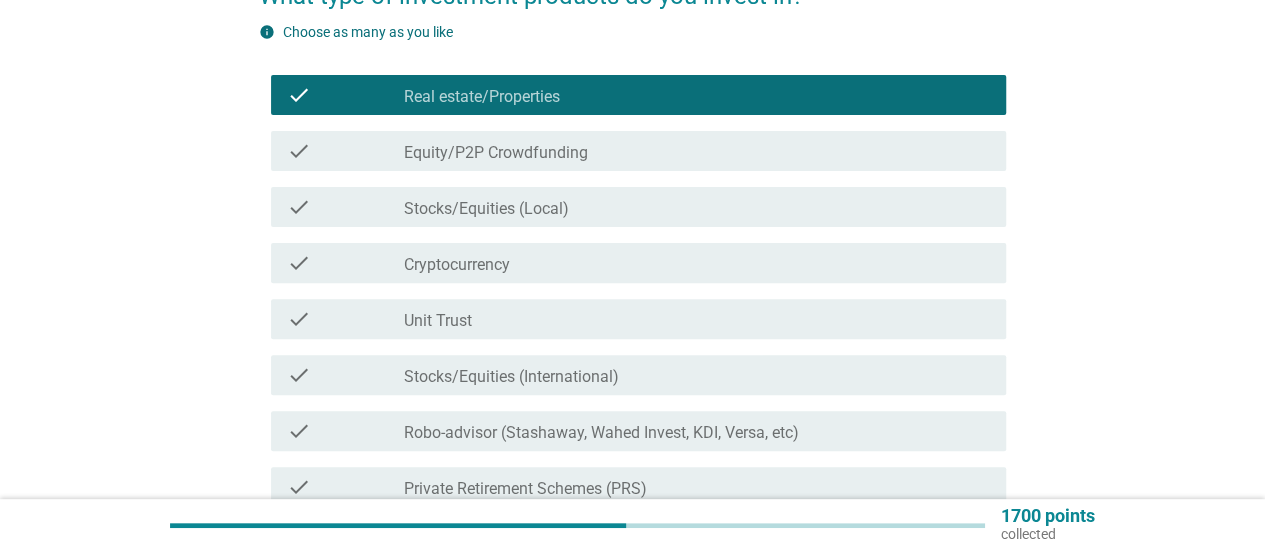 click on "Unit Trust" at bounding box center [438, 321] 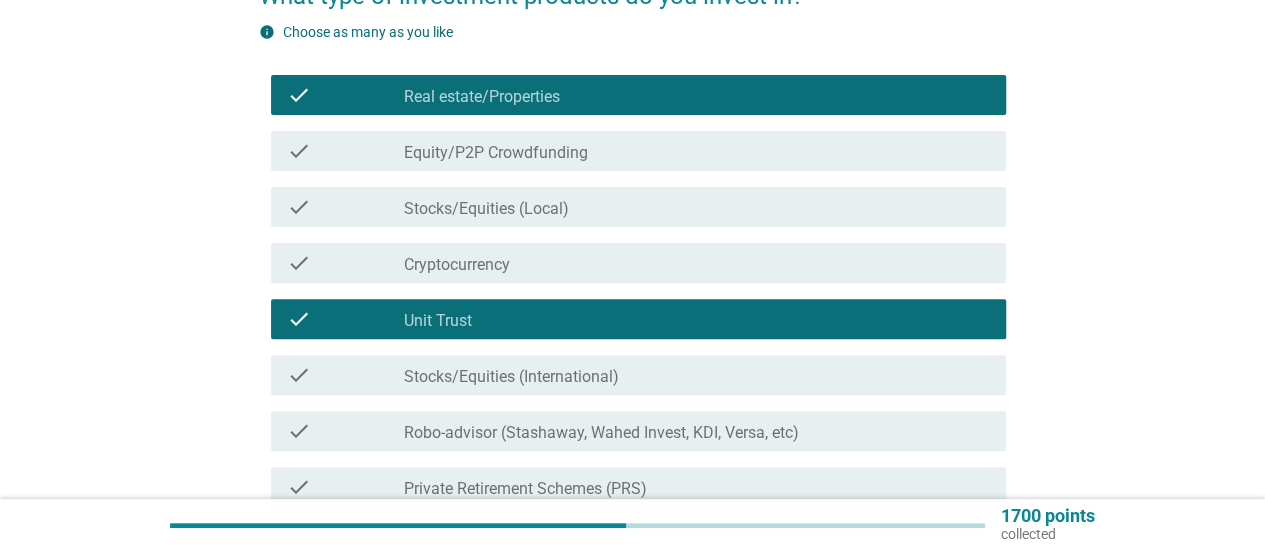 scroll, scrollTop: 300, scrollLeft: 0, axis: vertical 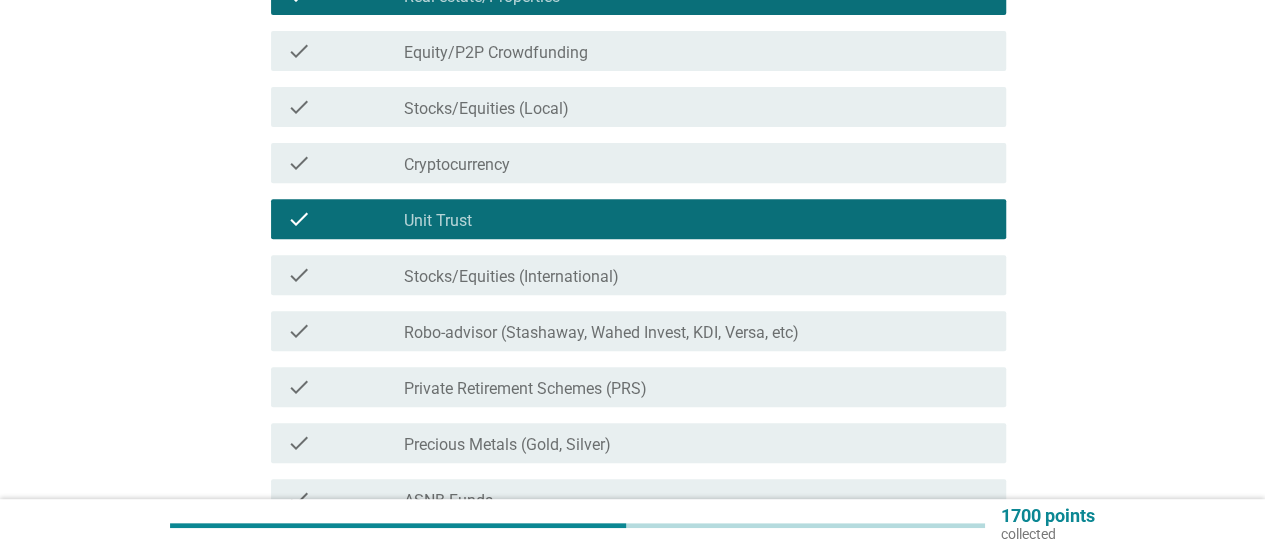 click on "check_box_outline_blank Private Retirement Schemes (PRS)" at bounding box center (697, 387) 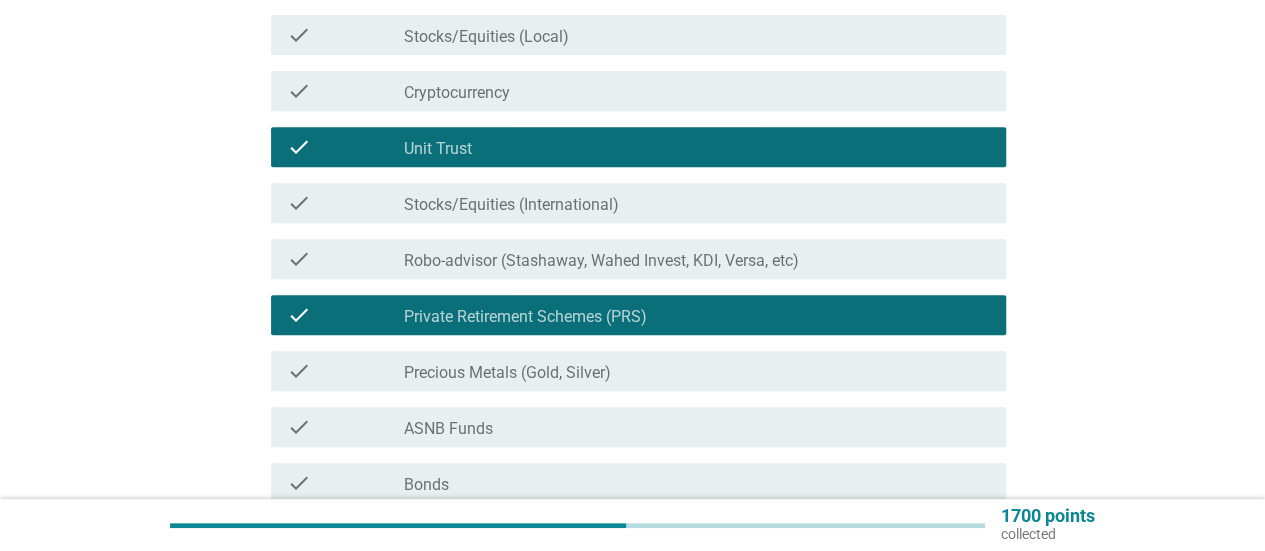 scroll, scrollTop: 400, scrollLeft: 0, axis: vertical 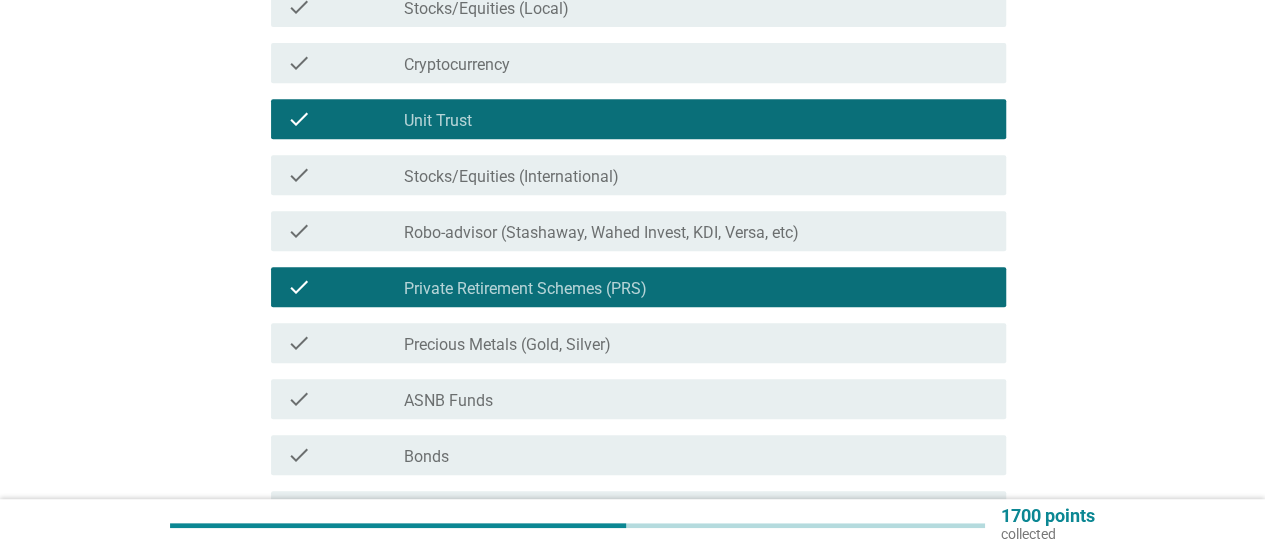 click on "check_box_outline_blank ASNB Funds" at bounding box center [697, 399] 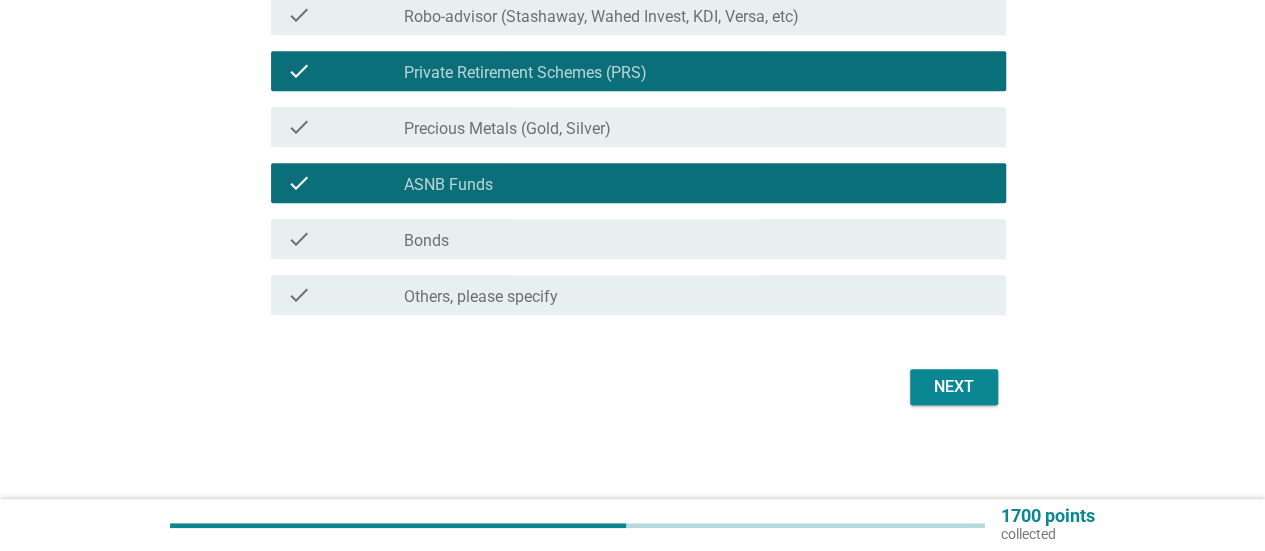 scroll, scrollTop: 618, scrollLeft: 0, axis: vertical 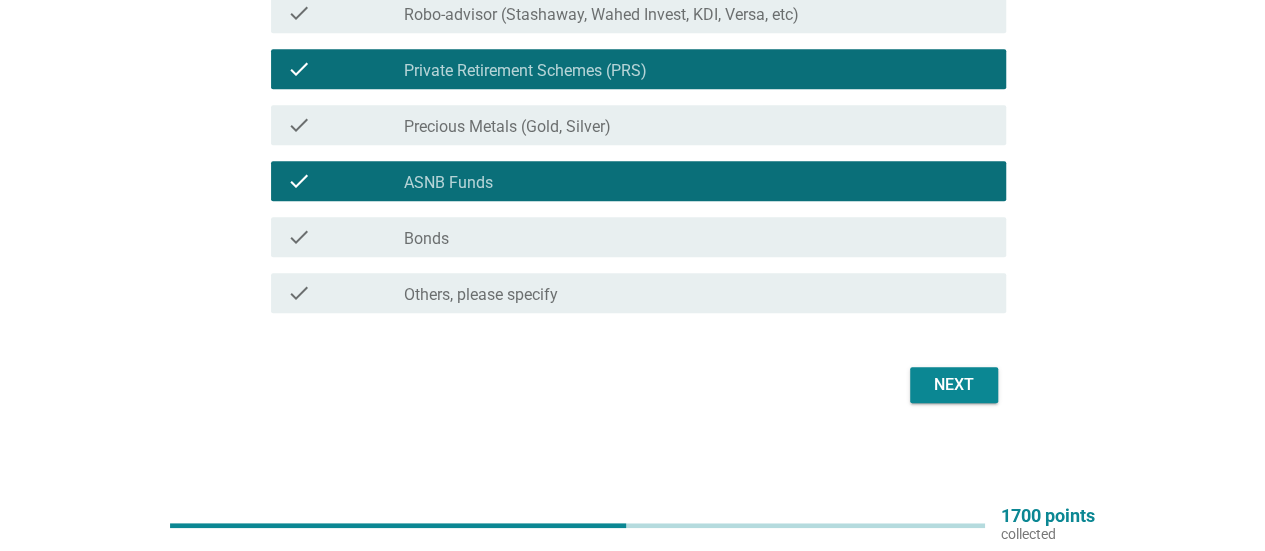 click on "Next" at bounding box center [954, 385] 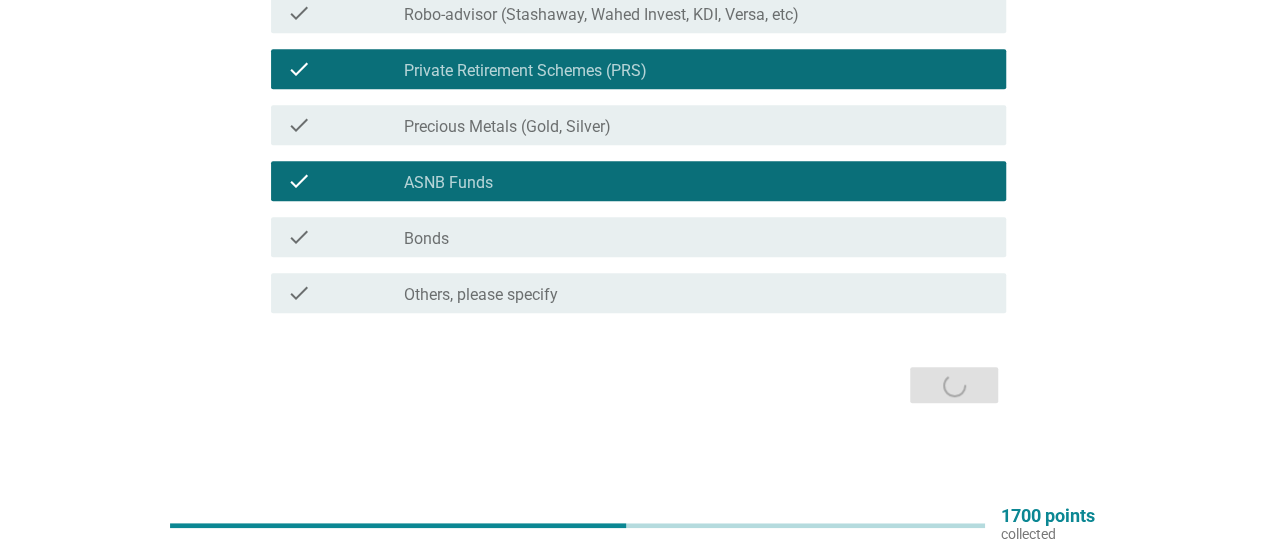 scroll, scrollTop: 0, scrollLeft: 0, axis: both 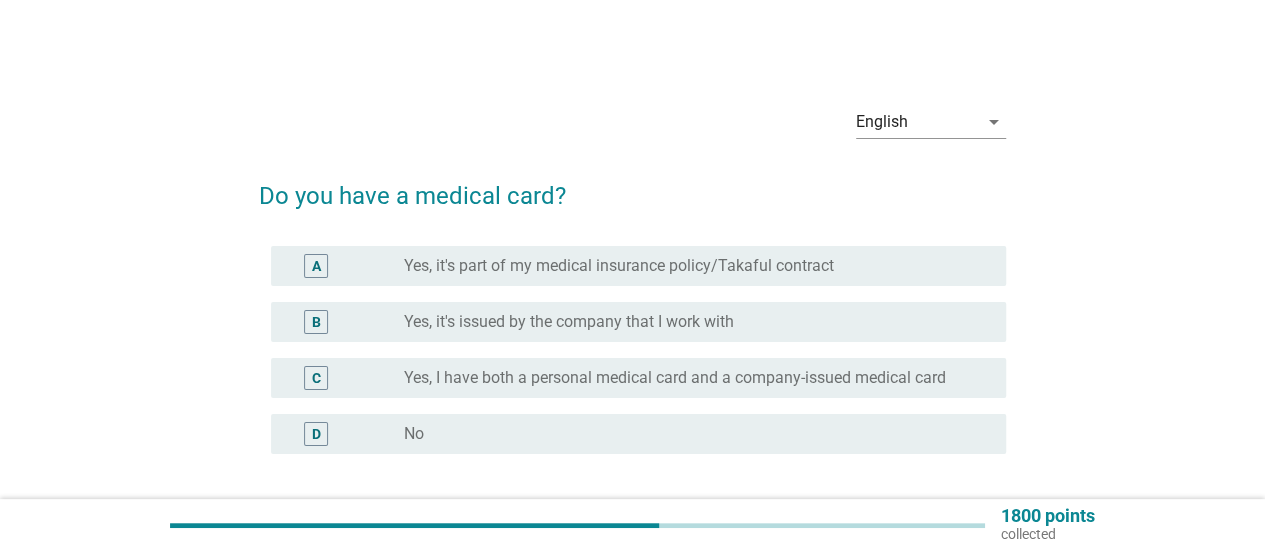 drag, startPoint x: 730, startPoint y: 375, endPoint x: 780, endPoint y: 365, distance: 50.990196 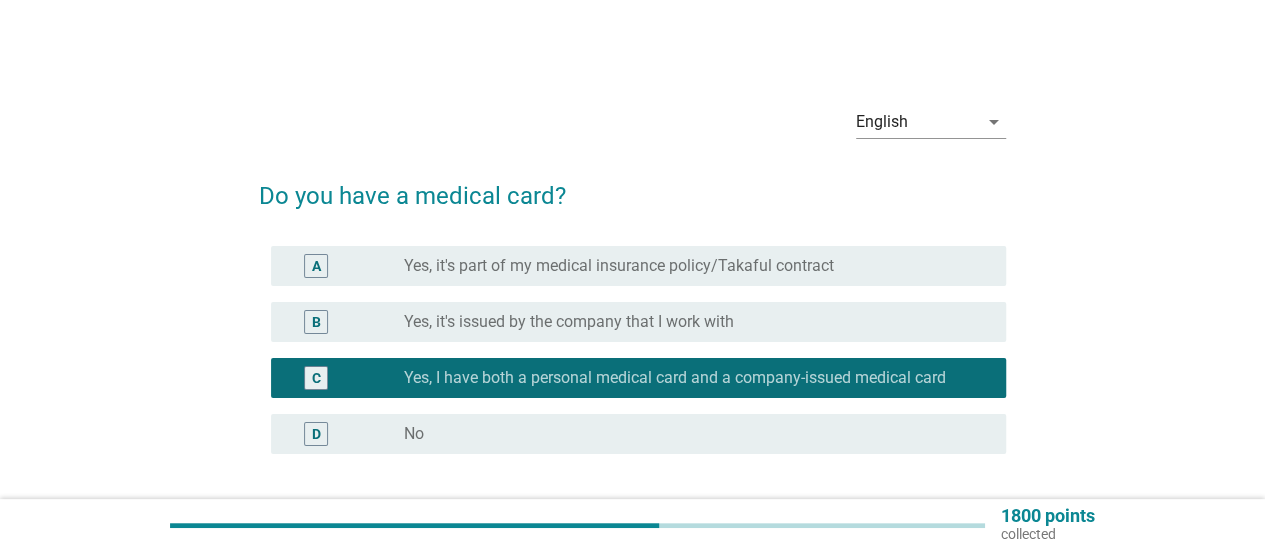 click on "English arrow_drop_down   Do you have a medical card?     A     radio_button_unchecked Yes, it's part of my medical insurance policy/Takaful contract   B     radio_button_unchecked Yes, it's issued by the company that I work with   C     radio_button_checked Yes, I have both a personal medical card and a company-issued medical card   D     radio_button_unchecked No     Next" at bounding box center (632, 332) 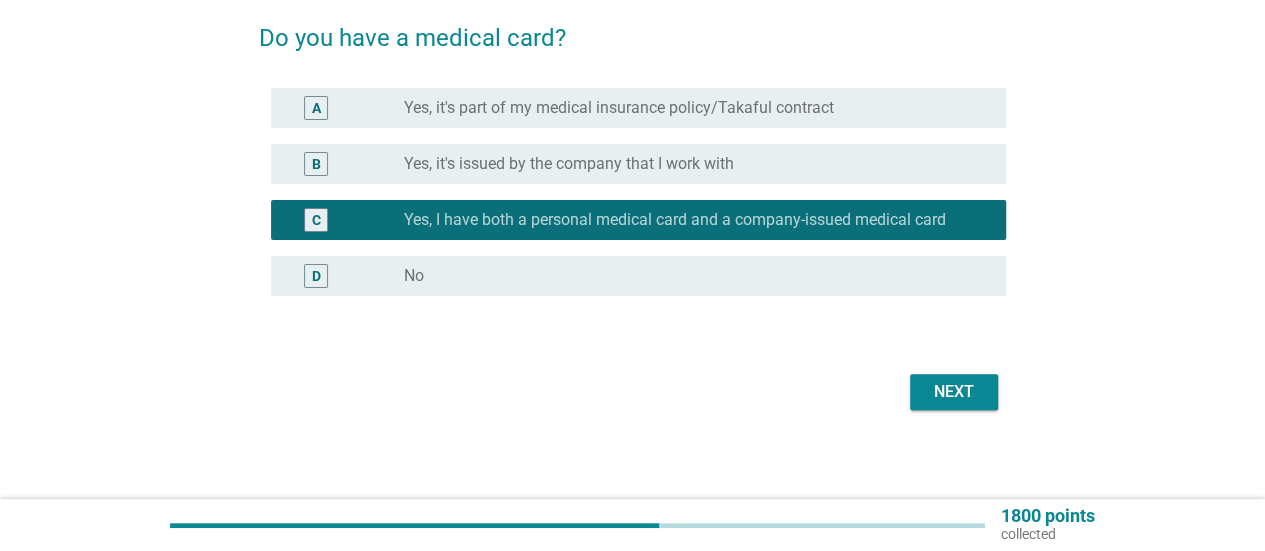 scroll, scrollTop: 164, scrollLeft: 0, axis: vertical 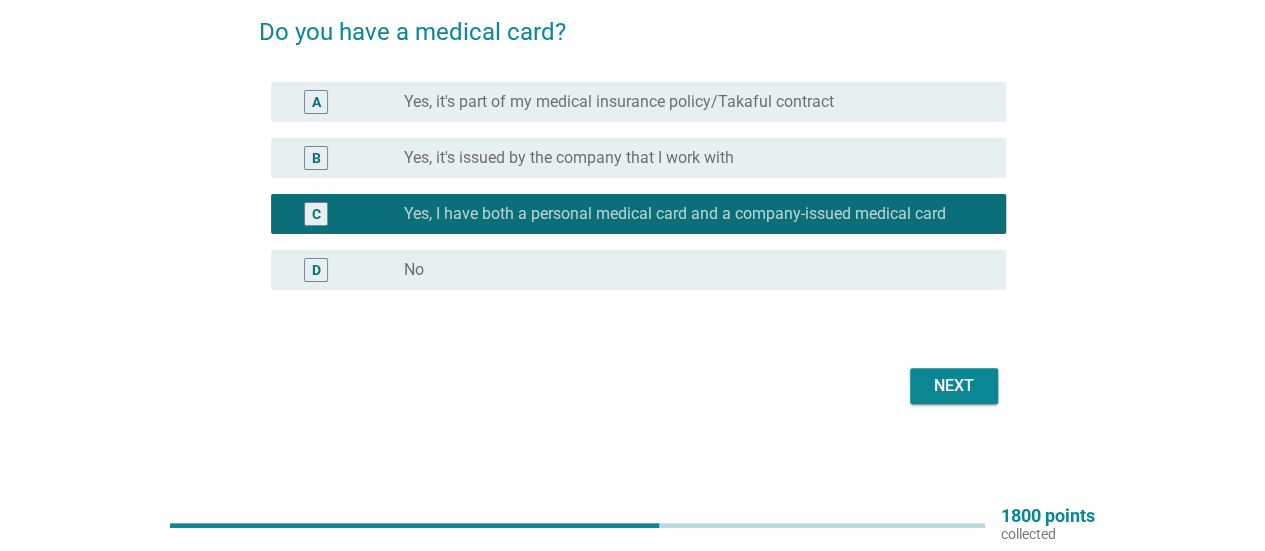click on "Next" at bounding box center (954, 386) 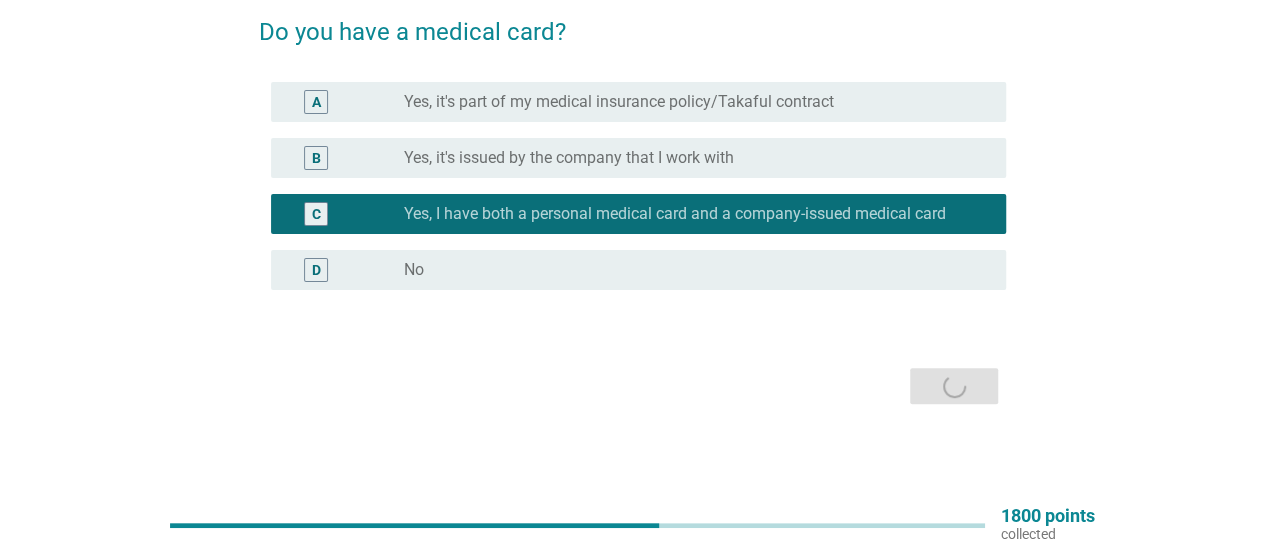 scroll, scrollTop: 0, scrollLeft: 0, axis: both 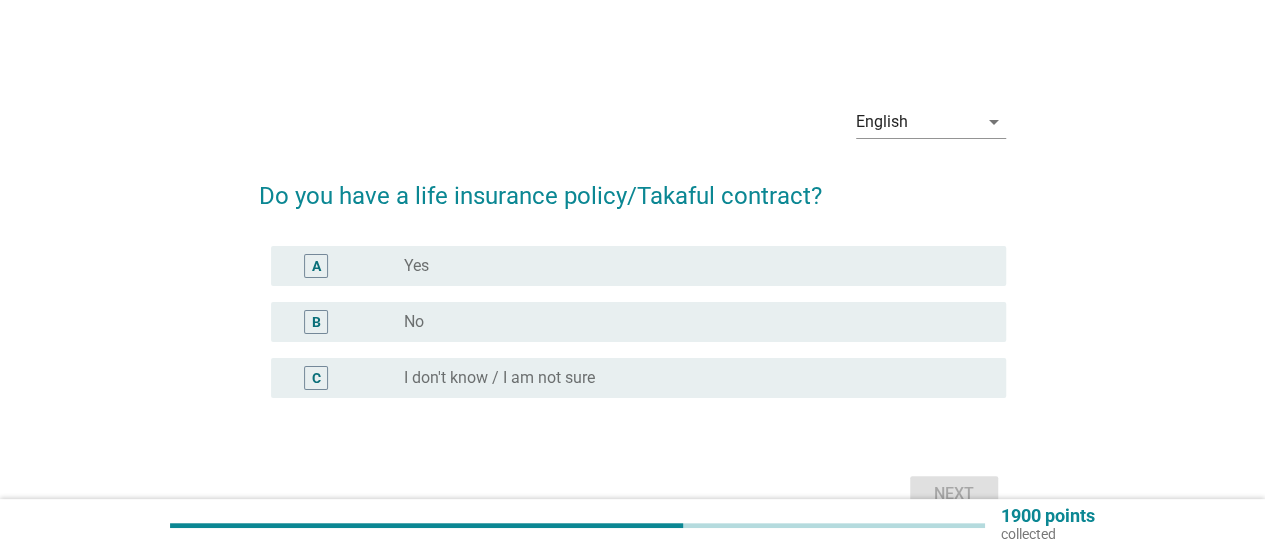 click on "radio_button_unchecked Yes" at bounding box center [697, 266] 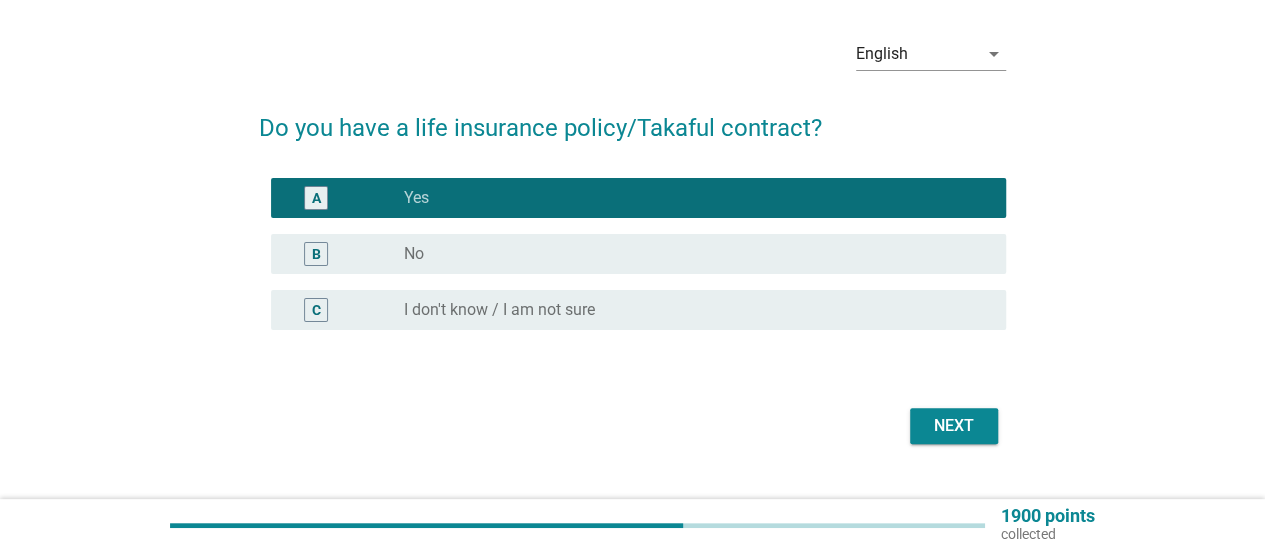 scroll, scrollTop: 100, scrollLeft: 0, axis: vertical 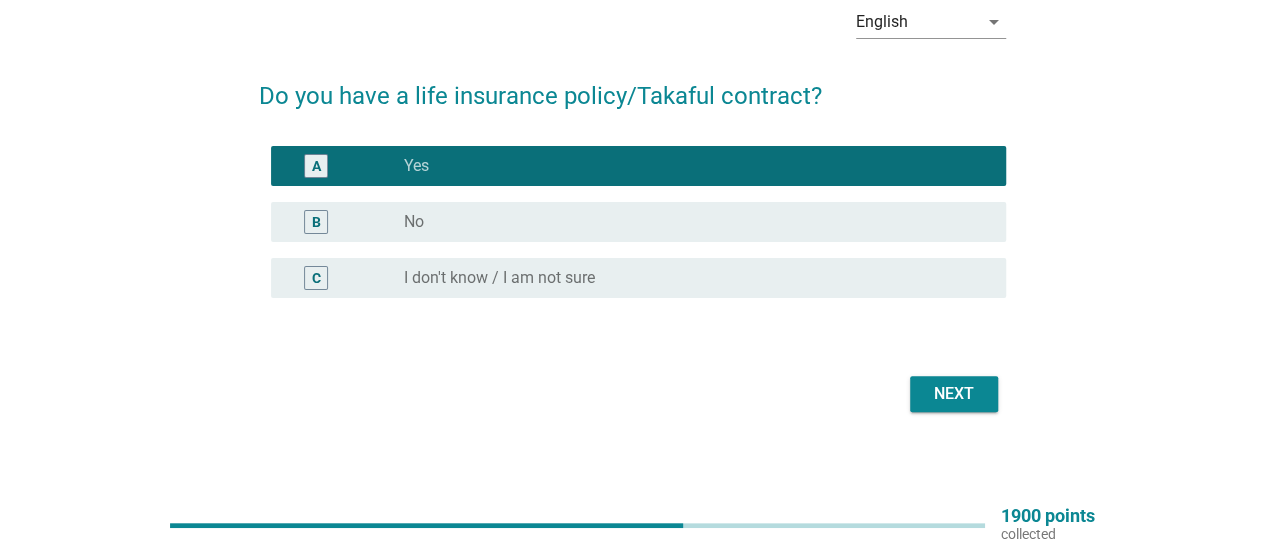 click on "Next" at bounding box center [954, 394] 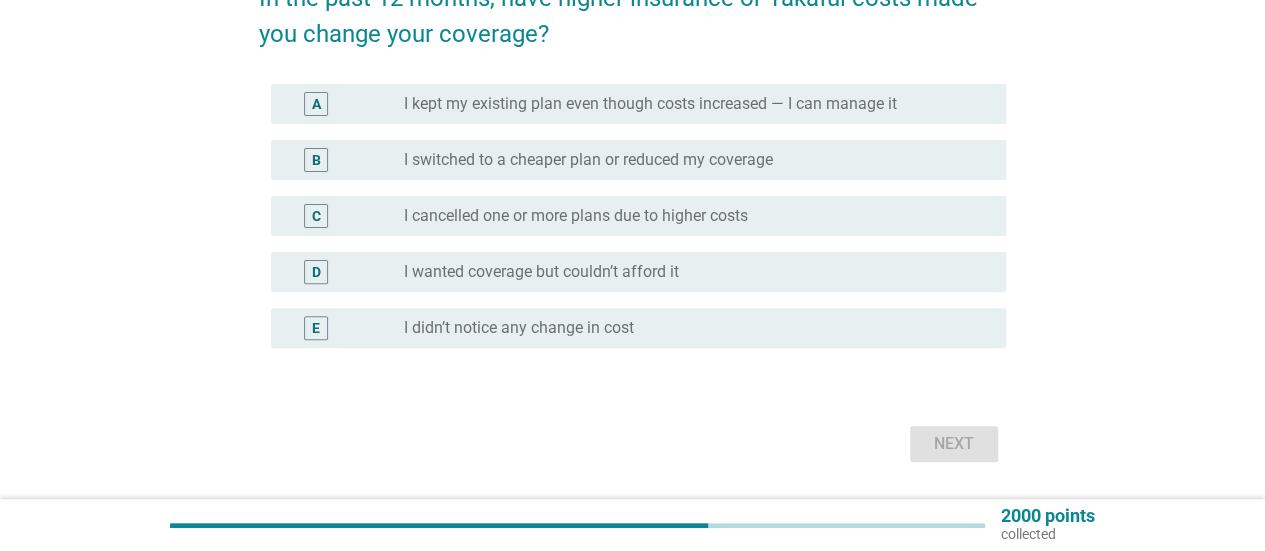 scroll, scrollTop: 200, scrollLeft: 0, axis: vertical 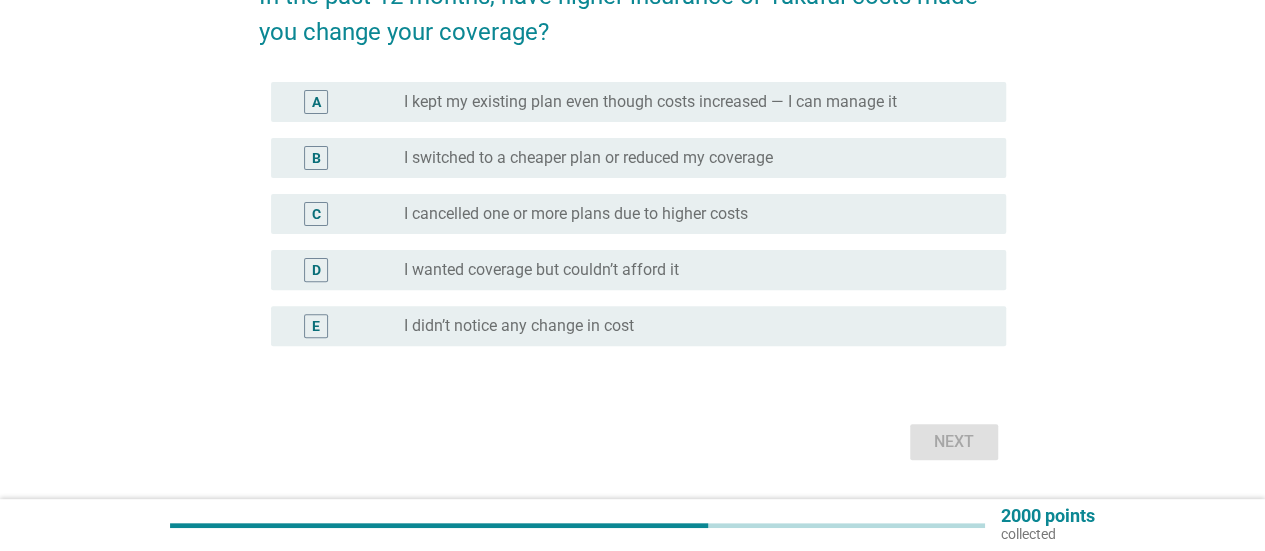 click on "I didn’t notice any change in cost" at bounding box center (519, 326) 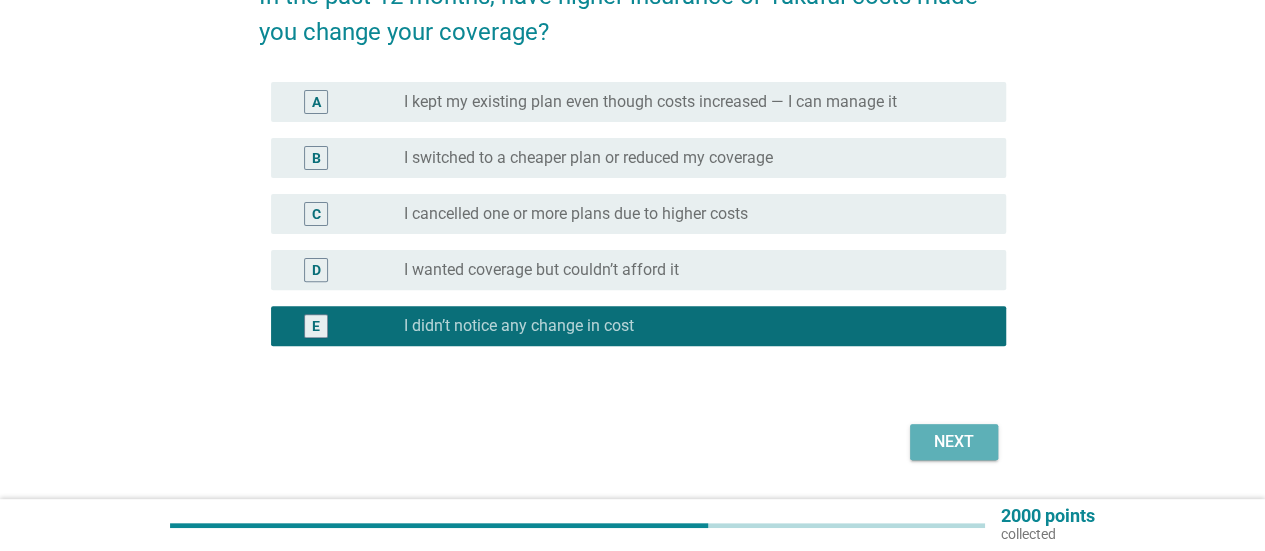 click on "Next" at bounding box center (954, 442) 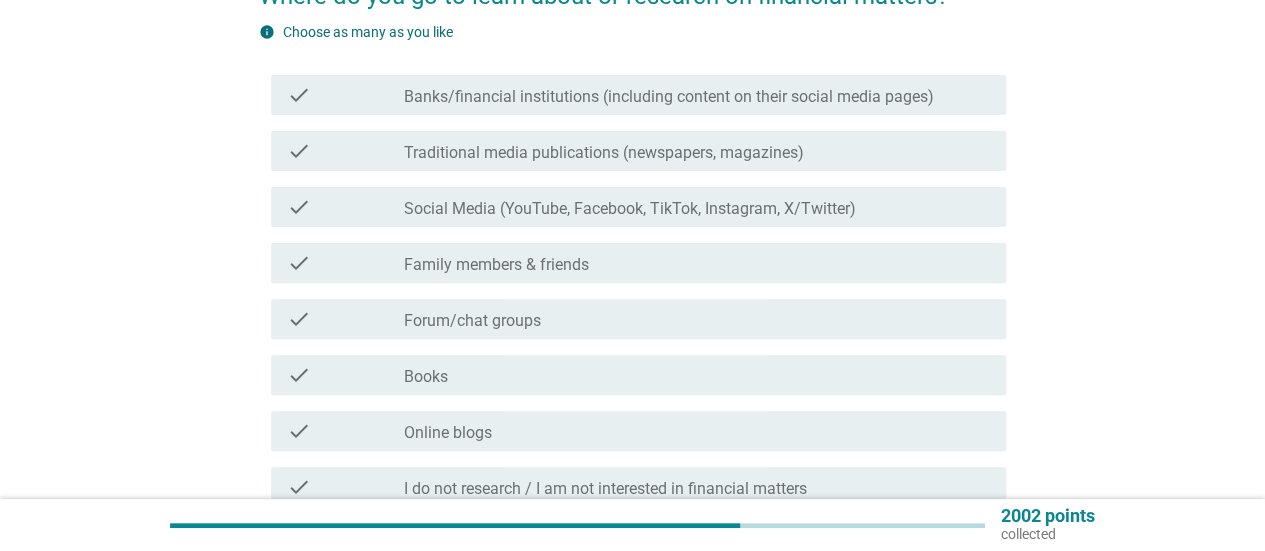 scroll, scrollTop: 0, scrollLeft: 0, axis: both 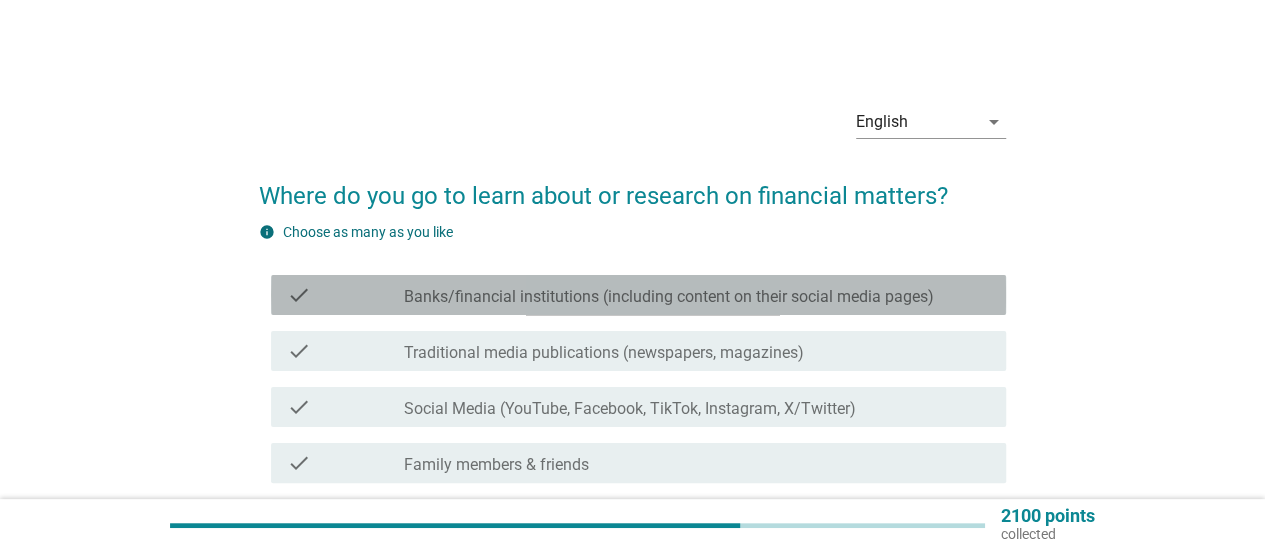 click on "Banks/financial institutions (including content on their social media pages)" at bounding box center (669, 297) 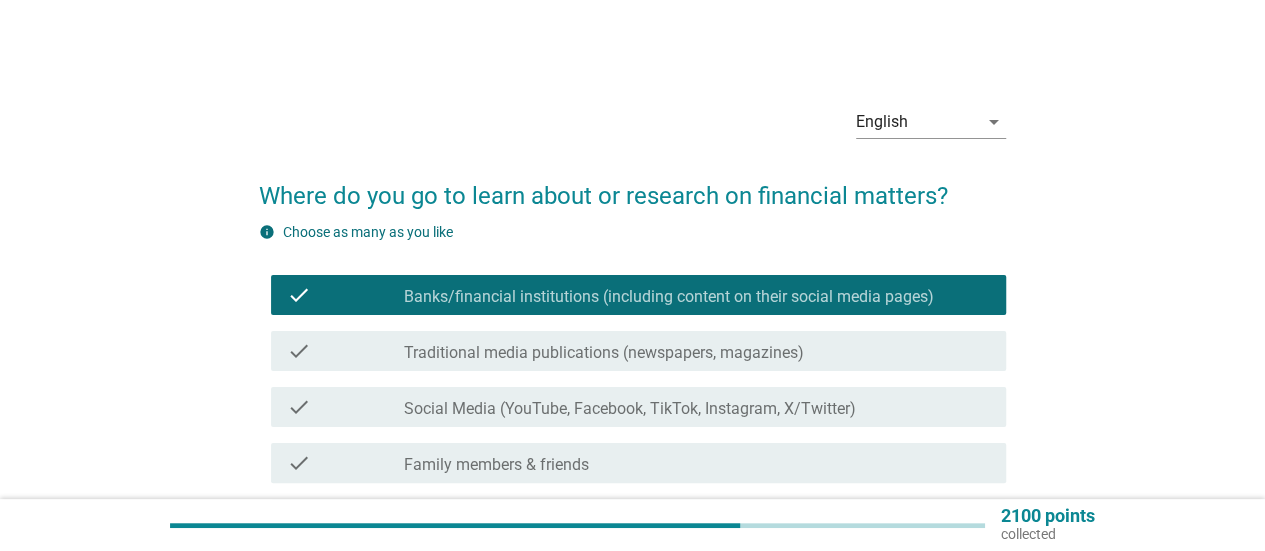 click on "check_box_outline_blank Traditional media publications (newspapers, magazines)" at bounding box center (697, 351) 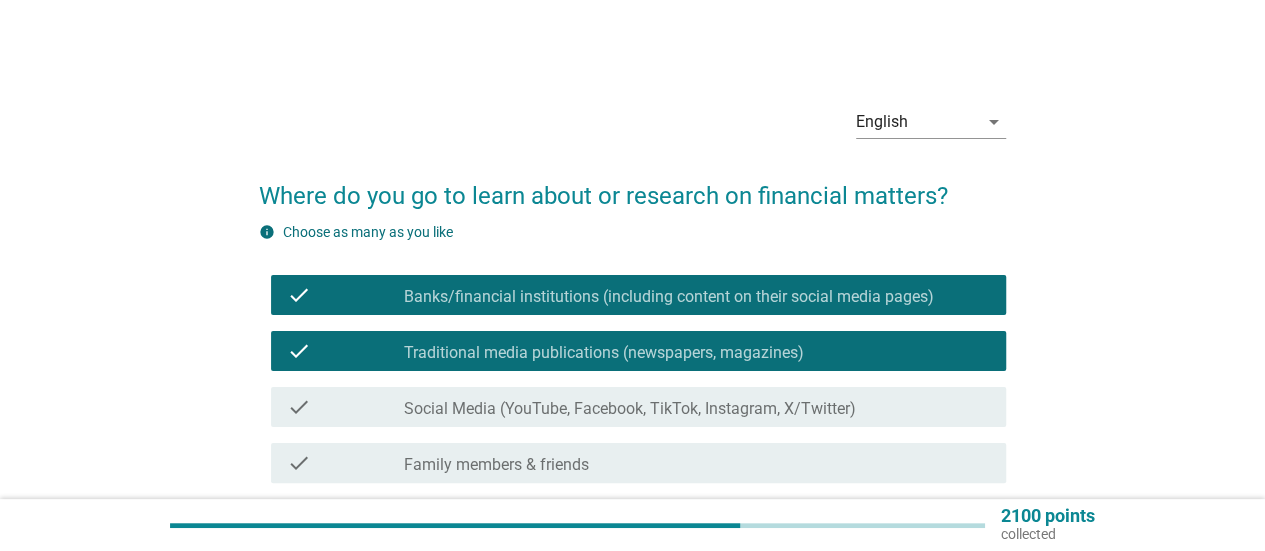 click on "check     check_box_outline_blank Social Media (YouTube, Facebook, TikTok, Instagram, X/Twitter)" at bounding box center (638, 407) 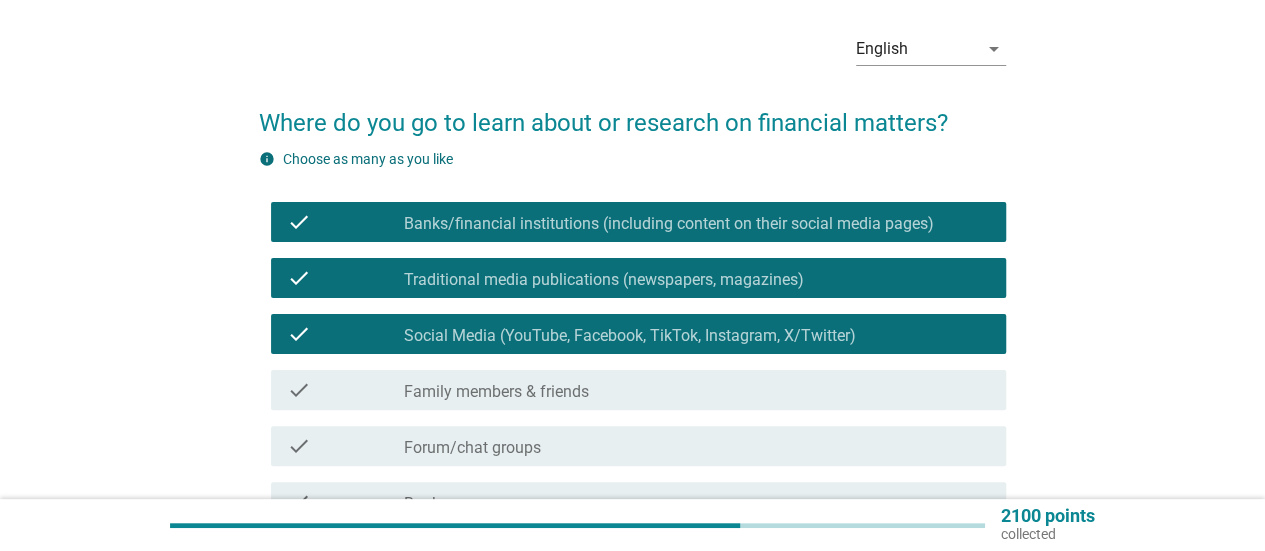 scroll, scrollTop: 100, scrollLeft: 0, axis: vertical 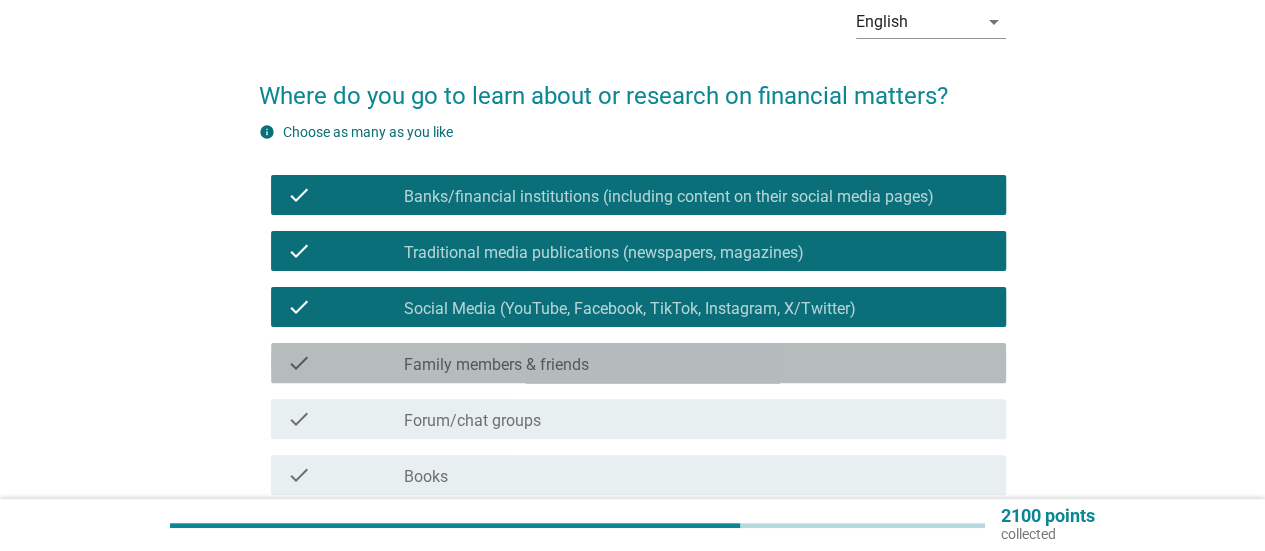 click on "check_box_outline_blank Family members & friends" at bounding box center [697, 363] 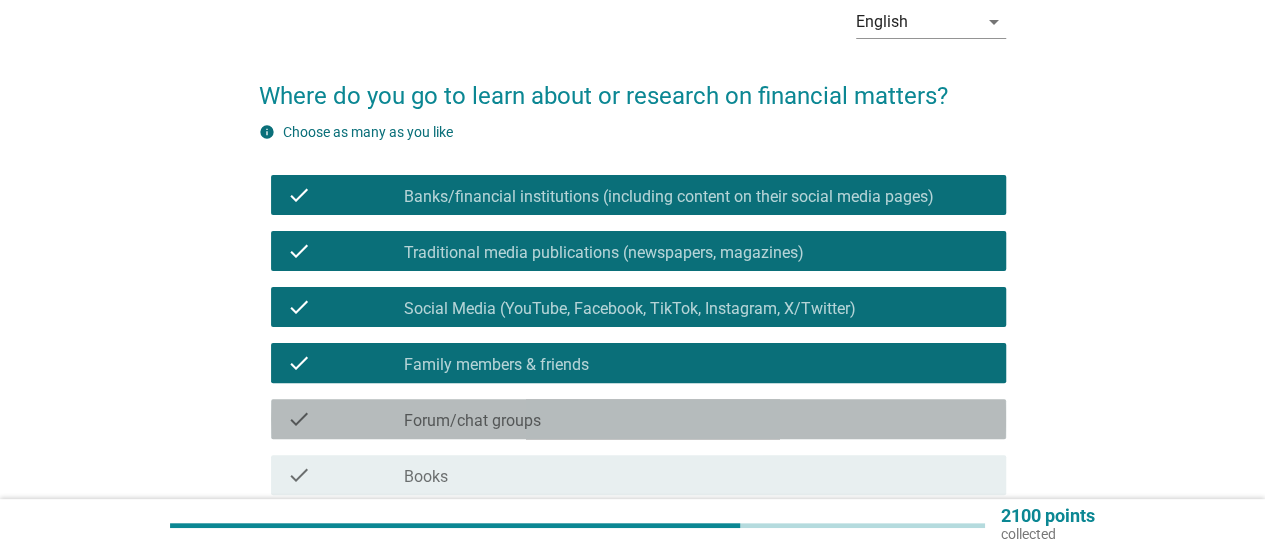 click on "check_box_outline_blank Forum/chat groups" at bounding box center [697, 419] 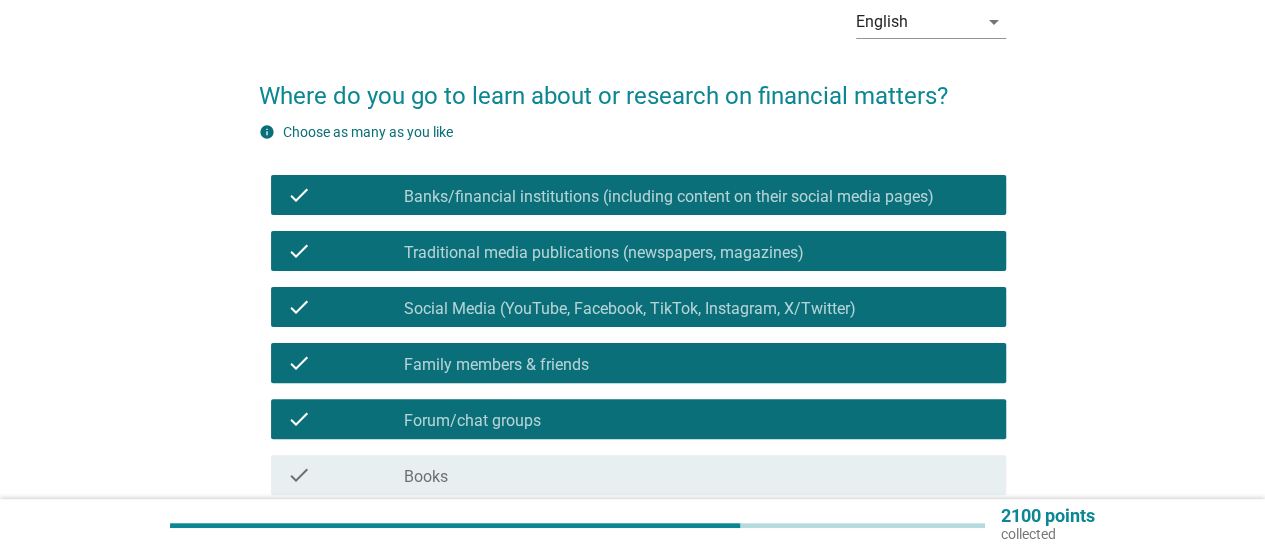 scroll, scrollTop: 200, scrollLeft: 0, axis: vertical 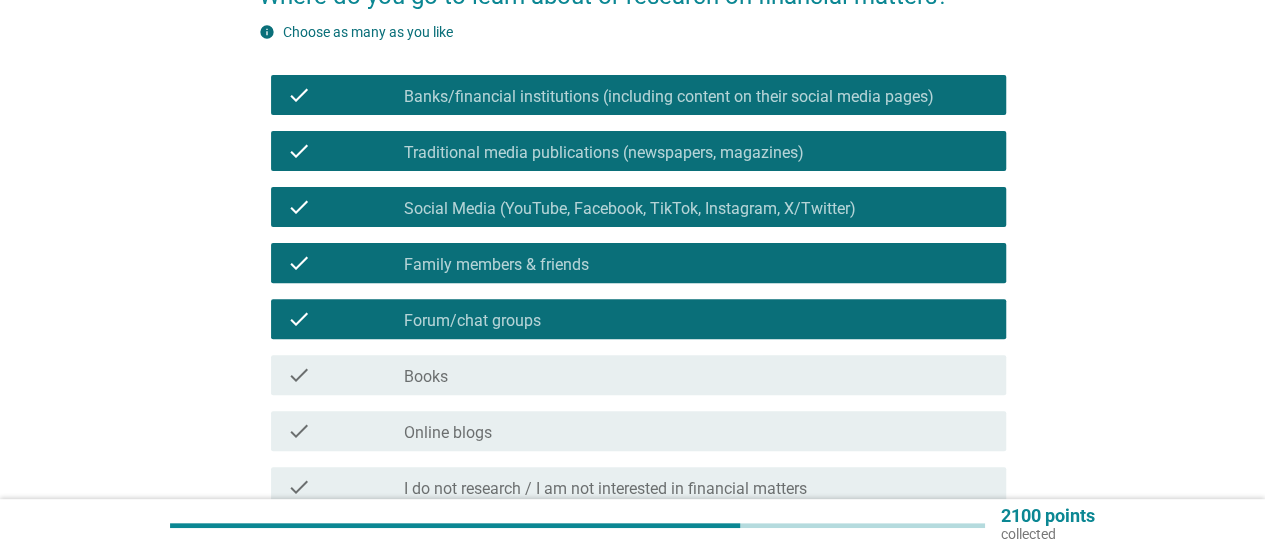 click on "check_box_outline_blank Books" at bounding box center (697, 375) 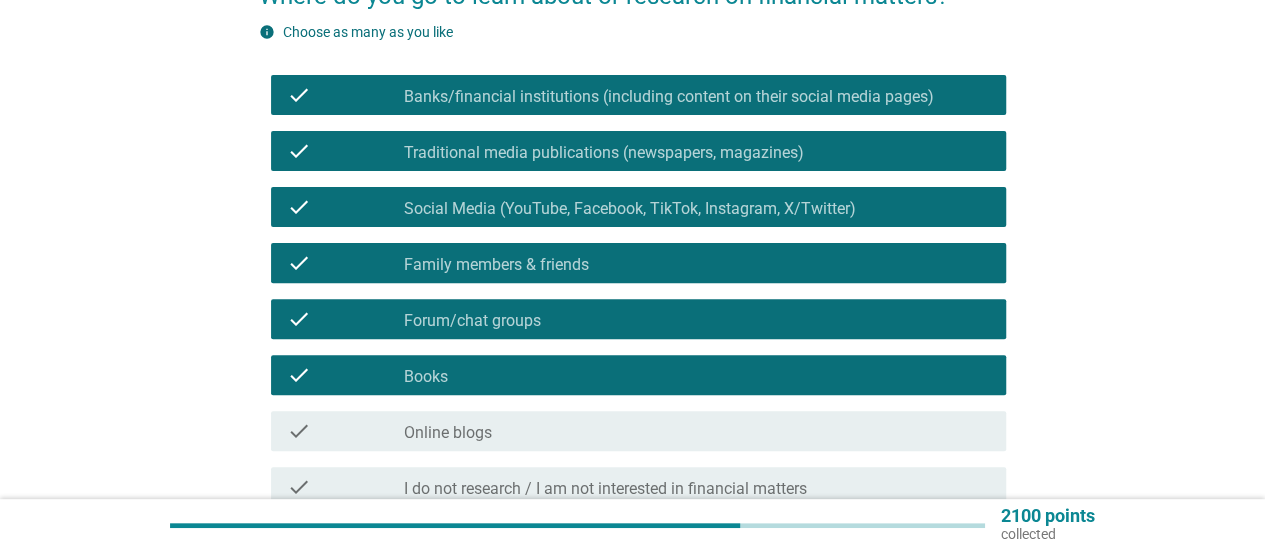 click on "check_box_outline_blank Online blogs" at bounding box center [697, 431] 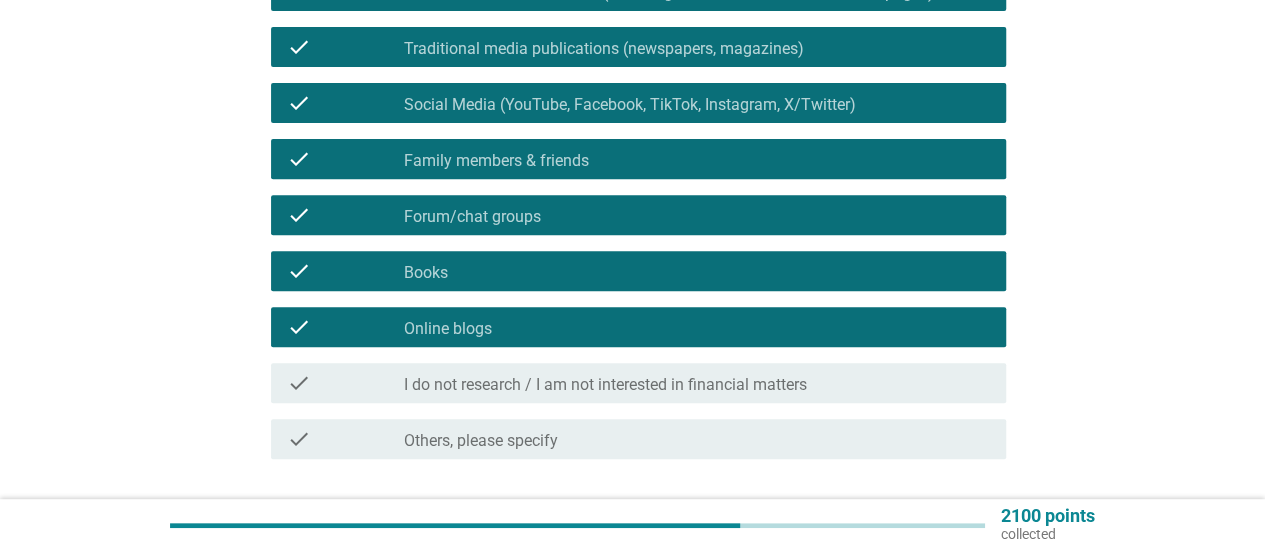 scroll, scrollTop: 400, scrollLeft: 0, axis: vertical 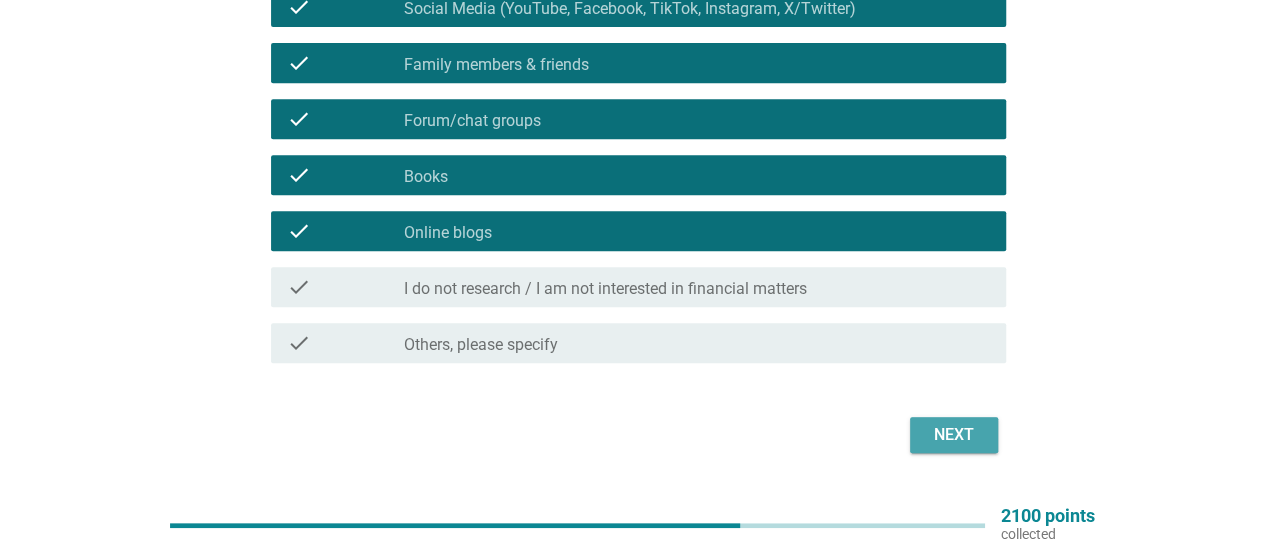 click on "Next" at bounding box center [954, 435] 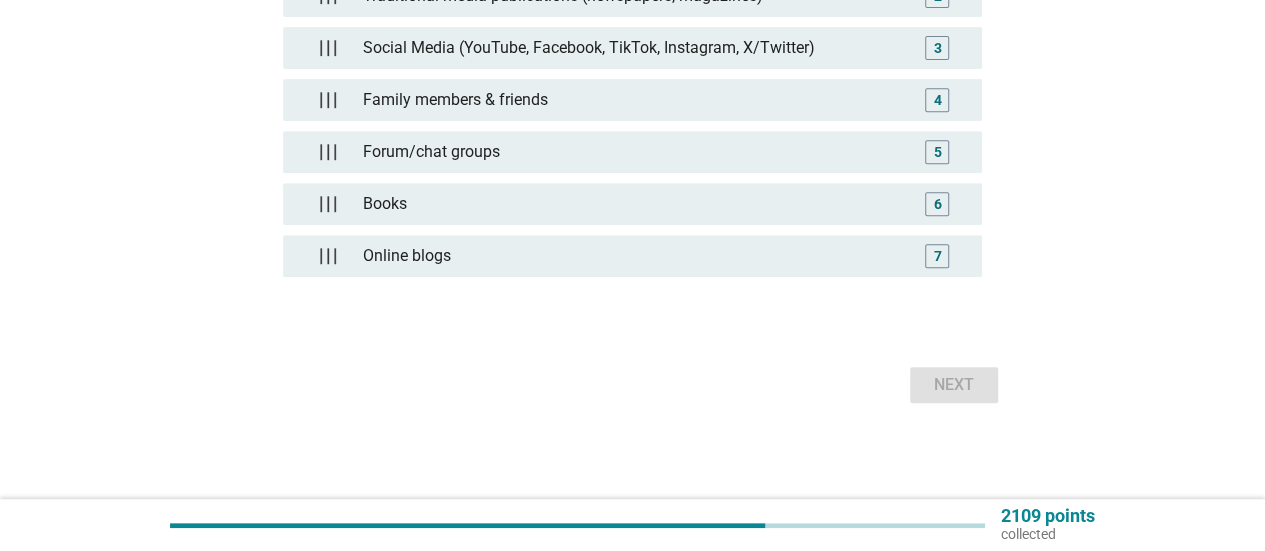 scroll, scrollTop: 0, scrollLeft: 0, axis: both 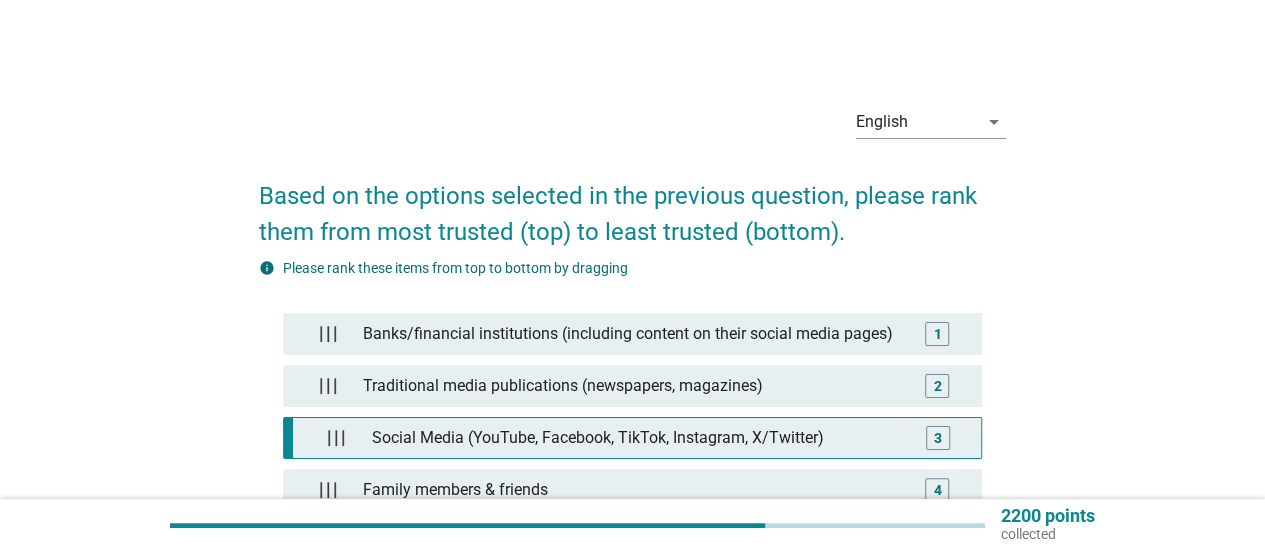 type 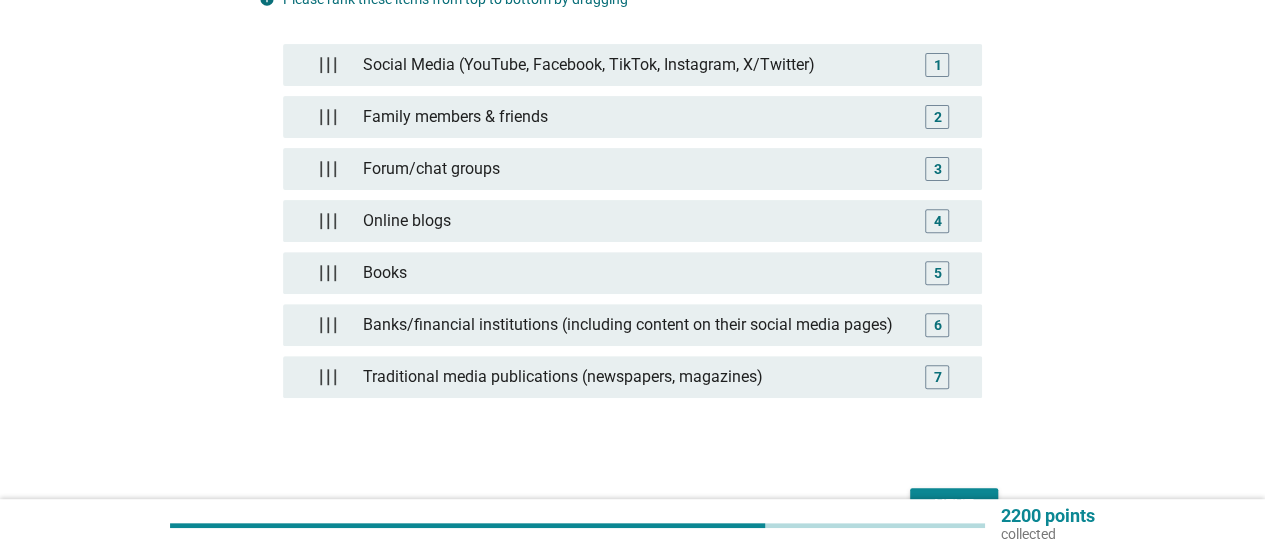 scroll, scrollTop: 300, scrollLeft: 0, axis: vertical 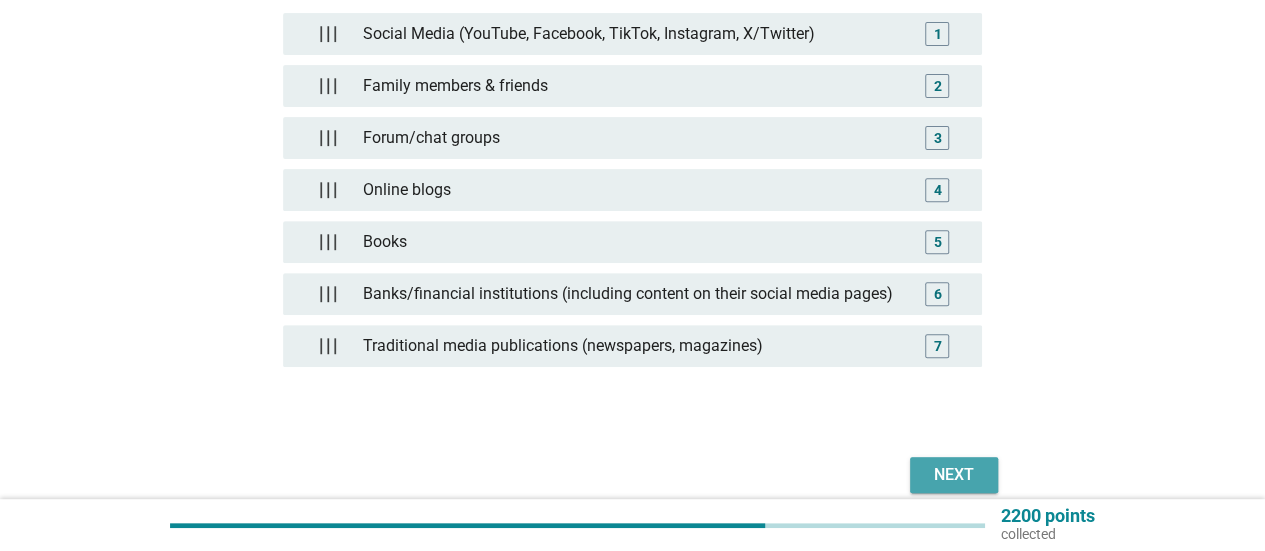 click on "Next" at bounding box center [954, 475] 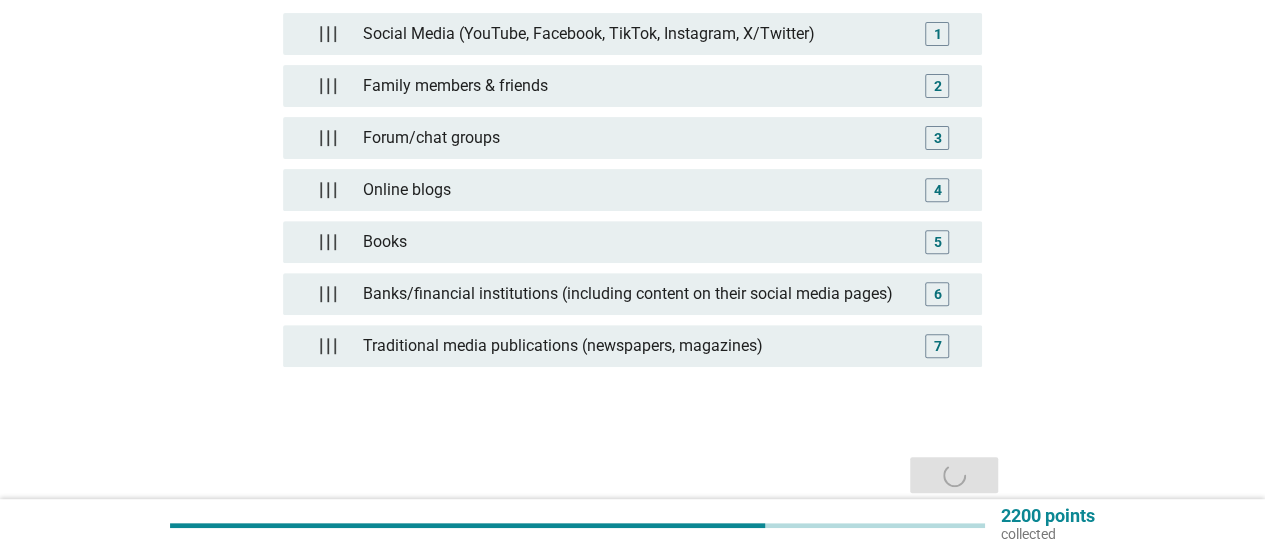 scroll, scrollTop: 0, scrollLeft: 0, axis: both 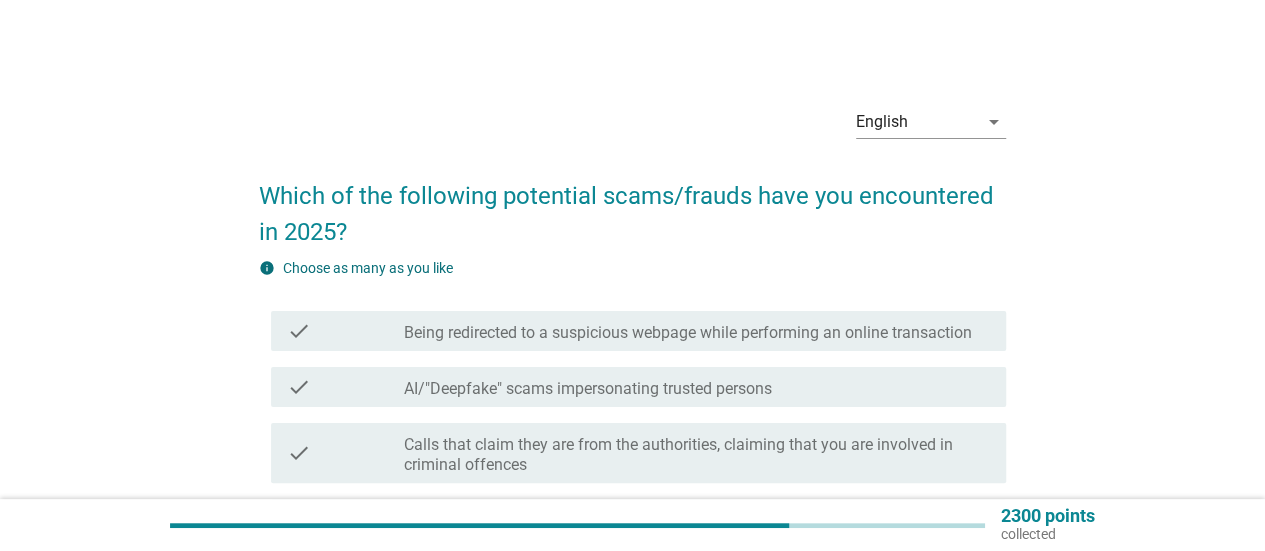 click on "English arrow_drop_down   Which of the following potential scams/frauds have you encountered in [YEAR]?     info   Choose as many as you like   check     check_box_outline_blank Being redirected to a suspicious webpage while performing an online transaction    check     check_box_outline_blank AI/"Deepfake" scams impersonating trusted persons    check     check_box_outline_blank Calls that claim they are from the authorities, claiming that you are involved in criminal offences    check     check_box_outline_blank Cryptocurrency investment "opportunities"    check     check_box_outline_blank Messages (WhatsApp/Telegram) that ask you to participate in a part-time job    check     check_box_outline_blank Calls that claim they are from LHDN, Banks, NSRC, Financial Institutions, asking for your personal information/TAC/OTP    check     check_box_outline_blank Phishing emails that look like official emails from Banks or Financial Institutions    check     check_box_outline_blank   check     check_box_outline_blank" at bounding box center [632, 512] 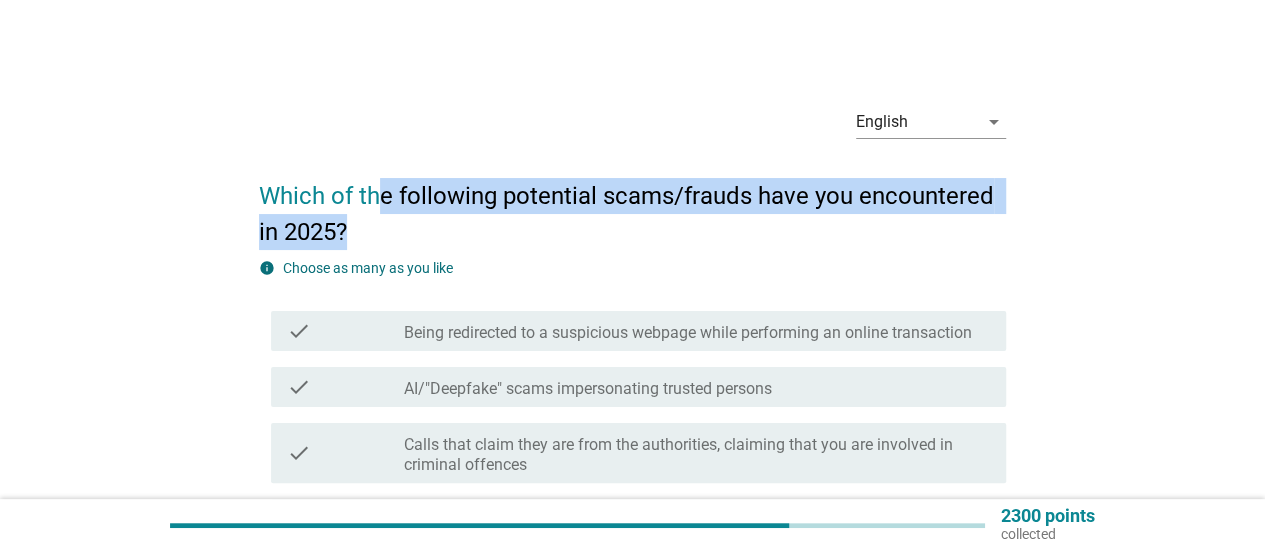 drag, startPoint x: 378, startPoint y: 201, endPoint x: 832, endPoint y: 233, distance: 455.12634 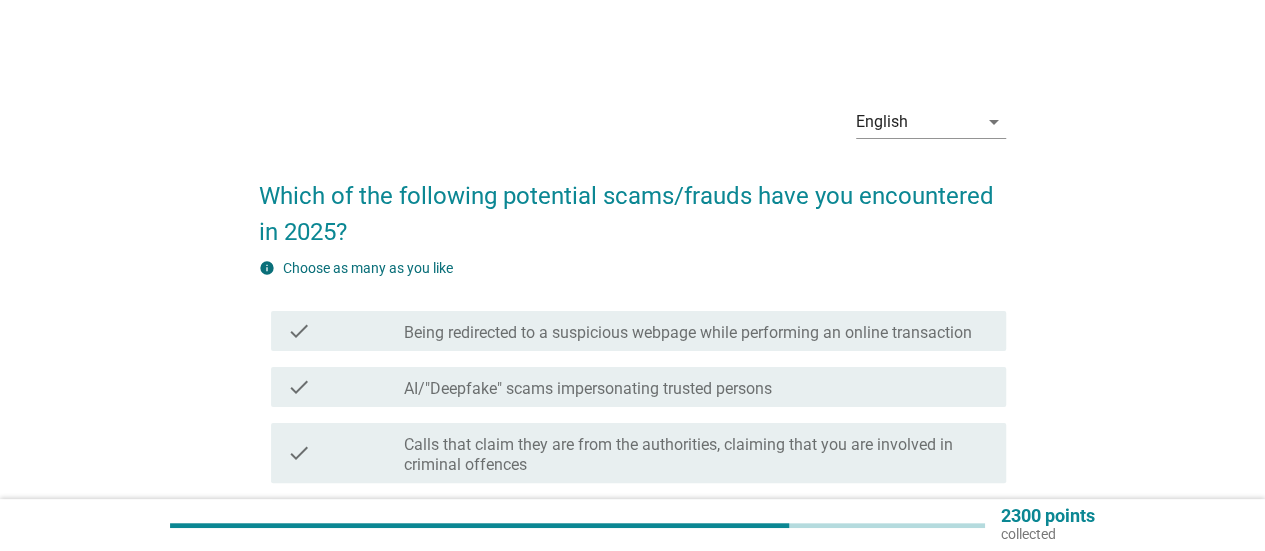click on "info   Choose as many as you like" at bounding box center [632, 268] 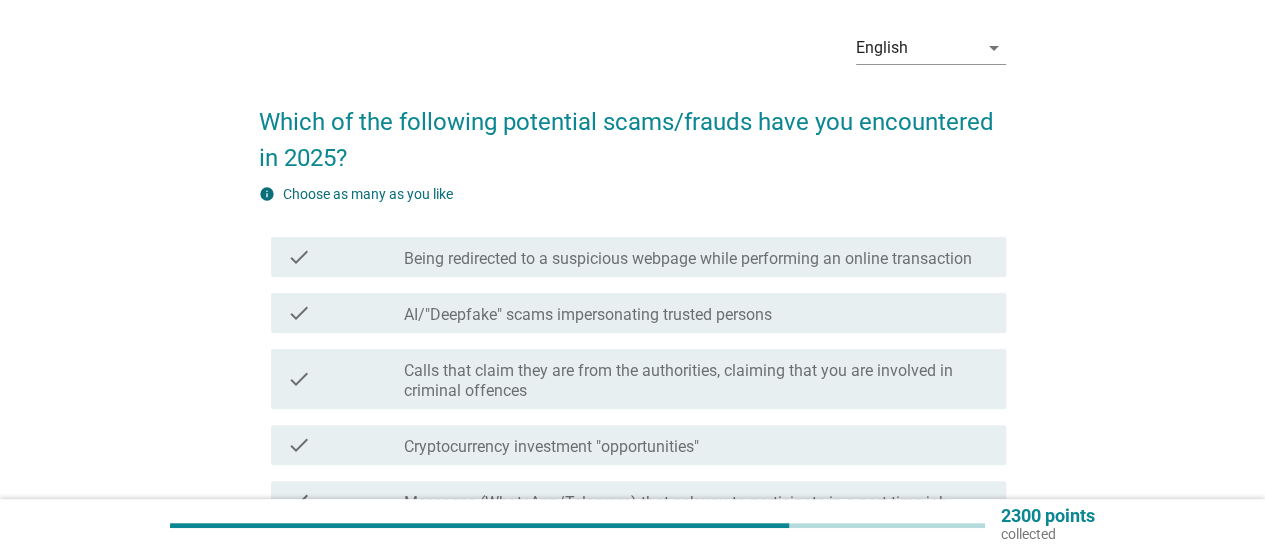 scroll, scrollTop: 100, scrollLeft: 0, axis: vertical 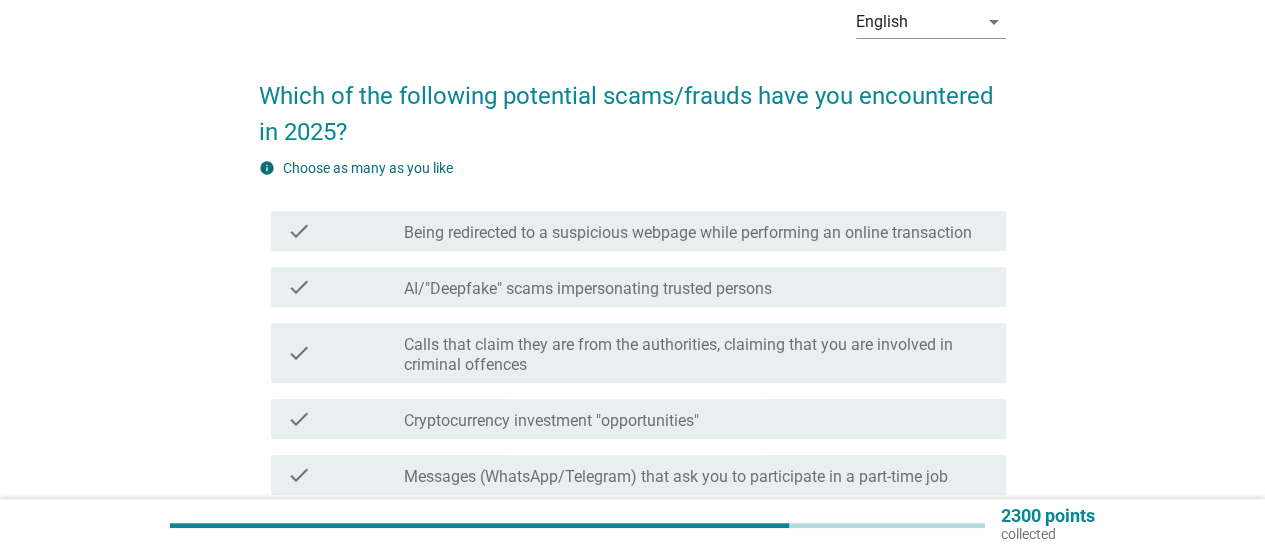 click on "English arrow_drop_down   Which of the following potential scams/frauds have you encountered in [YEAR]?     info   Choose as many as you like   check     check_box_outline_blank Being redirected to a suspicious webpage while performing an online transaction    check     check_box_outline_blank AI/"Deepfake" scams impersonating trusted persons    check     check_box_outline_blank Calls that claim they are from the authorities, claiming that you are involved in criminal offences    check     check_box_outline_blank Cryptocurrency investment "opportunities"    check     check_box_outline_blank Messages (WhatsApp/Telegram) that ask you to participate in a part-time job    check     check_box_outline_blank Calls that claim they are from LHDN, Banks, NSRC, Financial Institutions, asking for your personal information/TAC/OTP    check     check_box_outline_blank Phishing emails that look like official emails from Banks or Financial Institutions    check     check_box_outline_blank   check     check_box_outline_blank" at bounding box center (632, 412) 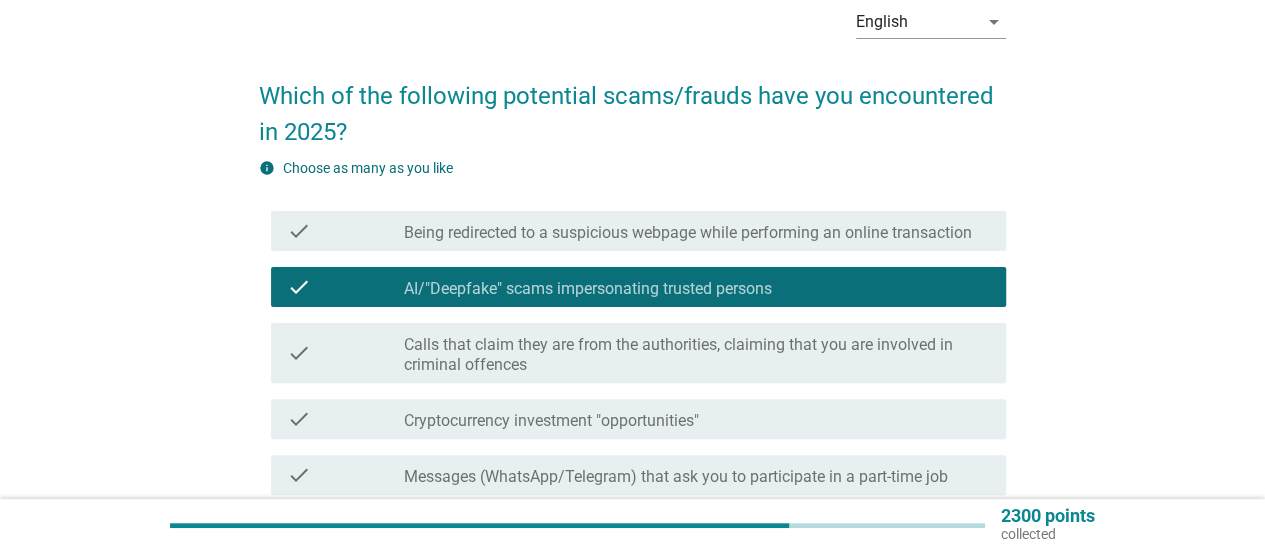 click on "check     check_box_outline_blank Being redirected to a suspicious webpage while performing an online transaction" at bounding box center (632, 231) 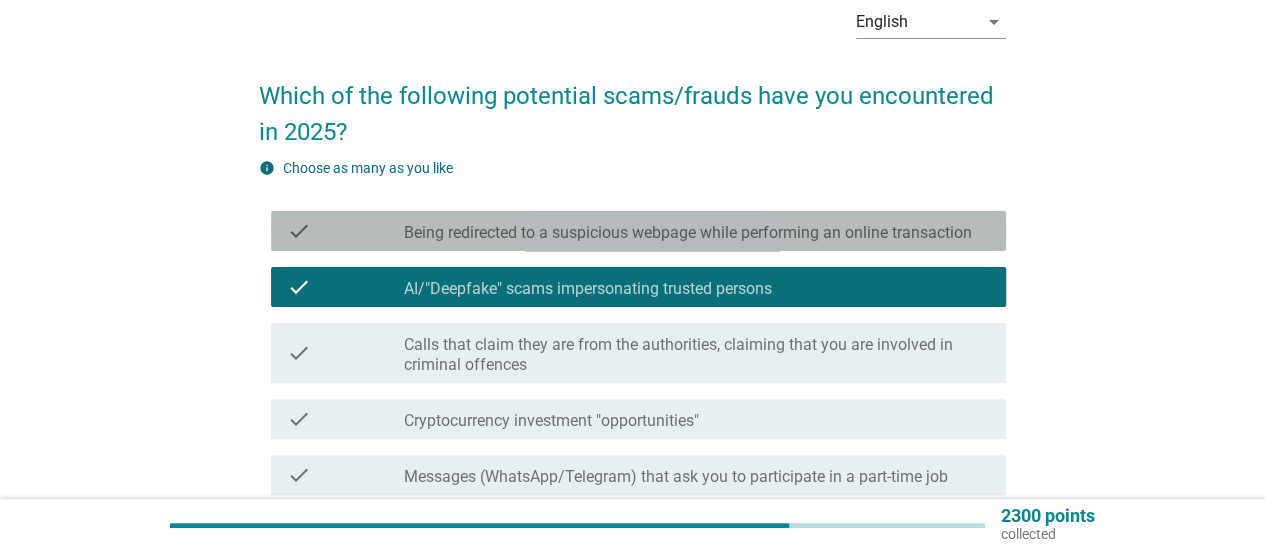 click on "check     check_box_outline_blank Being redirected to a suspicious webpage while performing an online transaction" at bounding box center (638, 231) 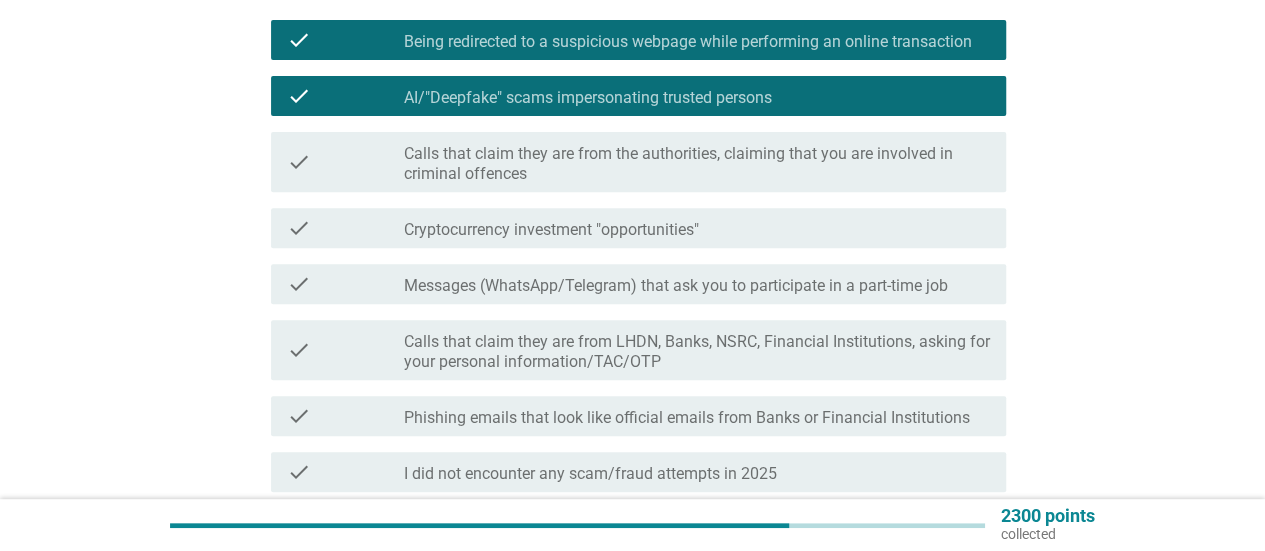 scroll, scrollTop: 300, scrollLeft: 0, axis: vertical 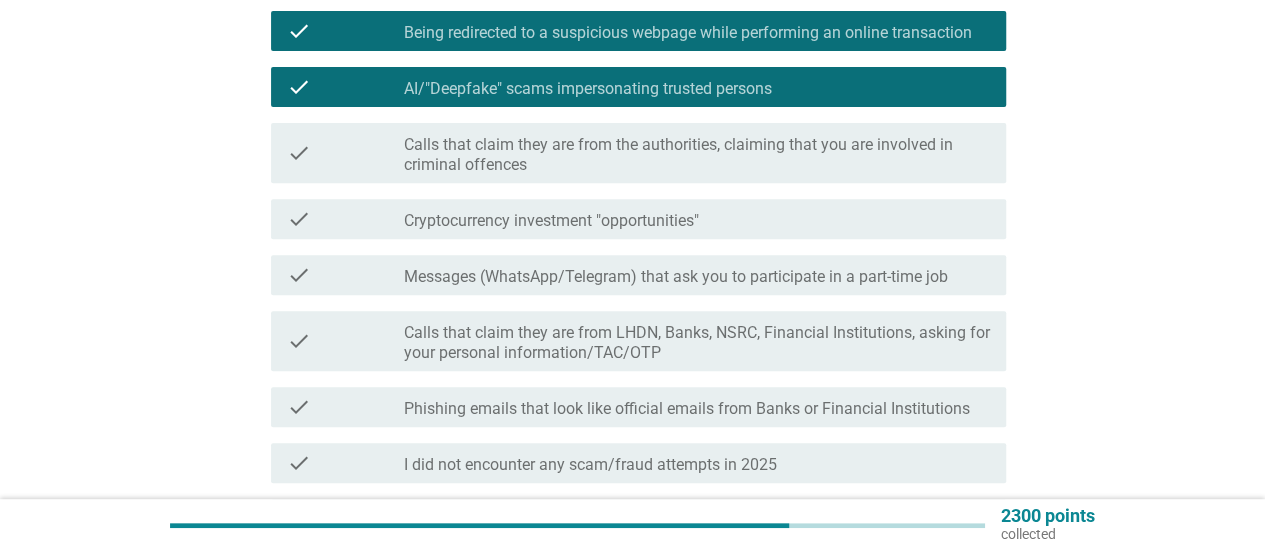 click on "check     check_box_outline_blank Cryptocurrency investment "opportunities"" at bounding box center (638, 219) 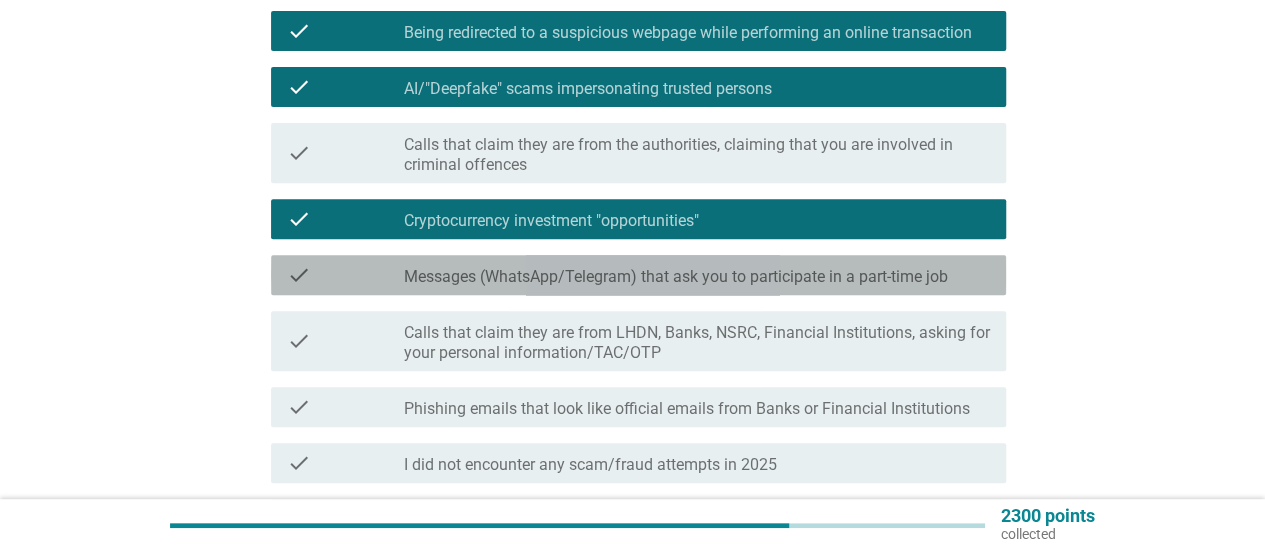 click on "check_box_outline_blank Messages (WhatsApp/Telegram) that ask you to participate in a part-time job" at bounding box center (697, 275) 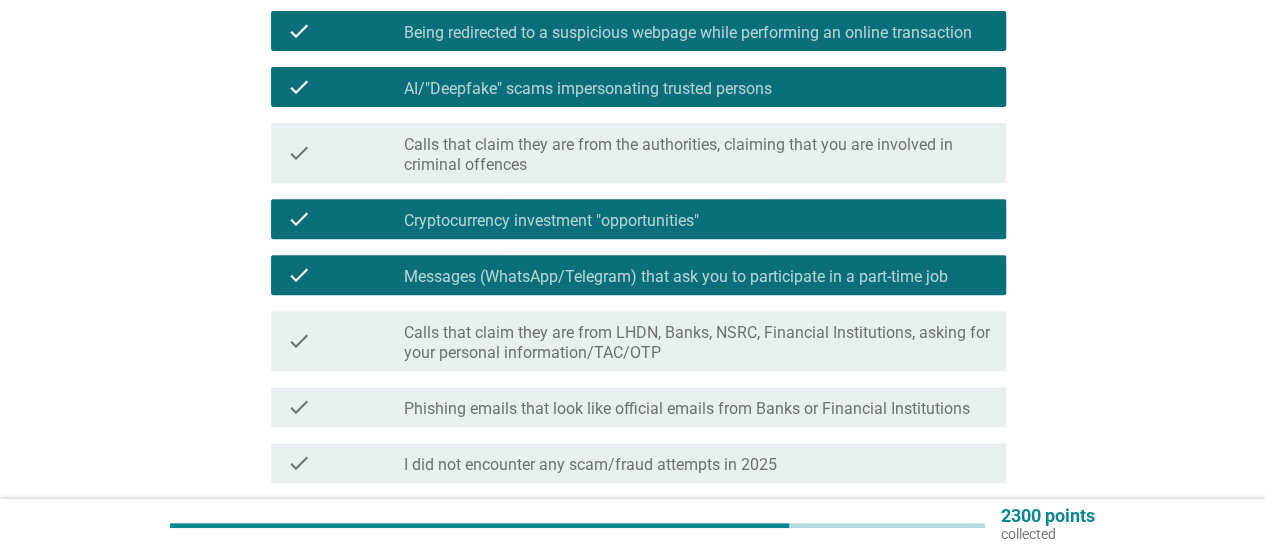 scroll, scrollTop: 500, scrollLeft: 0, axis: vertical 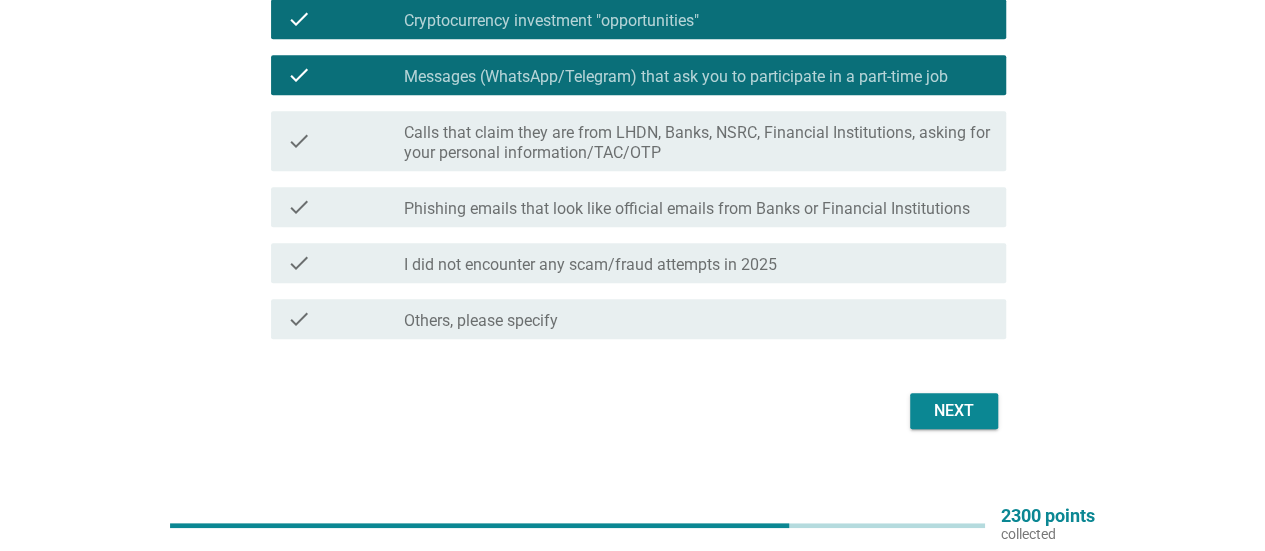 click on "Calls that claim they are from LHDN, Banks, NSRC, Financial Institutions, asking for your personal information/TAC/OTP" at bounding box center (697, 143) 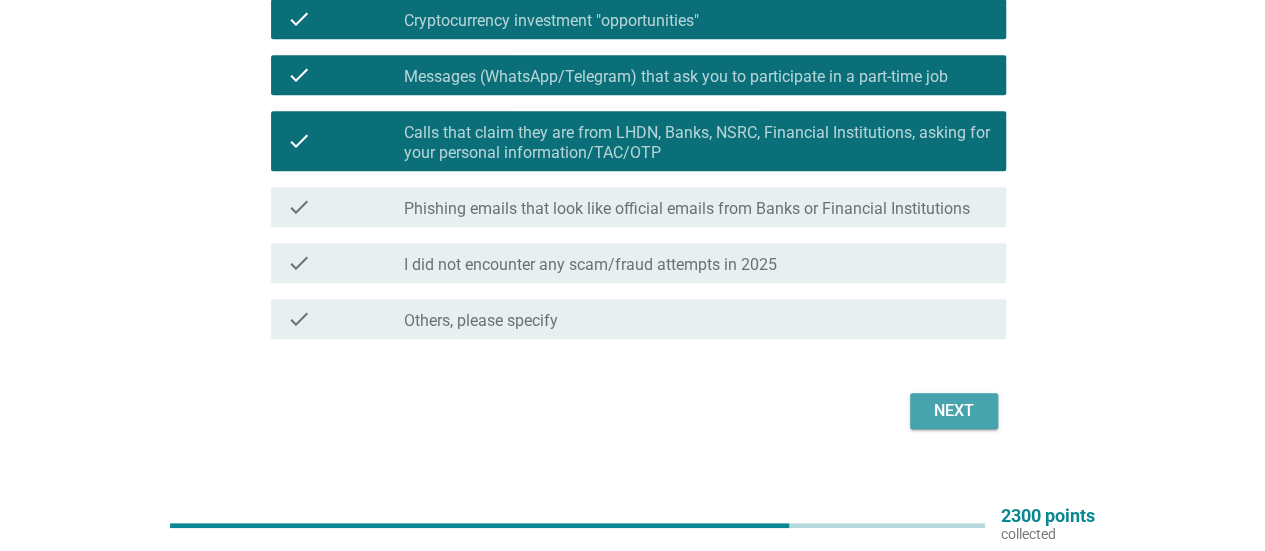 click on "Next" at bounding box center [954, 411] 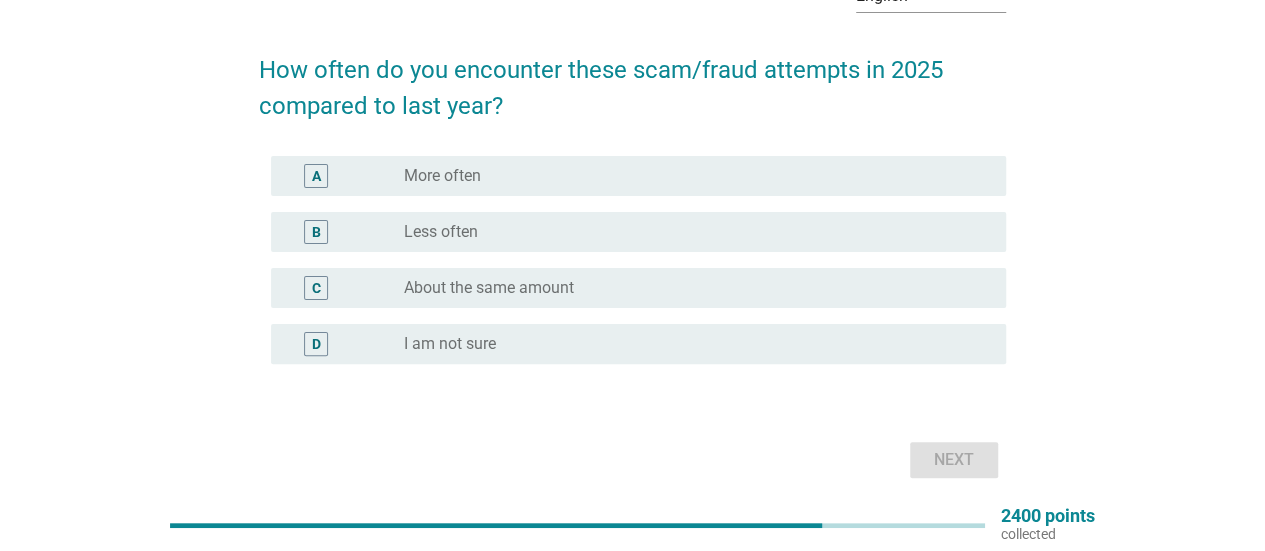 scroll, scrollTop: 100, scrollLeft: 0, axis: vertical 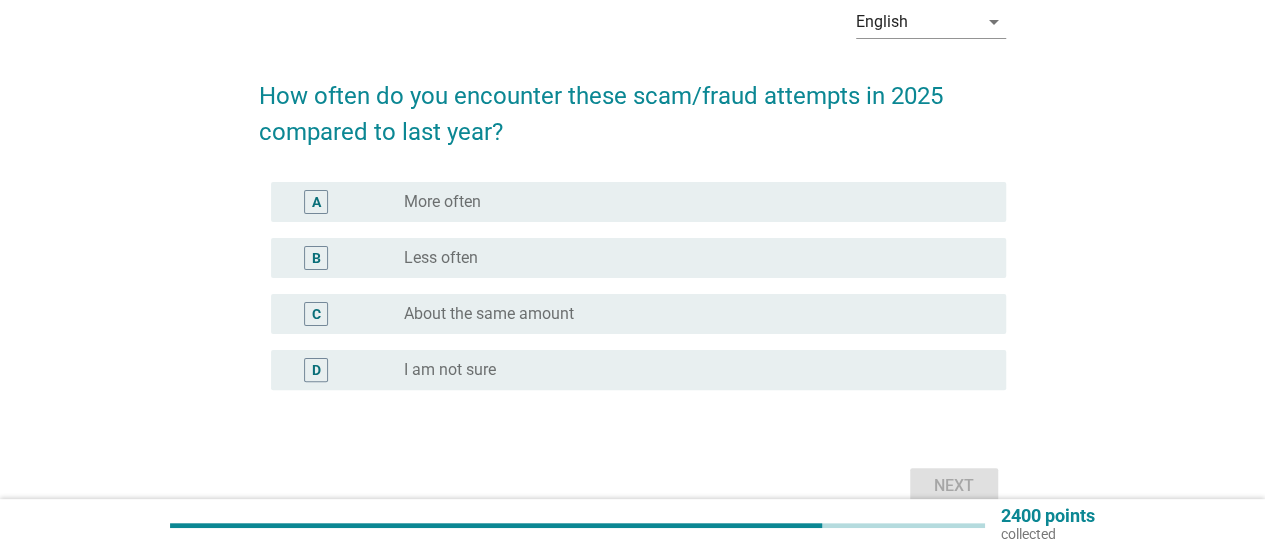 click on "English arrow_drop_down   How often do you encounter these scam/fraud attempts in 2025 compared to last year?     A     radio_button_unchecked More often   B     radio_button_unchecked Less often   C     radio_button_unchecked About the same amount   D     radio_button_unchecked I am not sure     Next" at bounding box center (632, 250) 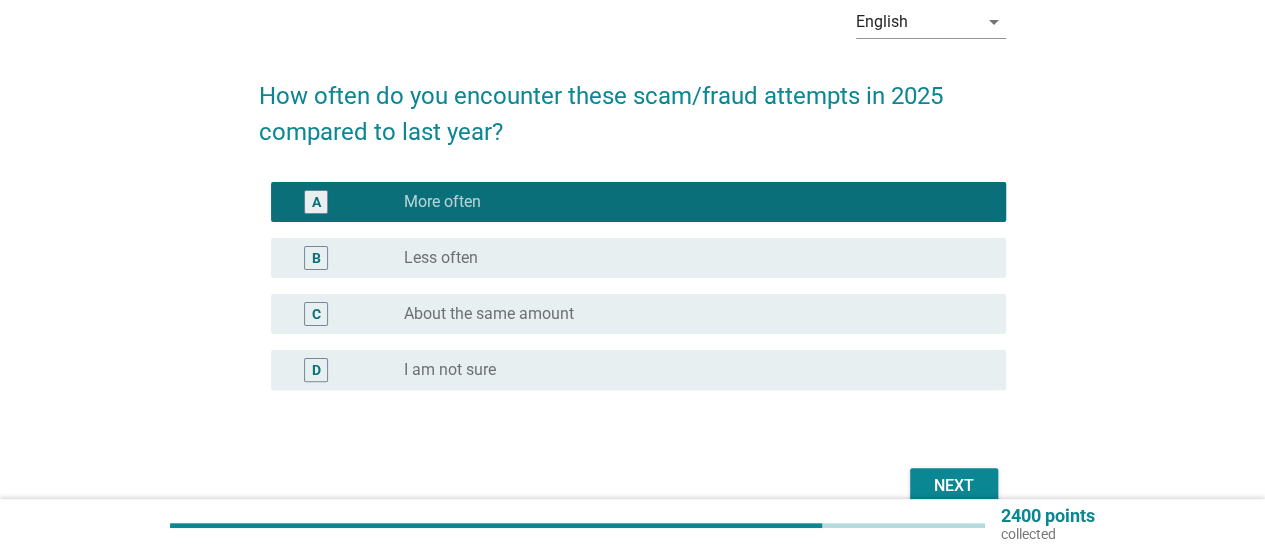 click on "Next" at bounding box center [954, 486] 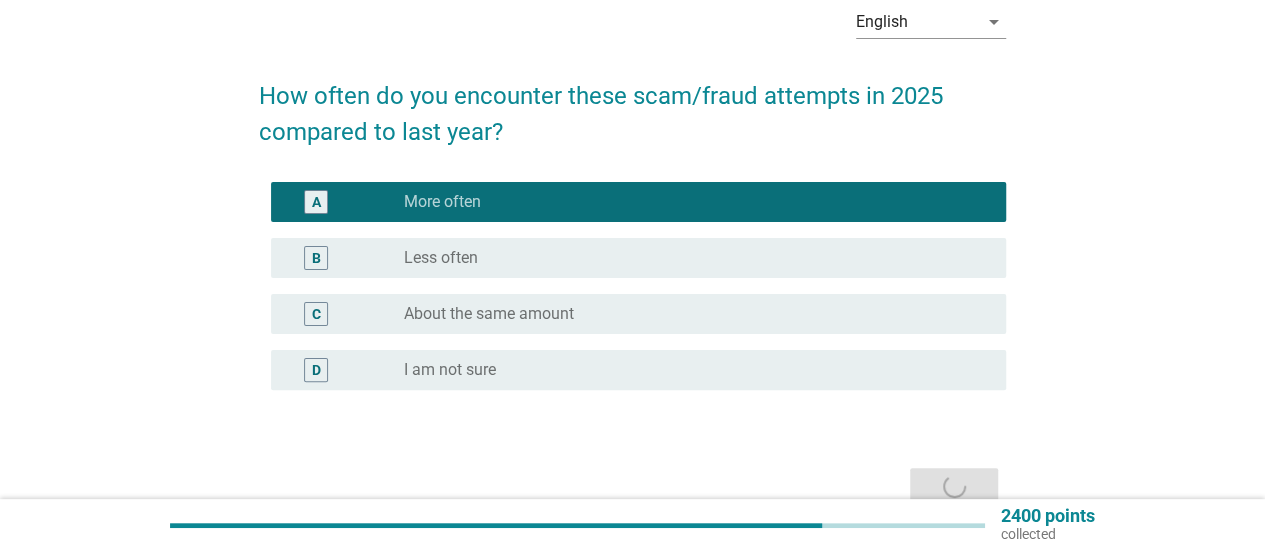 scroll, scrollTop: 0, scrollLeft: 0, axis: both 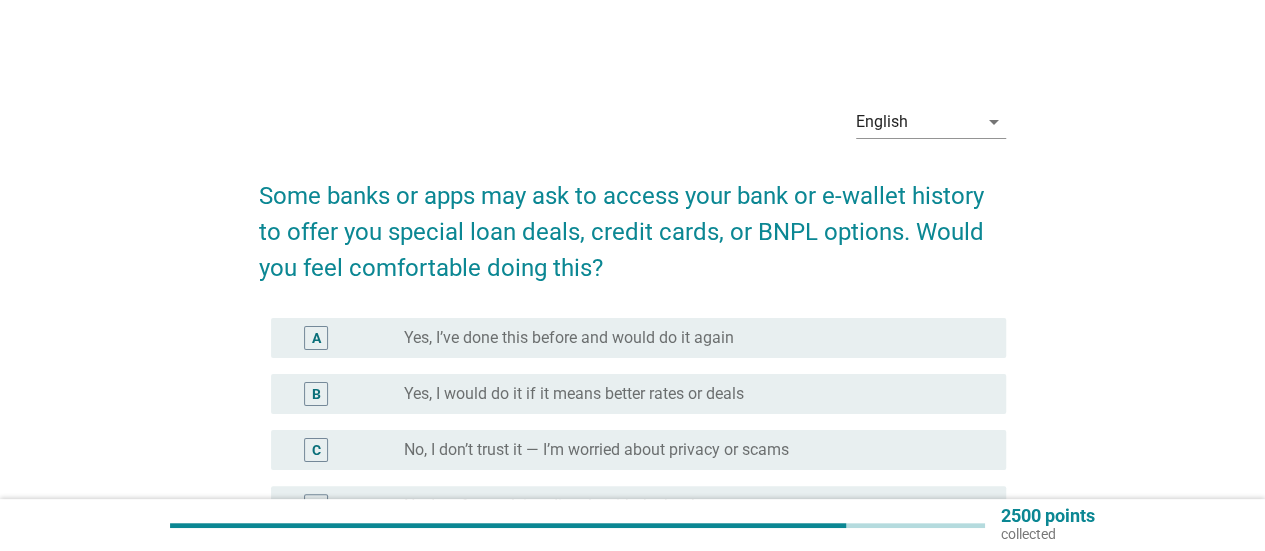 click on "English arrow_drop_down   Some banks or apps may ask to access your bank or e-wallet history to offer you special loan deals, credit cards, or BNPL options. Would you feel comfortable doing this?     A     radio_button_unchecked Yes, I’ve done this before and would do it again   B     radio_button_unchecked Yes, I would do it if it means better rates or deals   C     radio_button_unchecked No, I don’t trust it — I’m worried about privacy or scams   D     radio_button_unchecked No, I prefer applying directly with the bank   E     radio_button_unchecked I’m not sure what this is   F     radio_button_unchecked Others, please specify     Next" at bounding box center (632, 424) 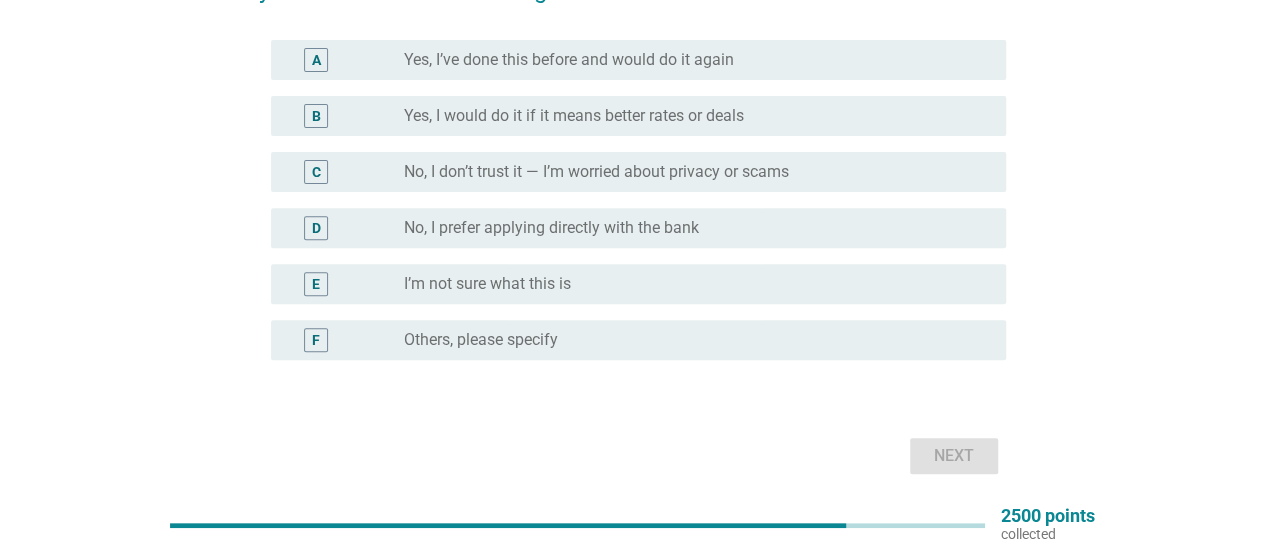 scroll, scrollTop: 248, scrollLeft: 0, axis: vertical 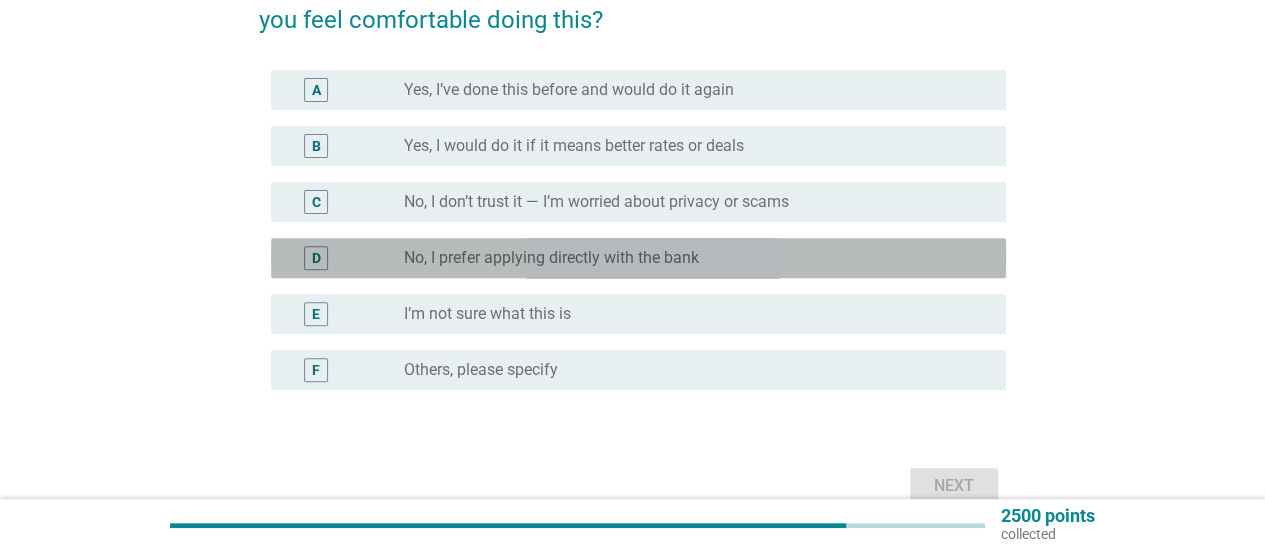 drag, startPoint x: 514, startPoint y: 257, endPoint x: 567, endPoint y: 283, distance: 59.03389 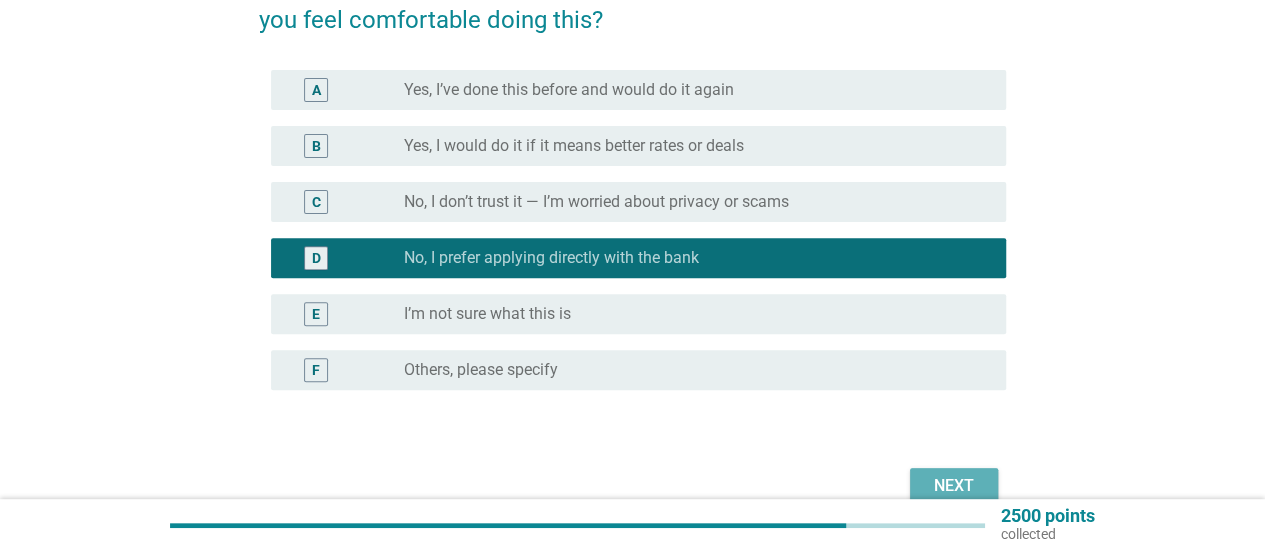 click on "Next" at bounding box center [954, 486] 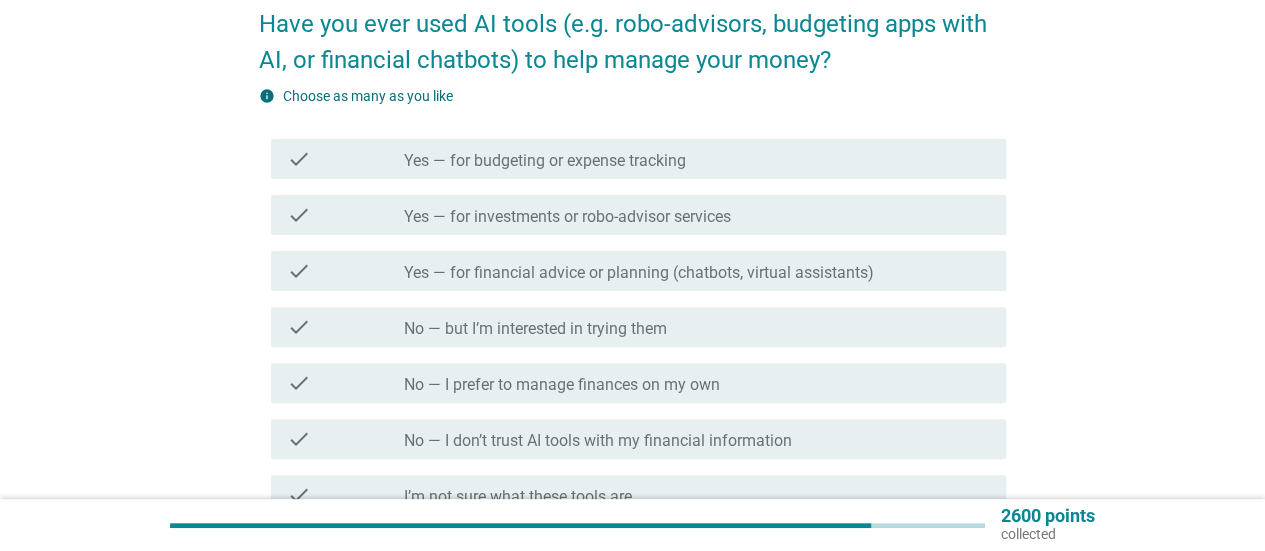scroll, scrollTop: 200, scrollLeft: 0, axis: vertical 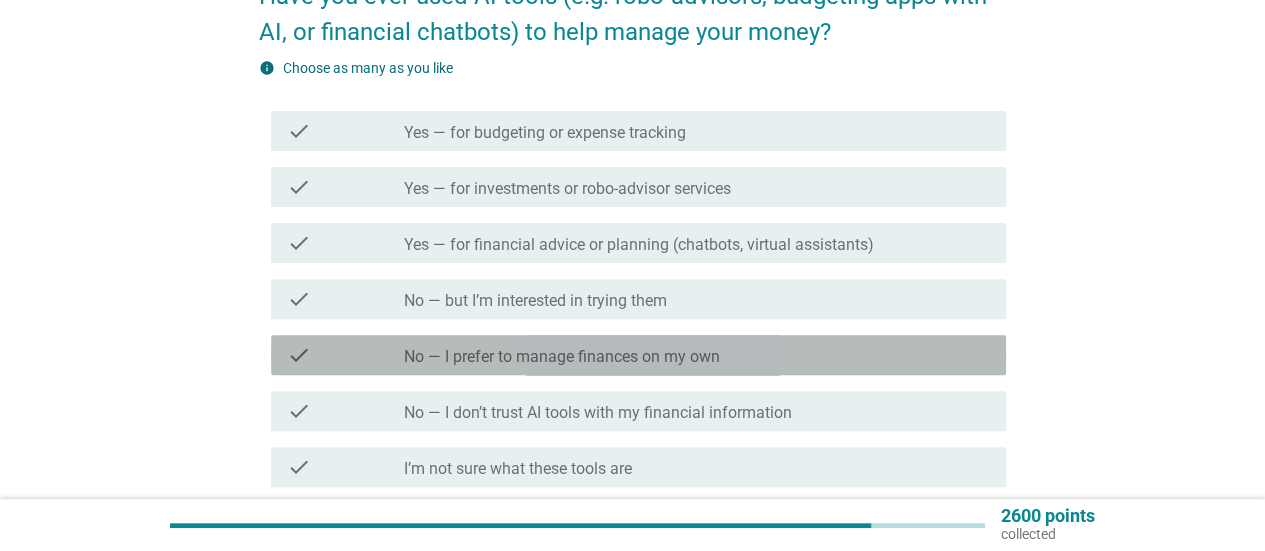 click on "check_box_outline_blank No — I prefer to manage finances on my own" at bounding box center (697, 355) 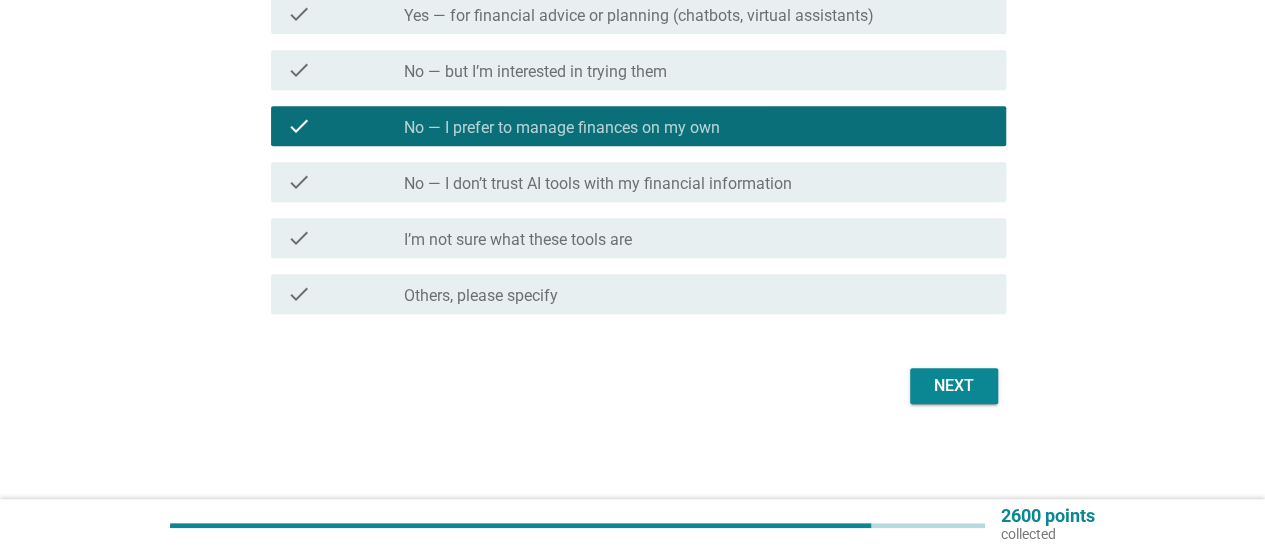 scroll, scrollTop: 430, scrollLeft: 0, axis: vertical 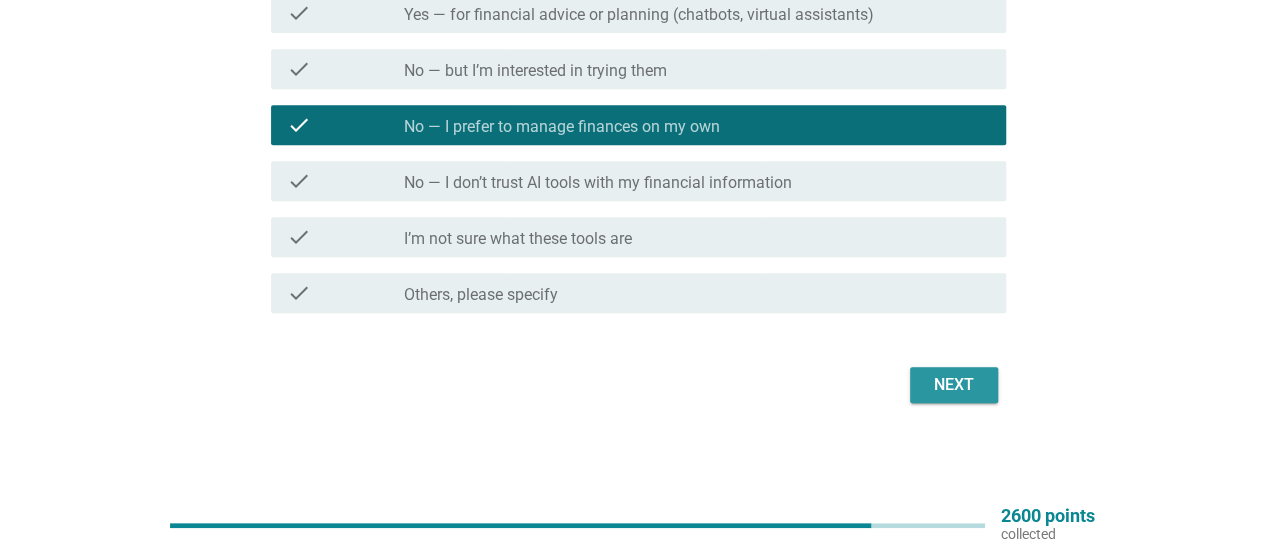 click on "Next" at bounding box center [954, 385] 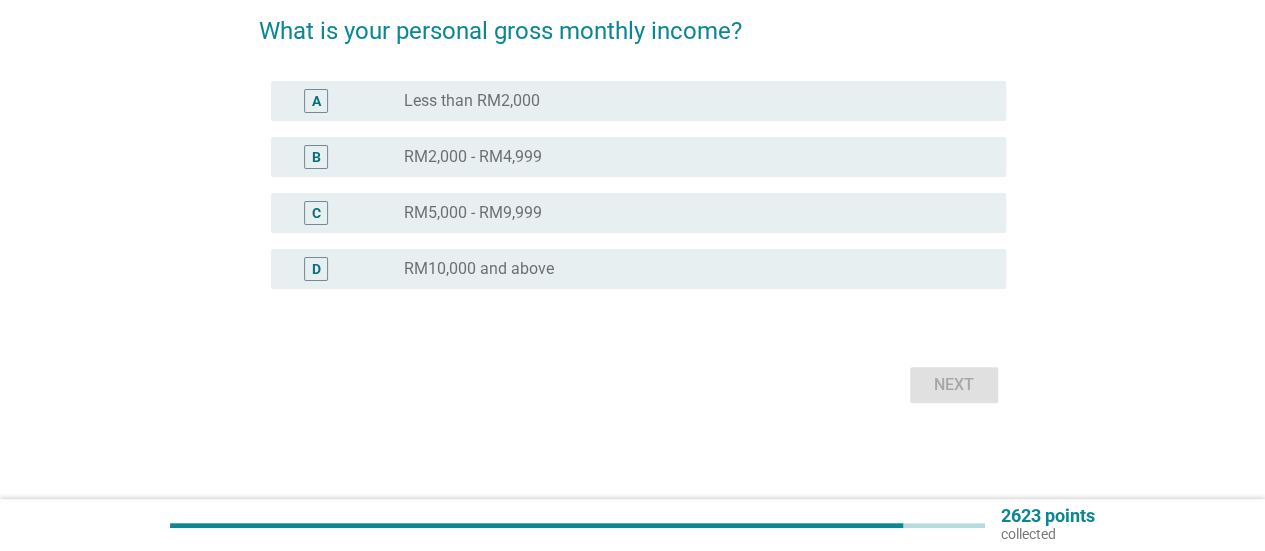 scroll, scrollTop: 0, scrollLeft: 0, axis: both 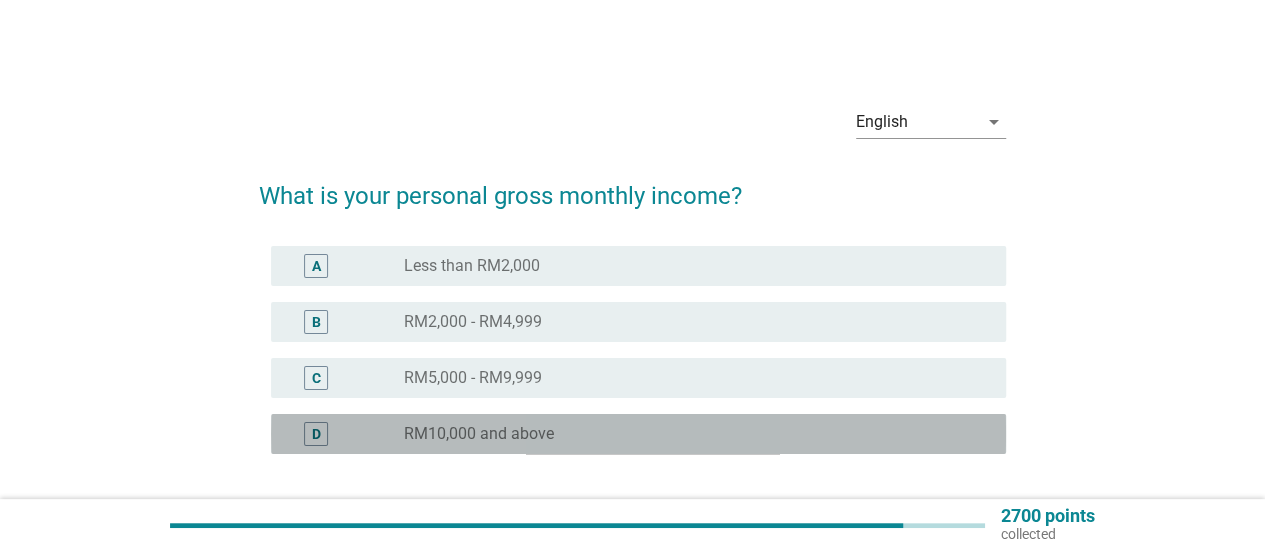 drag, startPoint x: 518, startPoint y: 441, endPoint x: 602, endPoint y: 425, distance: 85.51023 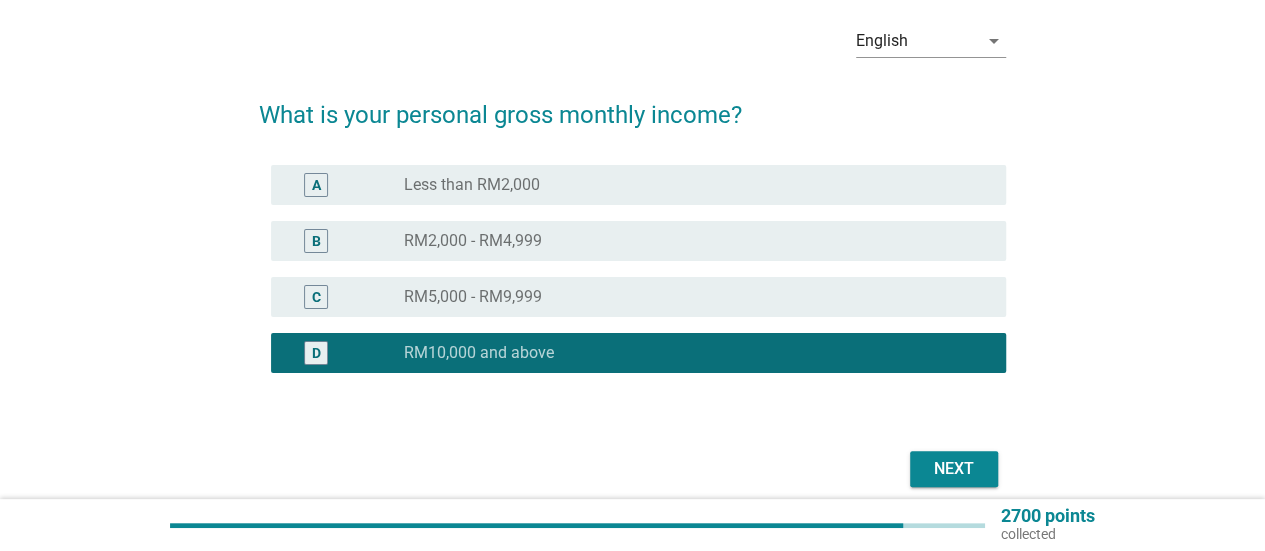 scroll, scrollTop: 164, scrollLeft: 0, axis: vertical 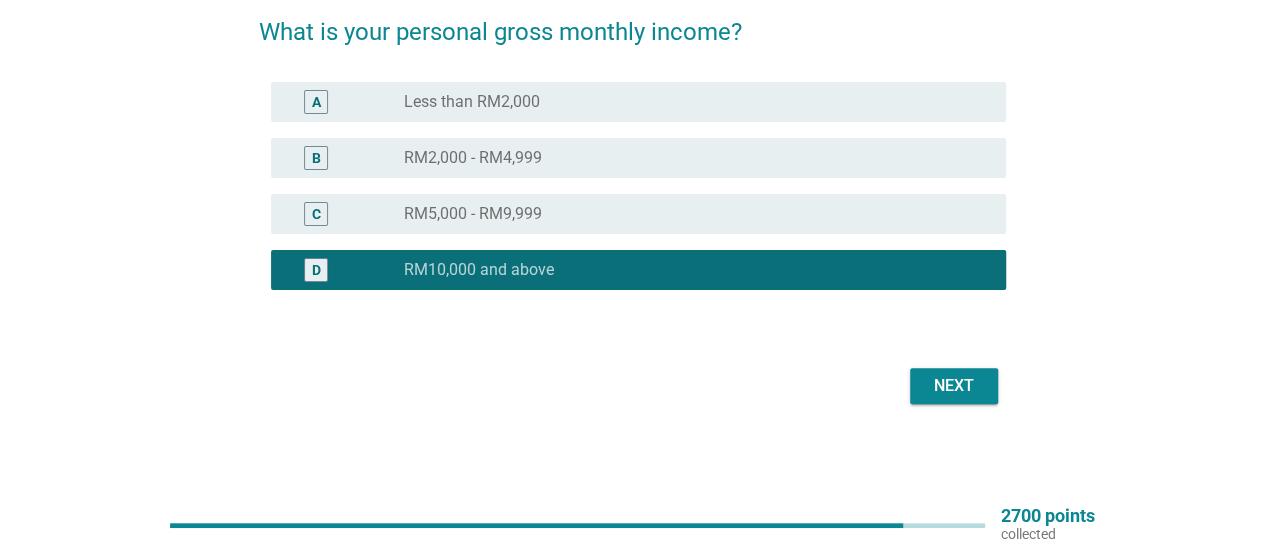 click on "Next" at bounding box center [632, 386] 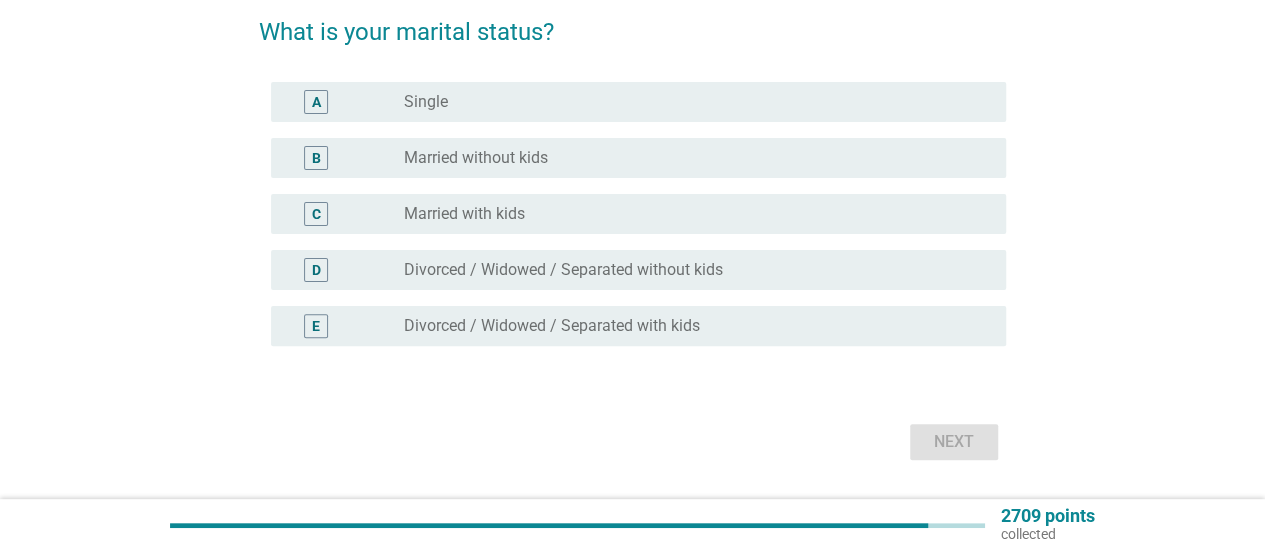 scroll, scrollTop: 0, scrollLeft: 0, axis: both 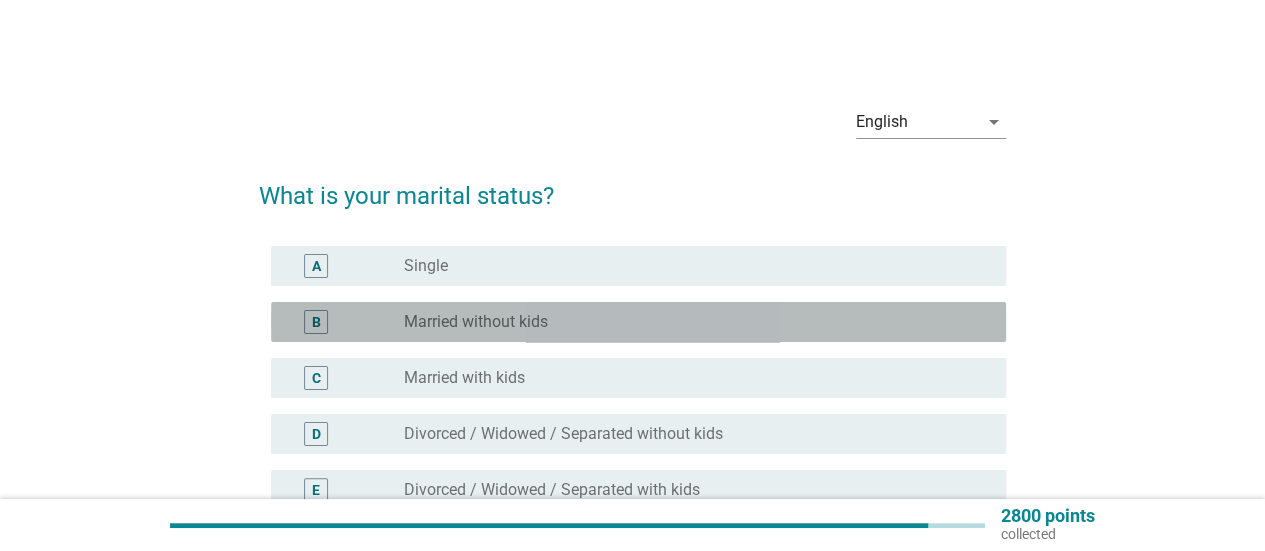 click on "Married without kids" at bounding box center [476, 322] 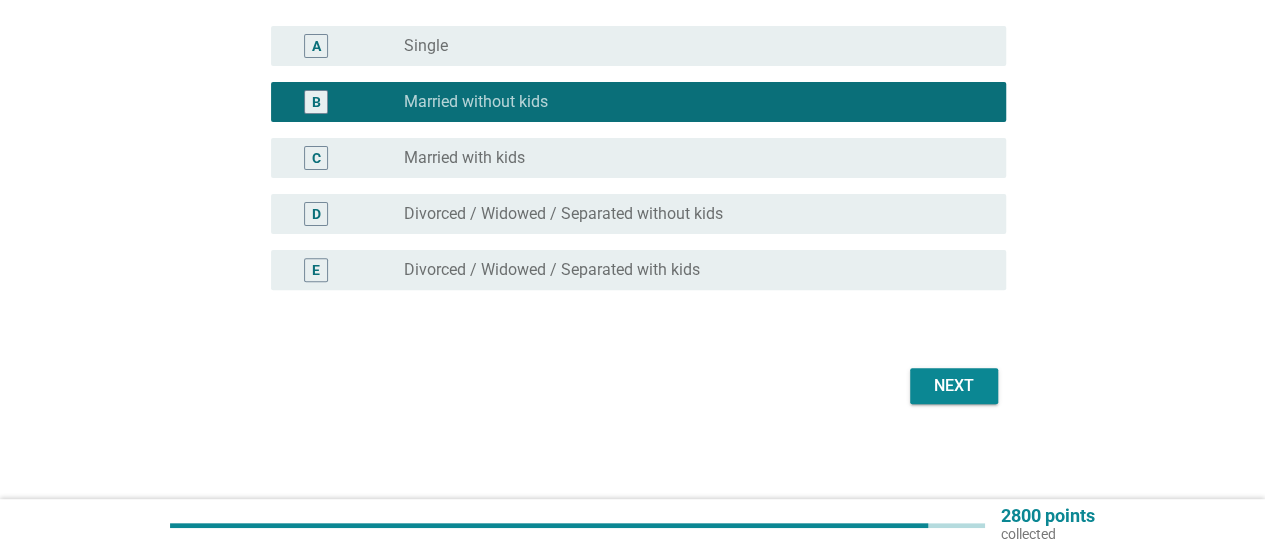scroll, scrollTop: 220, scrollLeft: 0, axis: vertical 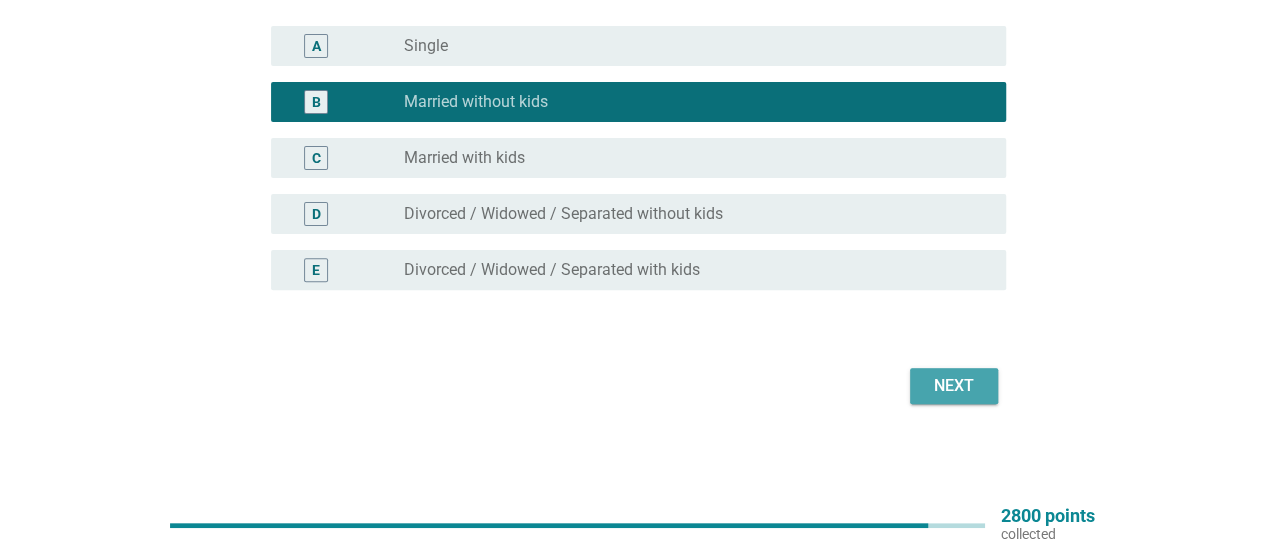 click on "Next" at bounding box center (954, 386) 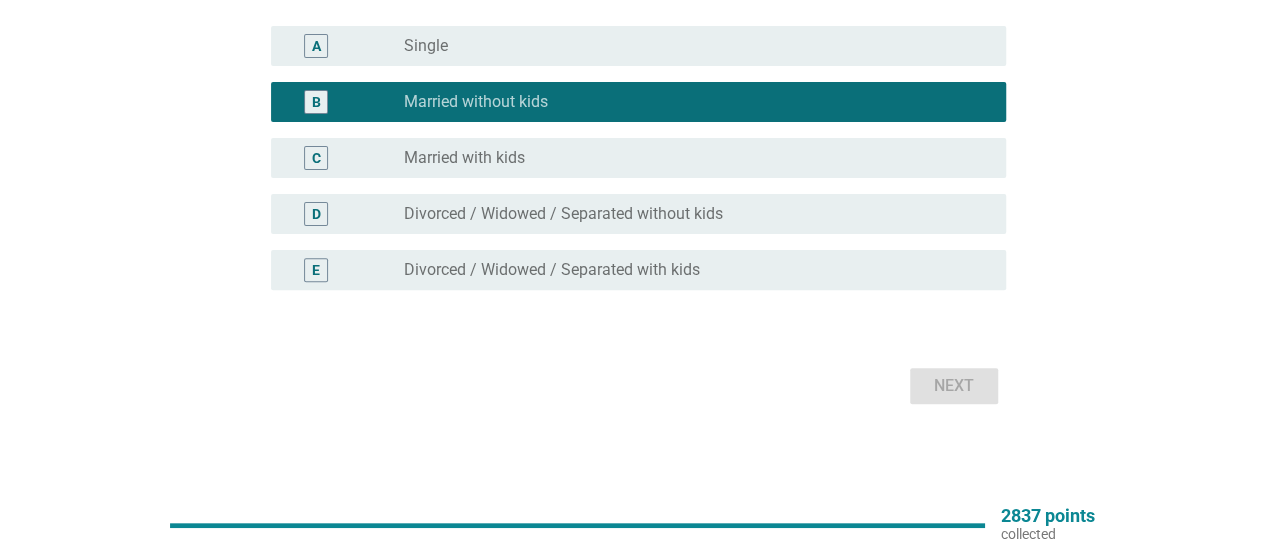 scroll, scrollTop: 0, scrollLeft: 0, axis: both 